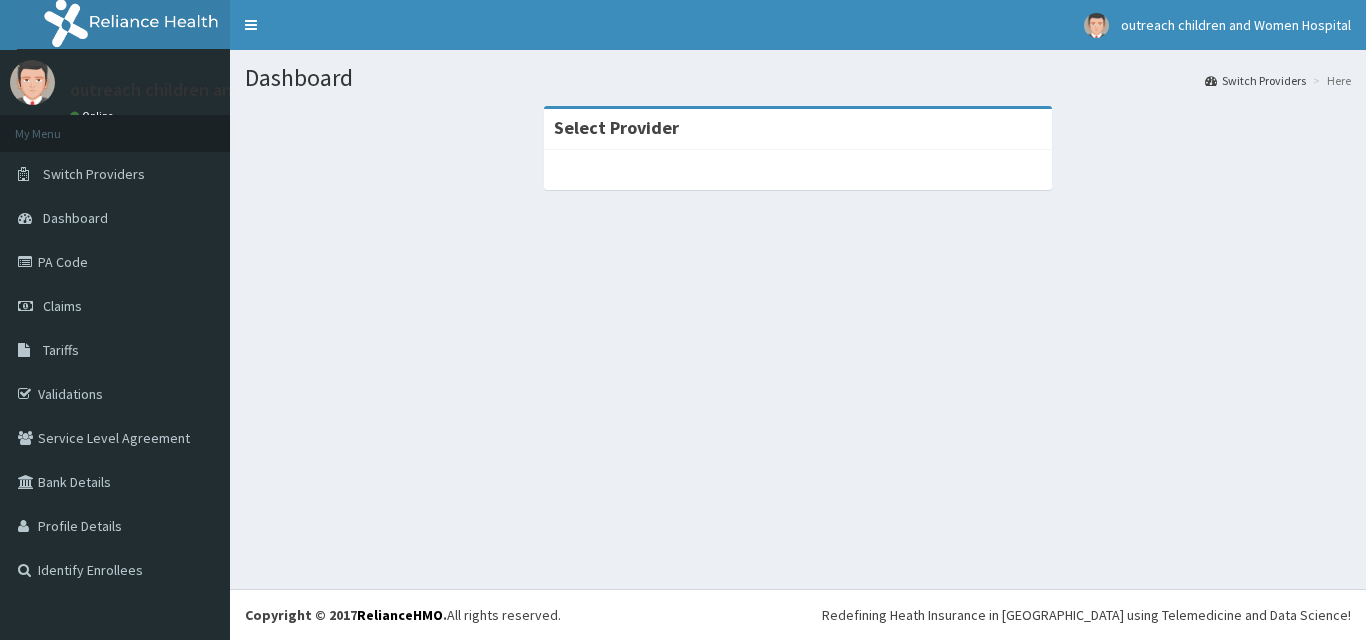 scroll, scrollTop: 0, scrollLeft: 0, axis: both 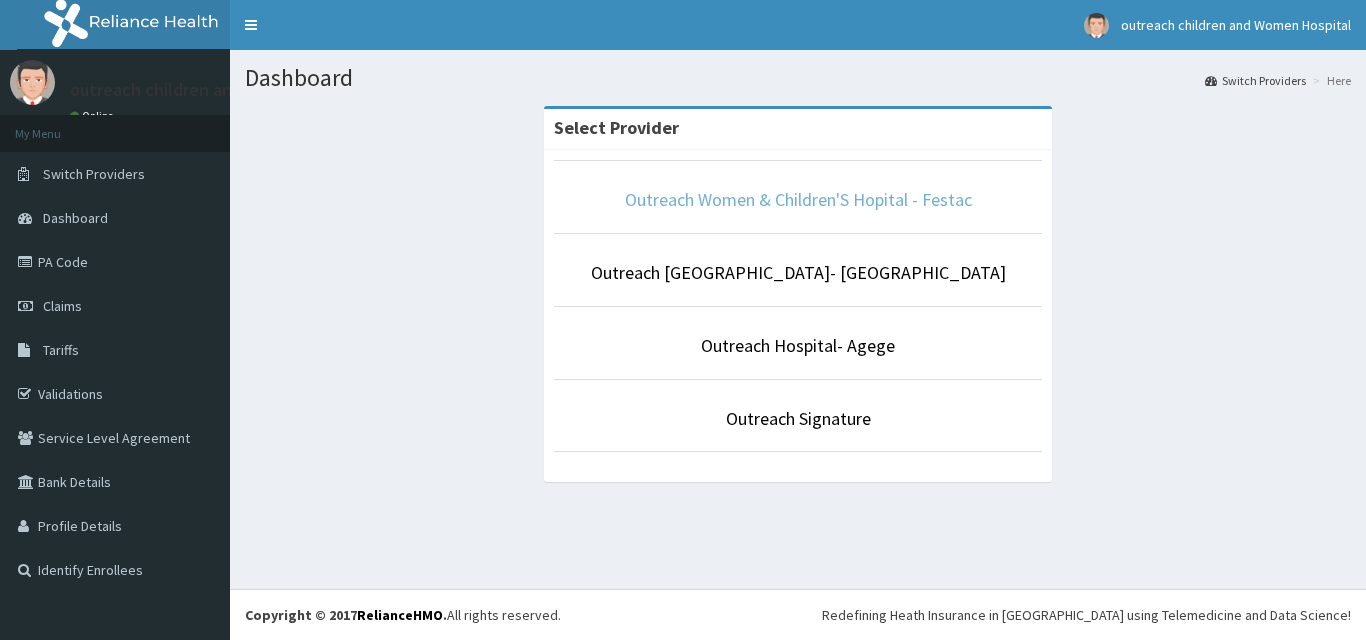 click on "Outreach Women & Children'S Hopital - Festac" at bounding box center [798, 199] 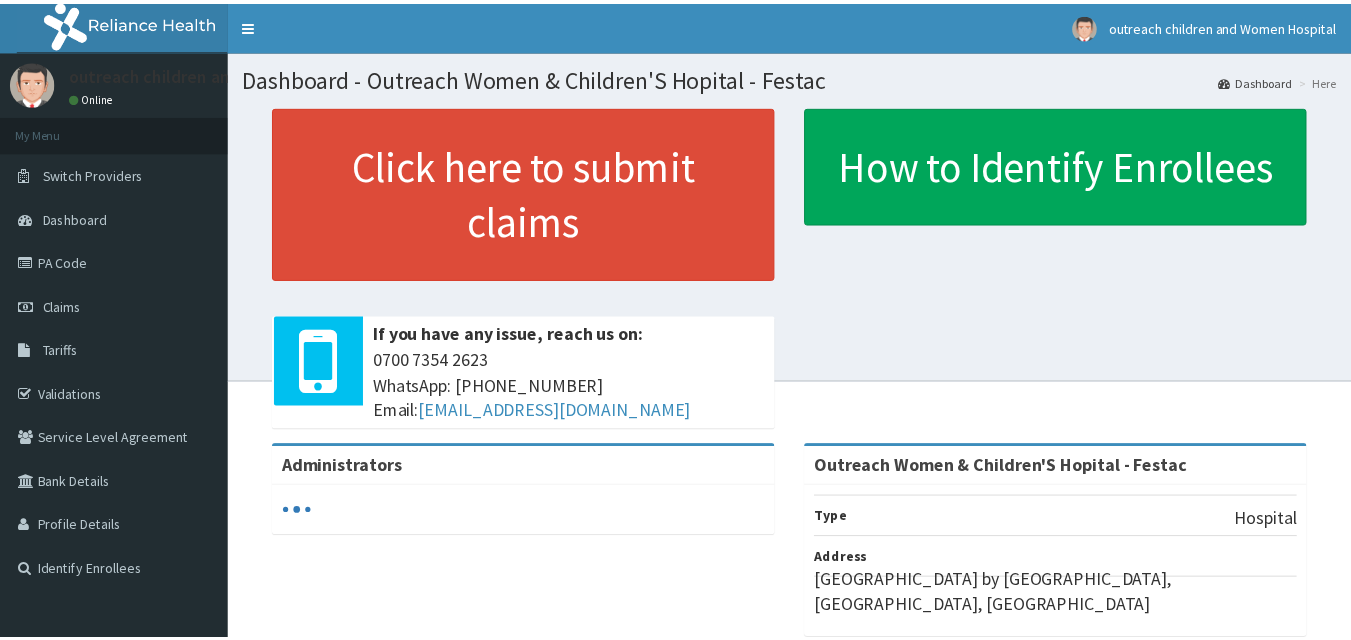 scroll, scrollTop: 0, scrollLeft: 0, axis: both 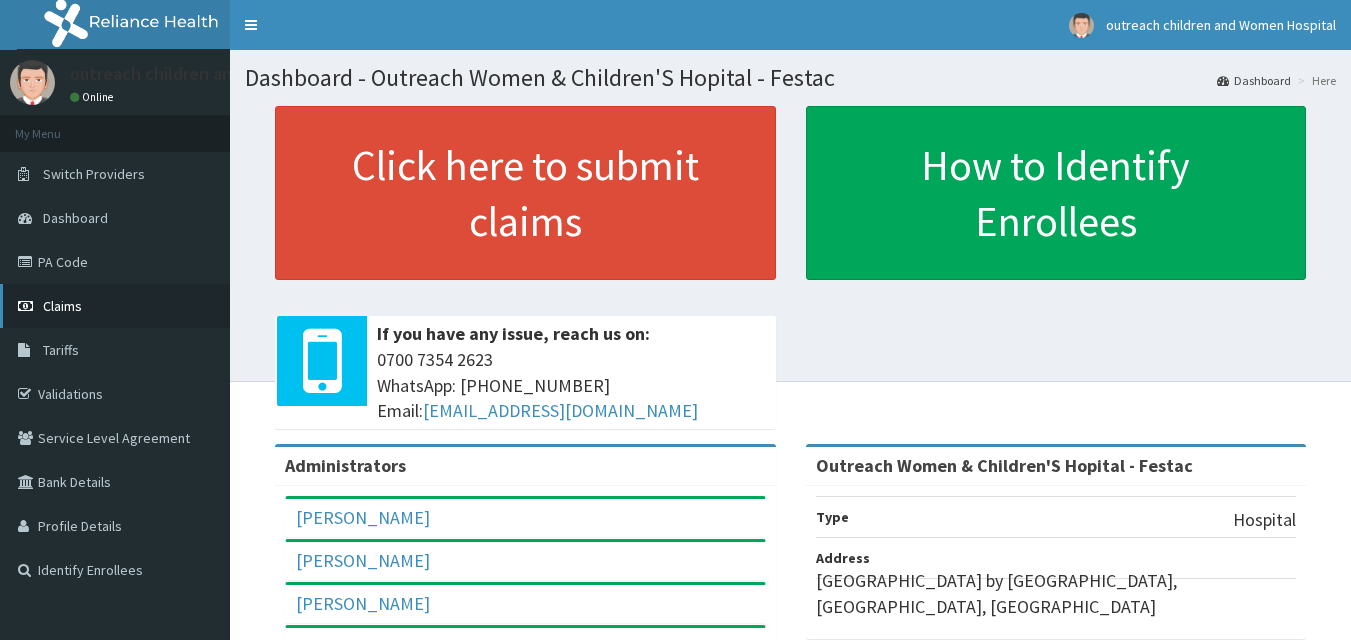 click on "Claims" at bounding box center [62, 306] 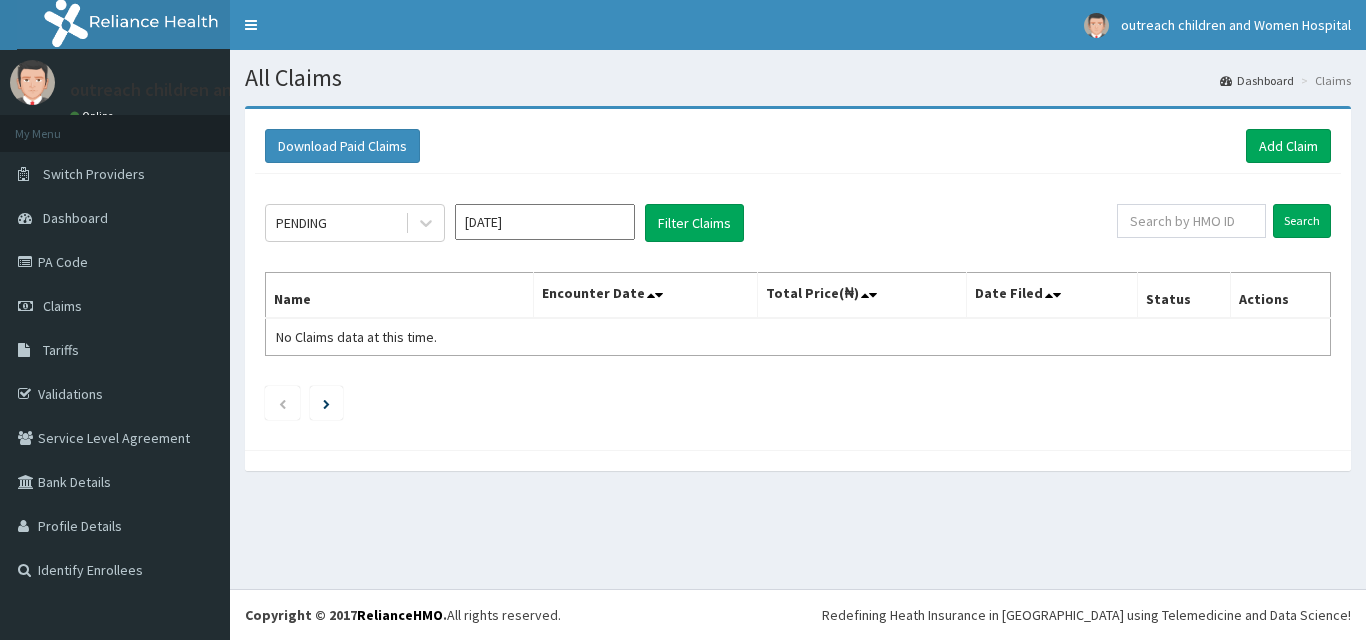 scroll, scrollTop: 0, scrollLeft: 0, axis: both 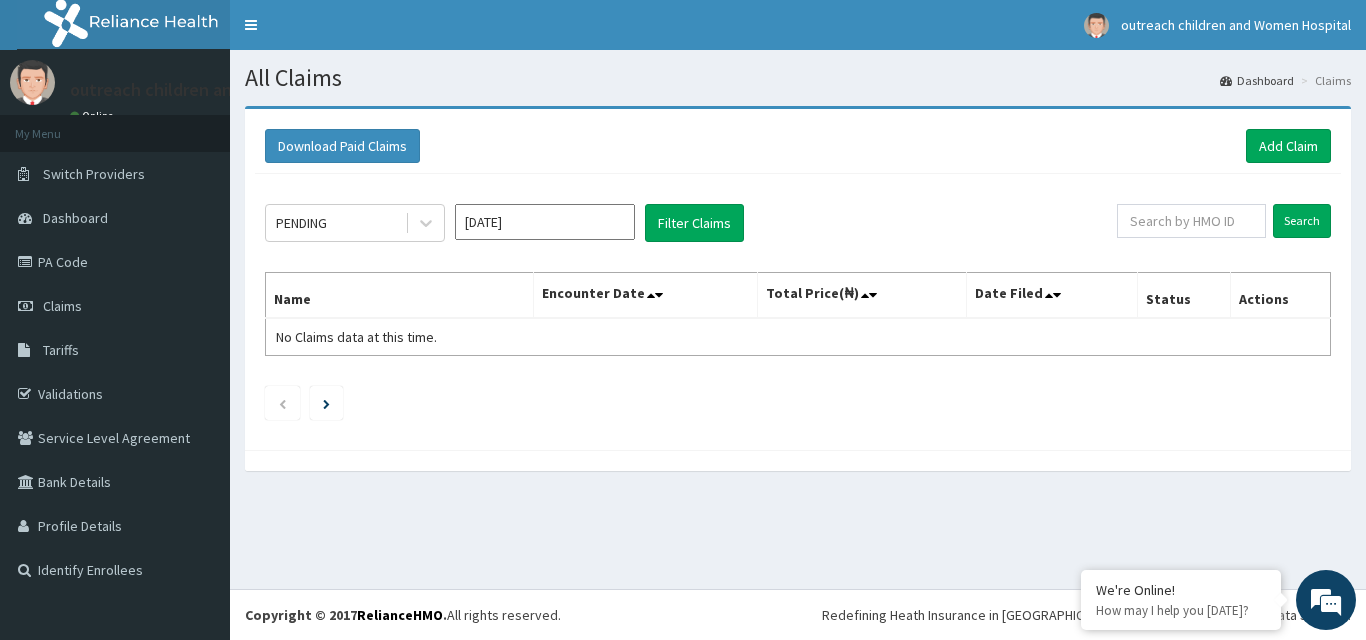 click on "Jul 2025" at bounding box center [545, 222] 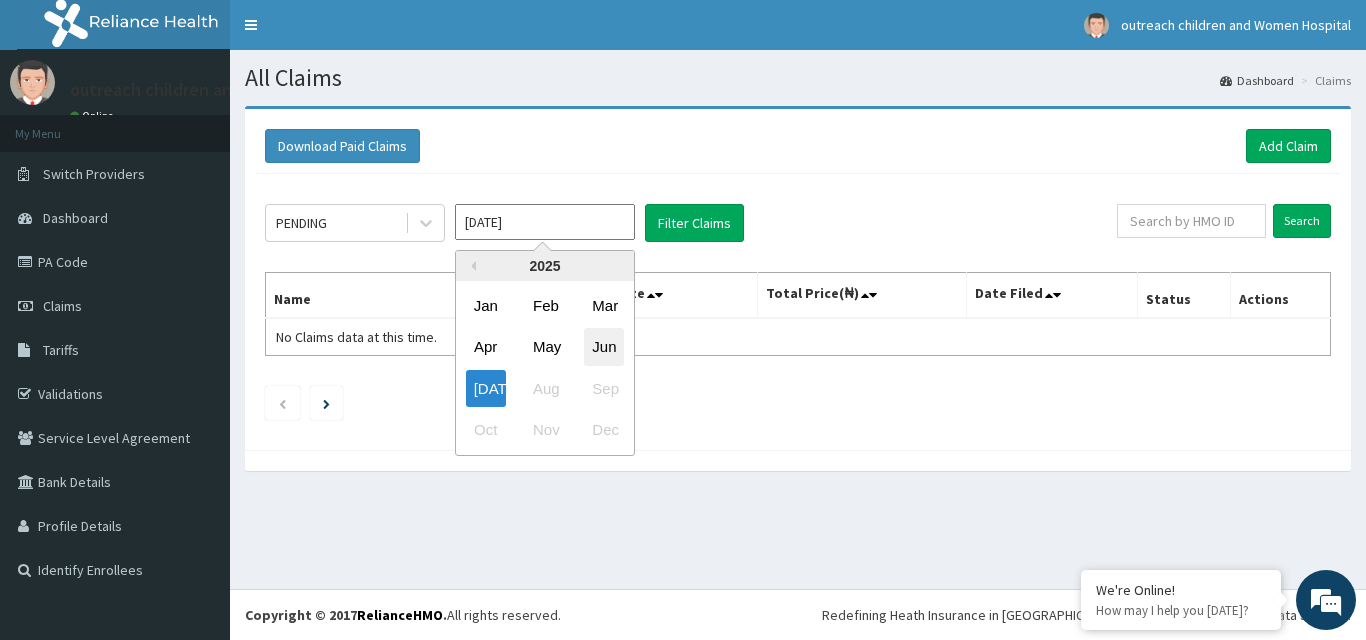 click on "Jun" at bounding box center [604, 347] 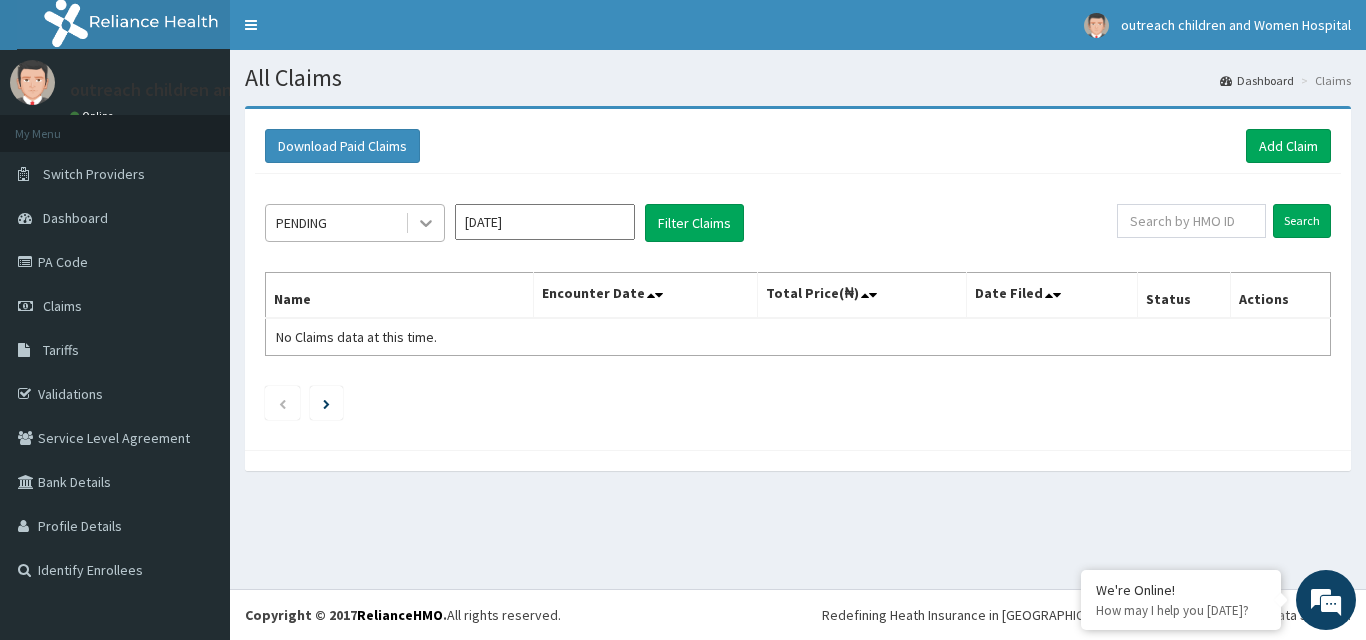 click 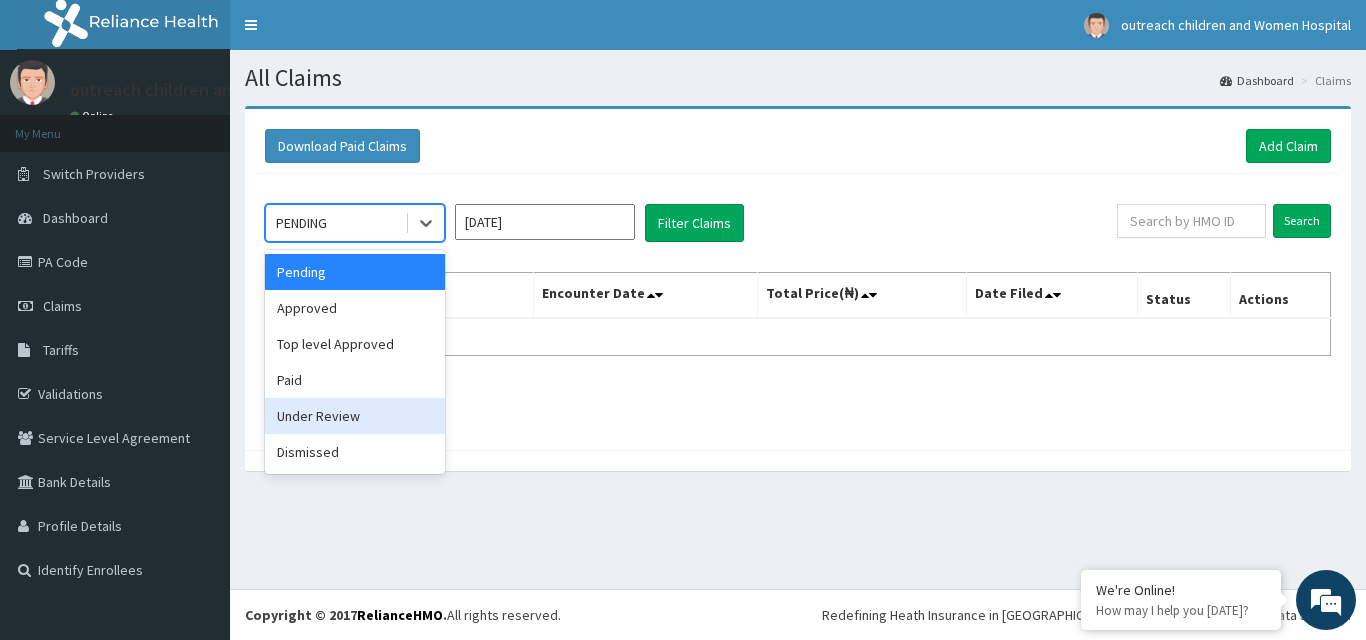 click on "Under Review" at bounding box center [355, 416] 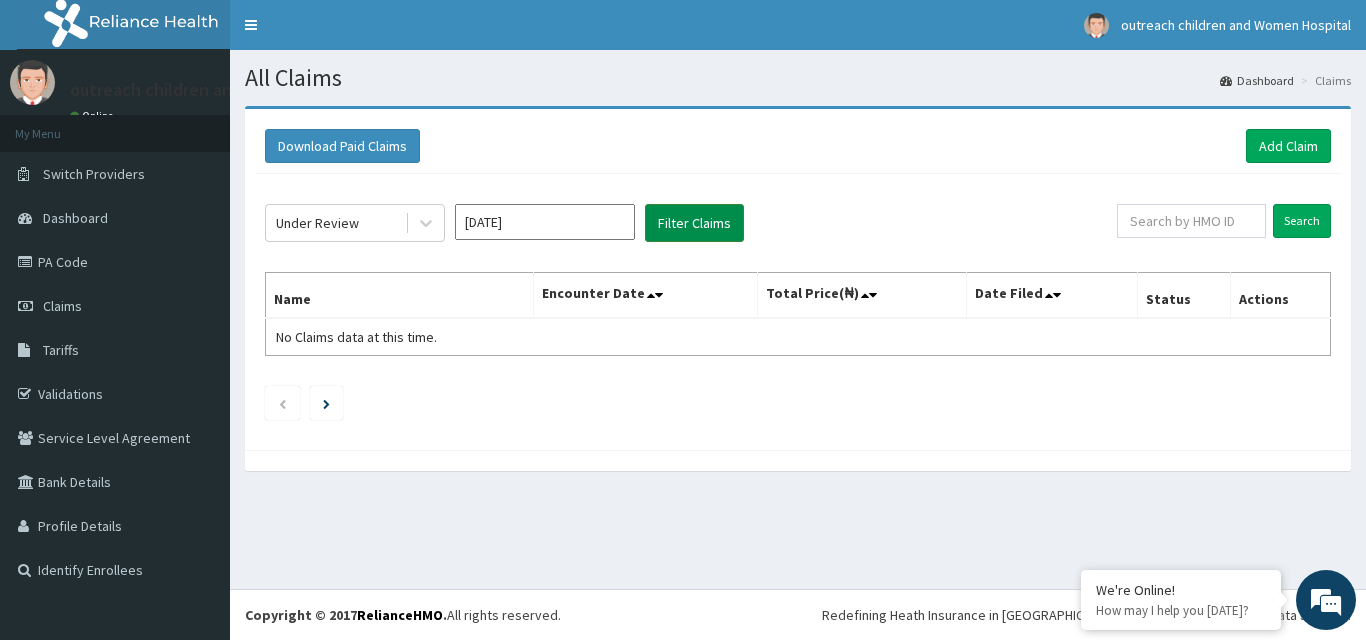 click on "Filter Claims" at bounding box center [694, 223] 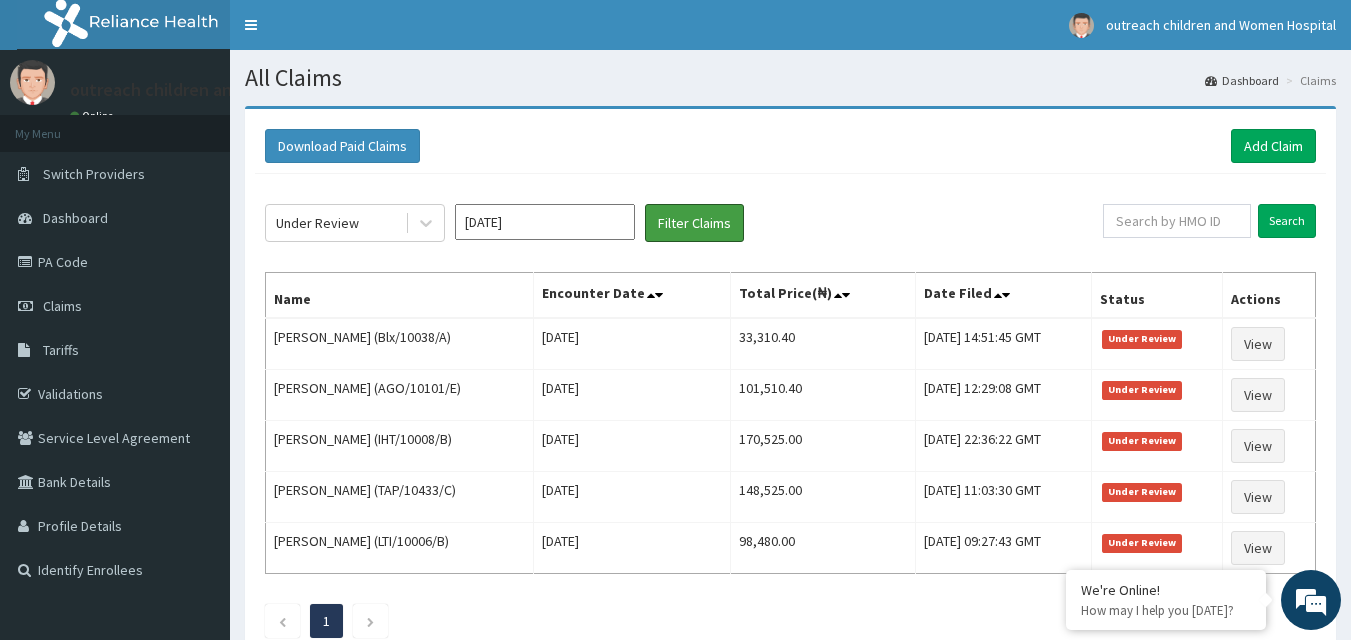 scroll, scrollTop: 0, scrollLeft: 0, axis: both 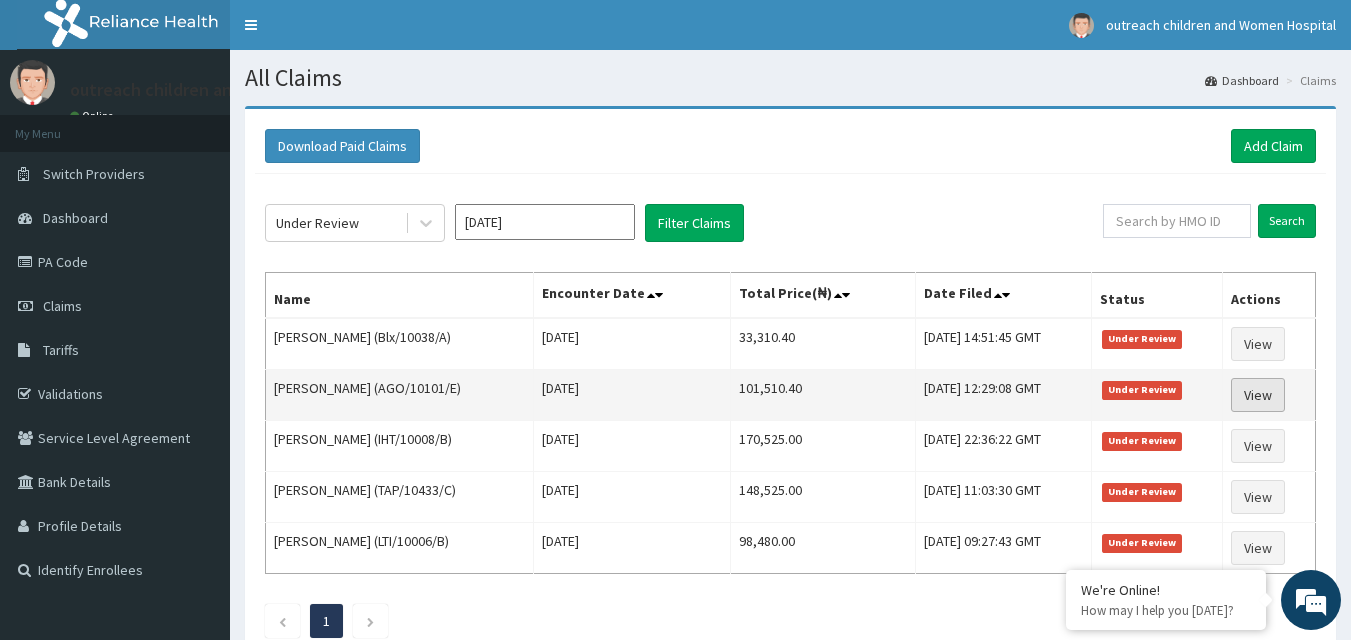 click on "View" at bounding box center [1258, 395] 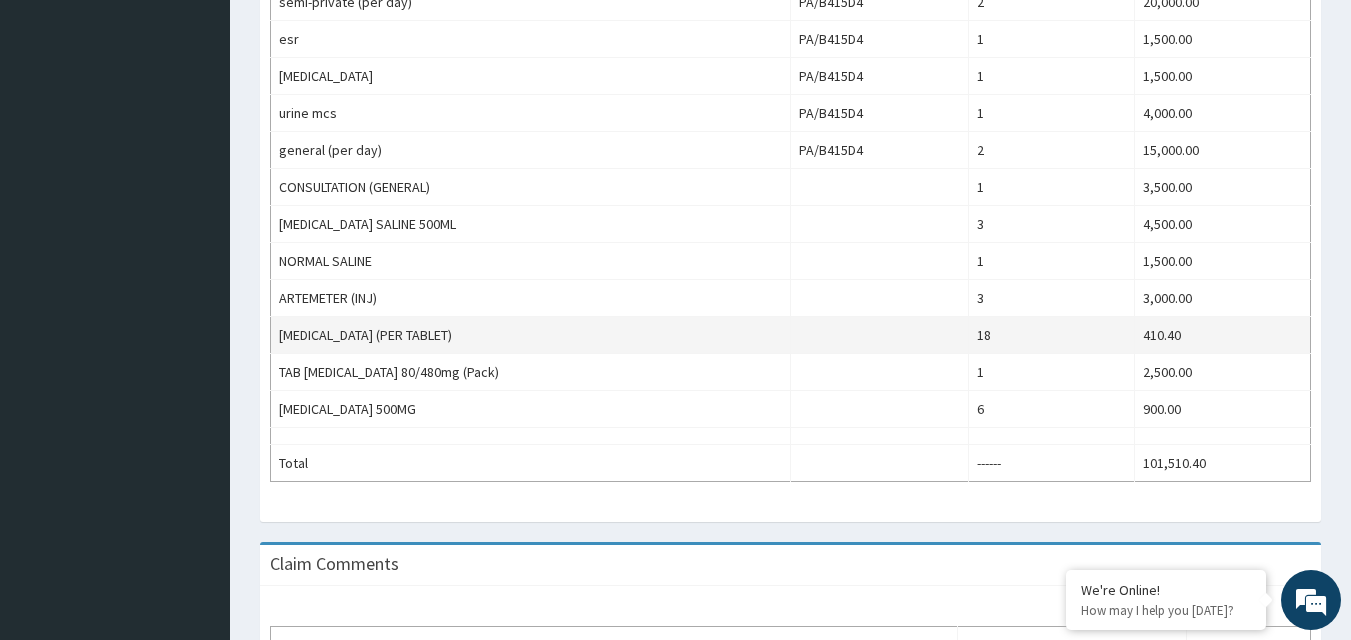 scroll, scrollTop: 859, scrollLeft: 0, axis: vertical 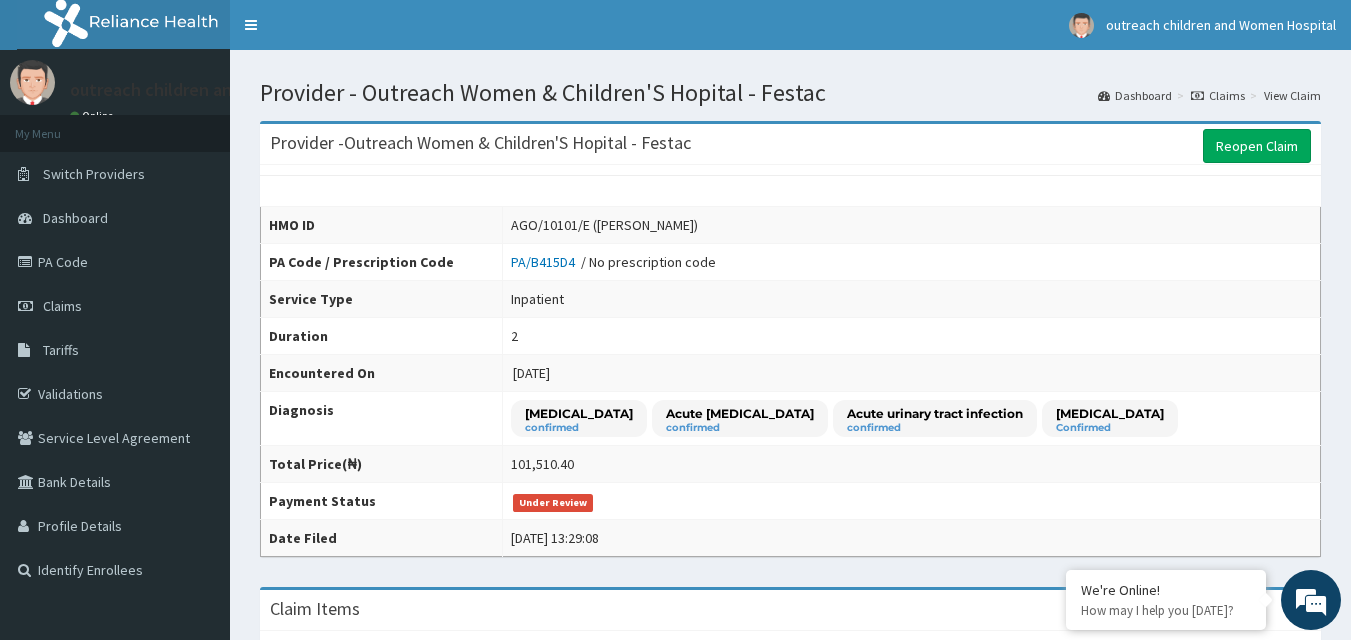 click on "Claims" at bounding box center [1218, 95] 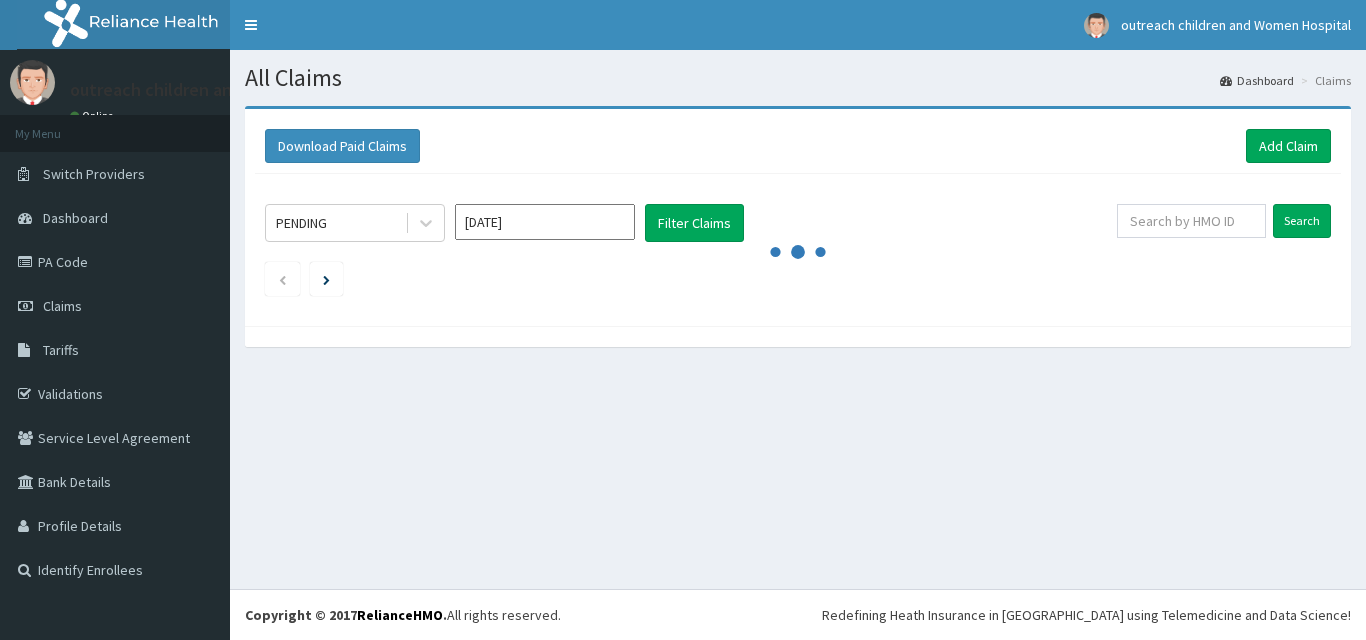 scroll, scrollTop: 0, scrollLeft: 0, axis: both 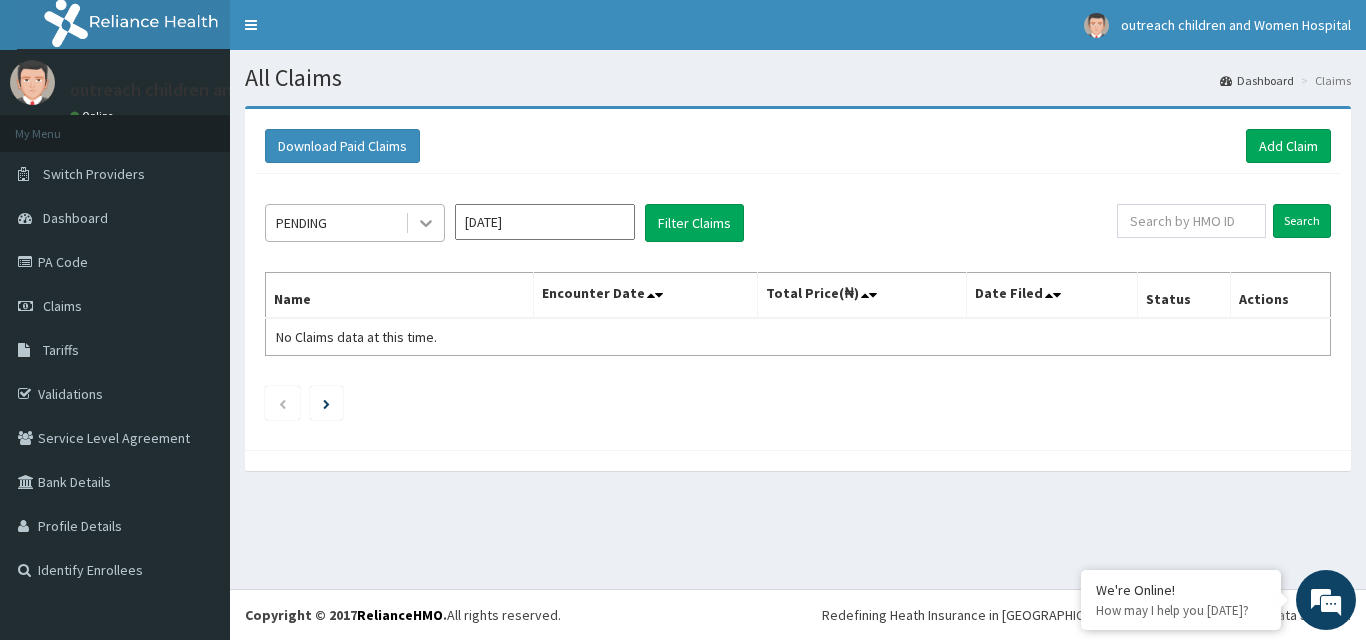 click at bounding box center [426, 223] 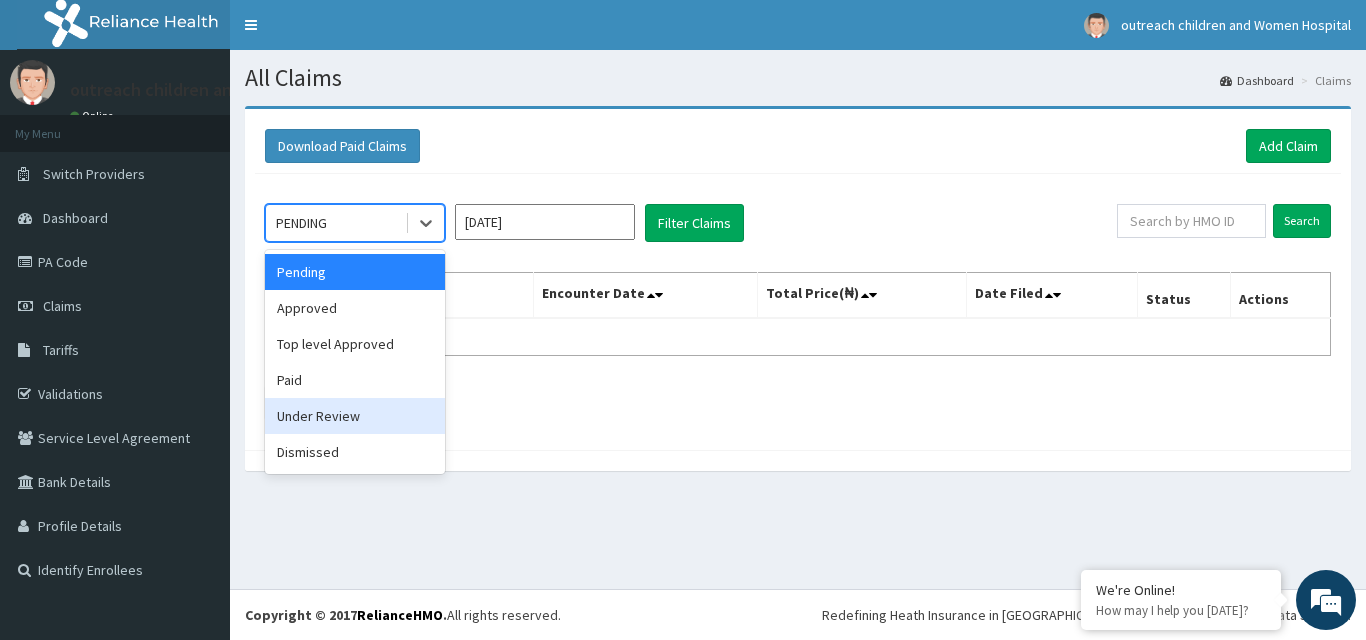 click on "Under Review" at bounding box center [355, 416] 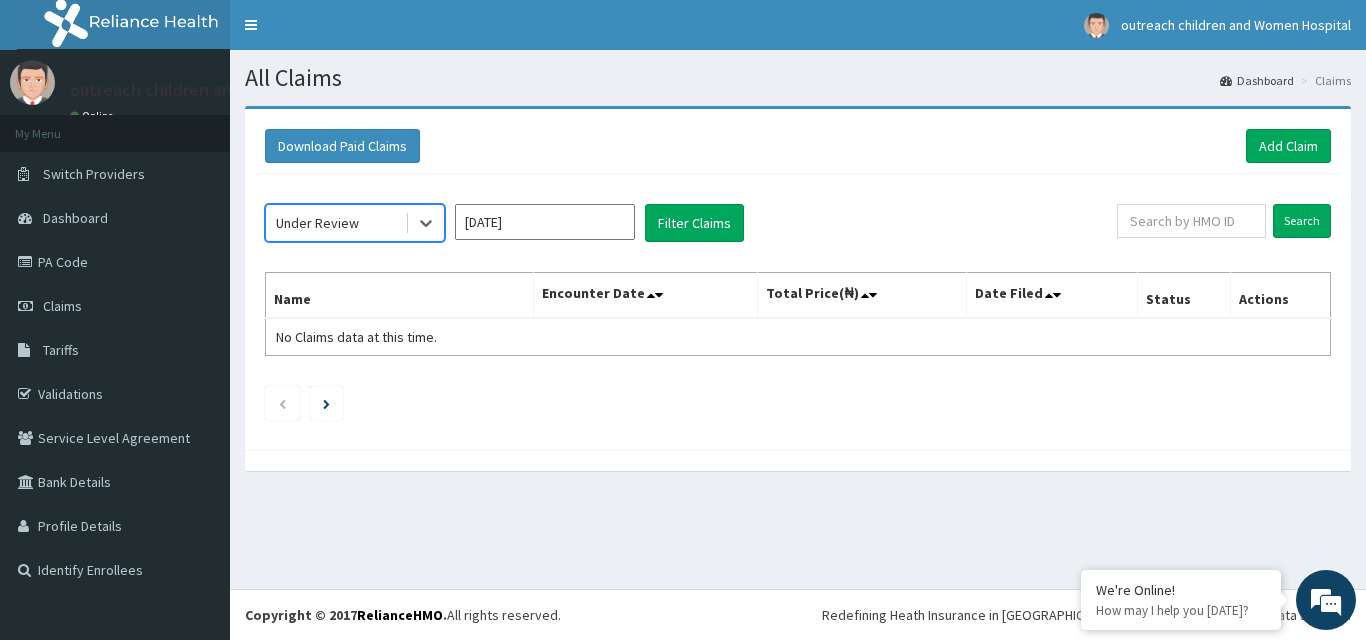 click on "Jul 2025" at bounding box center (545, 222) 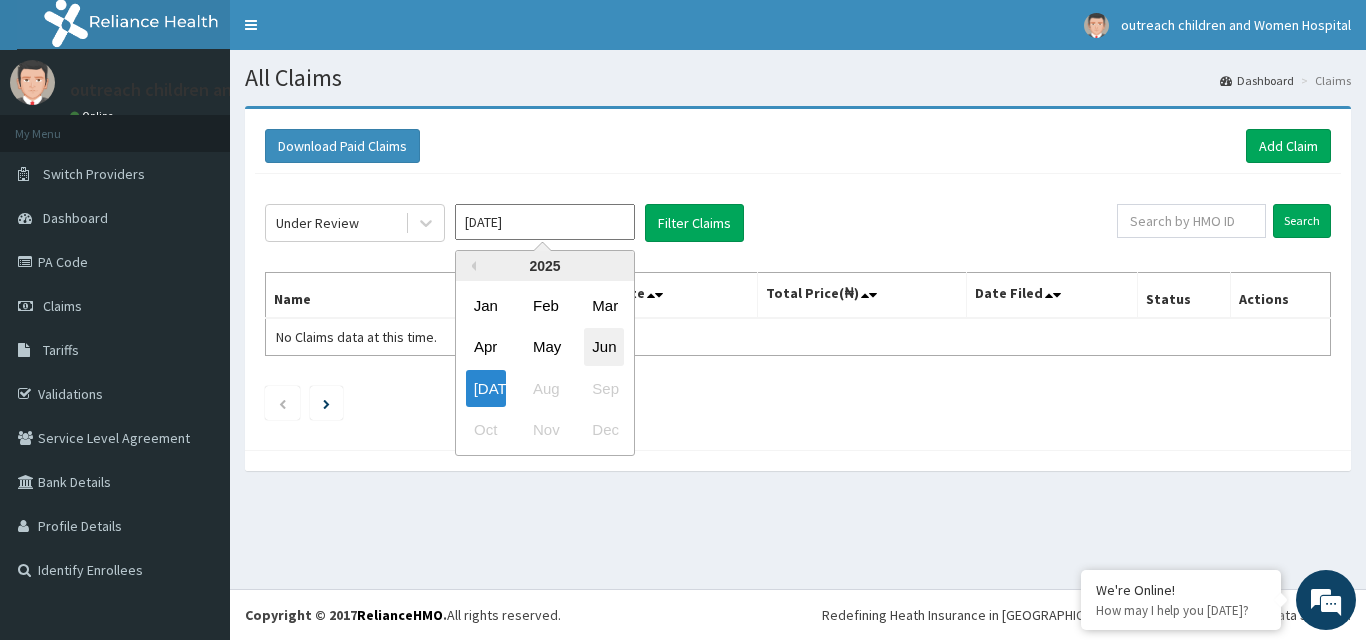 click on "Jun" at bounding box center (604, 347) 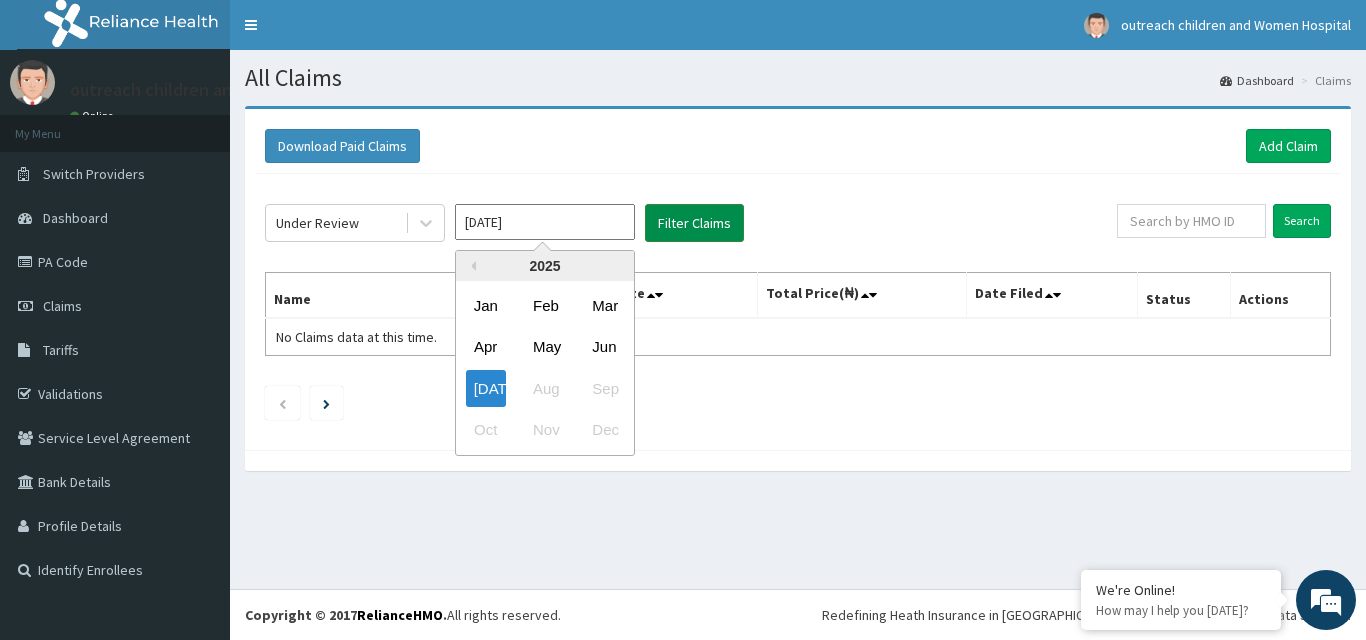 type on "[DATE]" 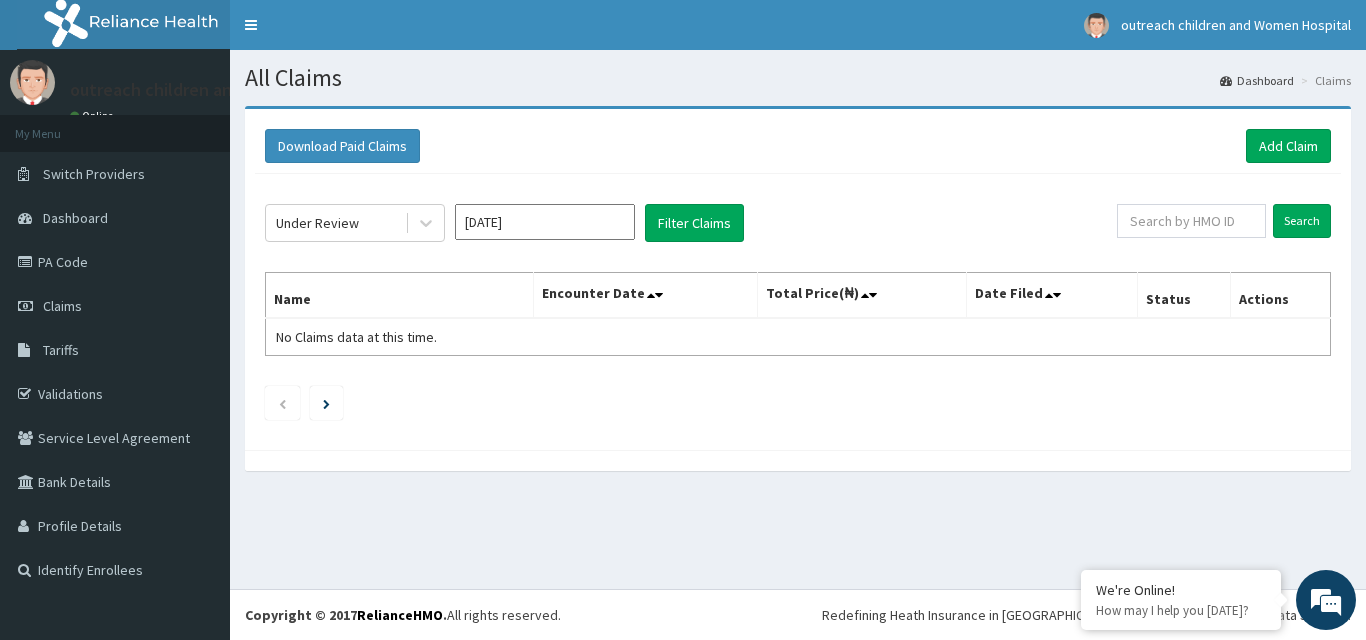 click on "Under Review Jun 2025 Filter Claims Search Name Encounter Date Total Price(₦) Date Filed Status Actions No Claims data at this time." 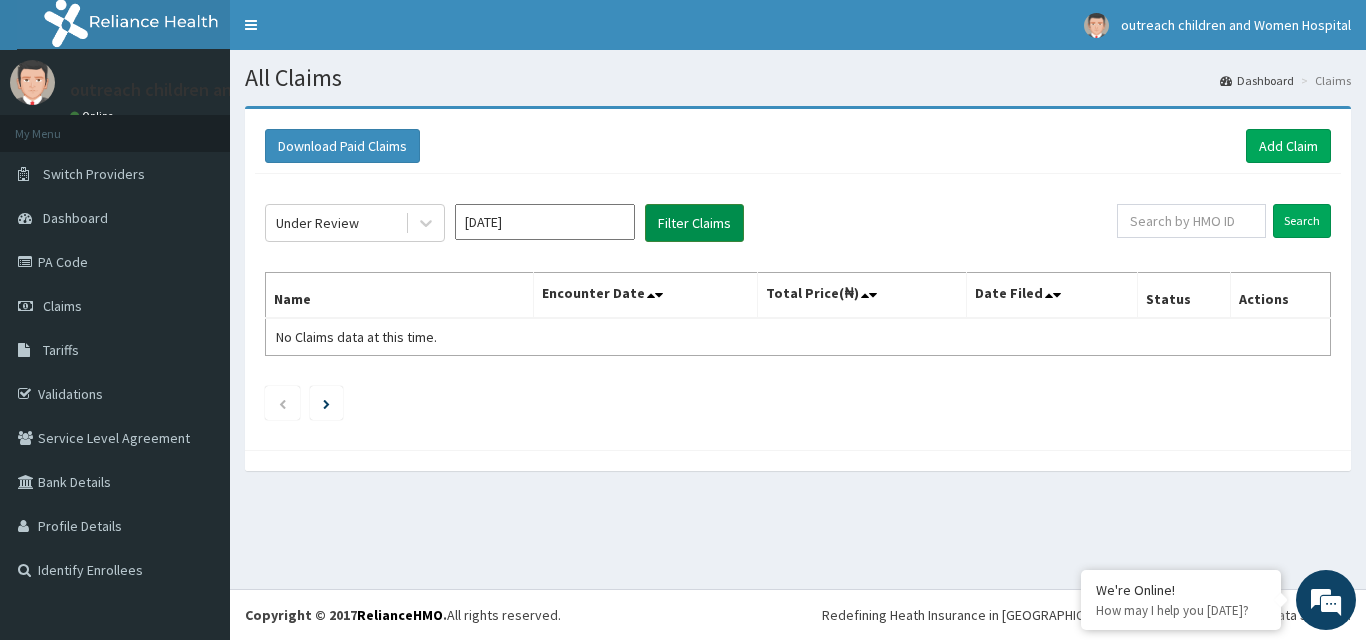 click on "Filter Claims" at bounding box center (694, 223) 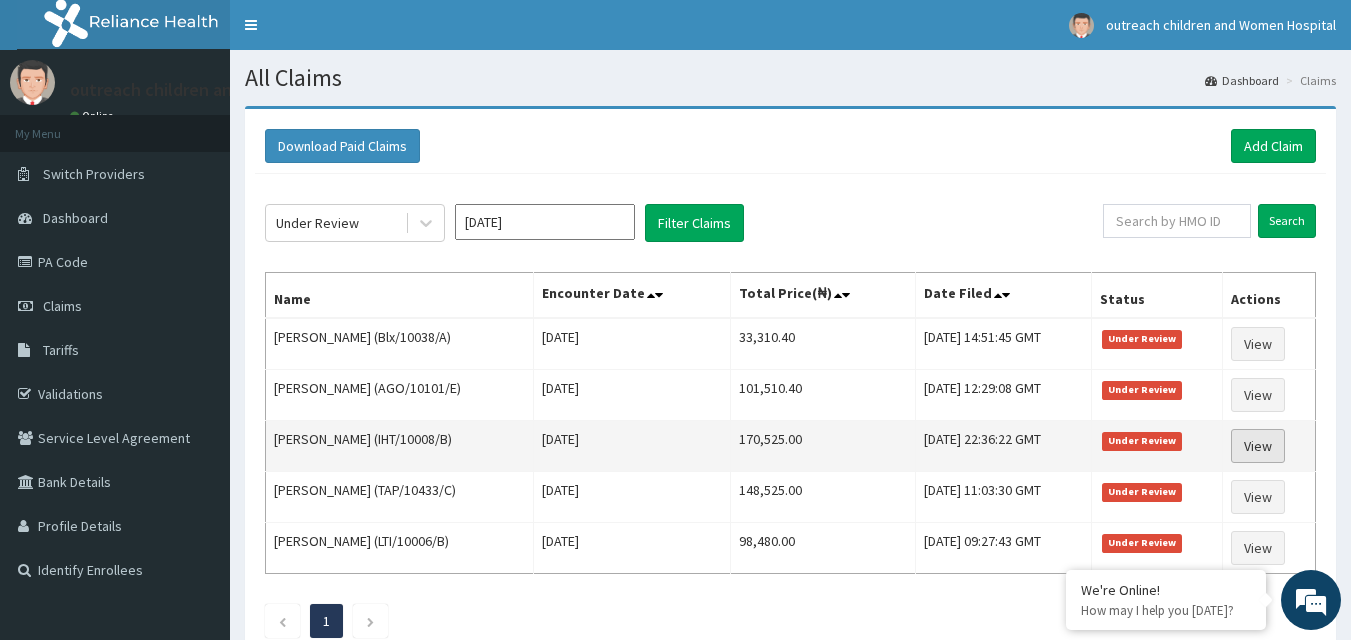 click on "View" at bounding box center [1258, 446] 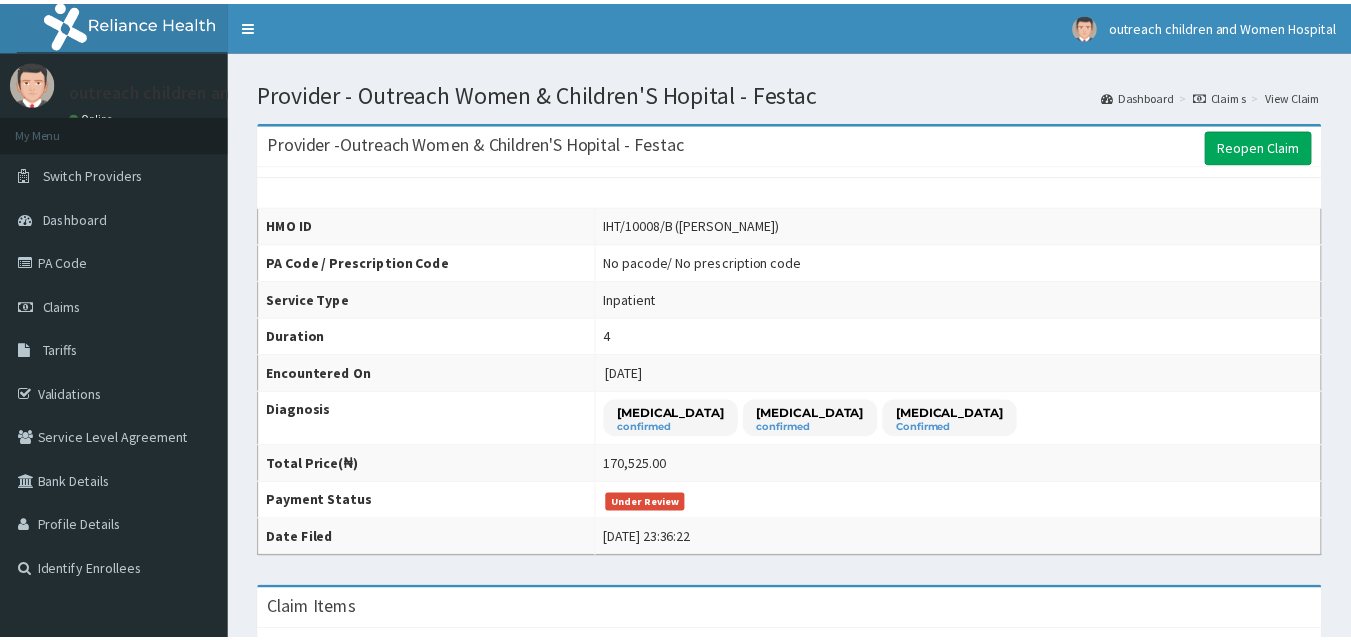 scroll, scrollTop: 0, scrollLeft: 0, axis: both 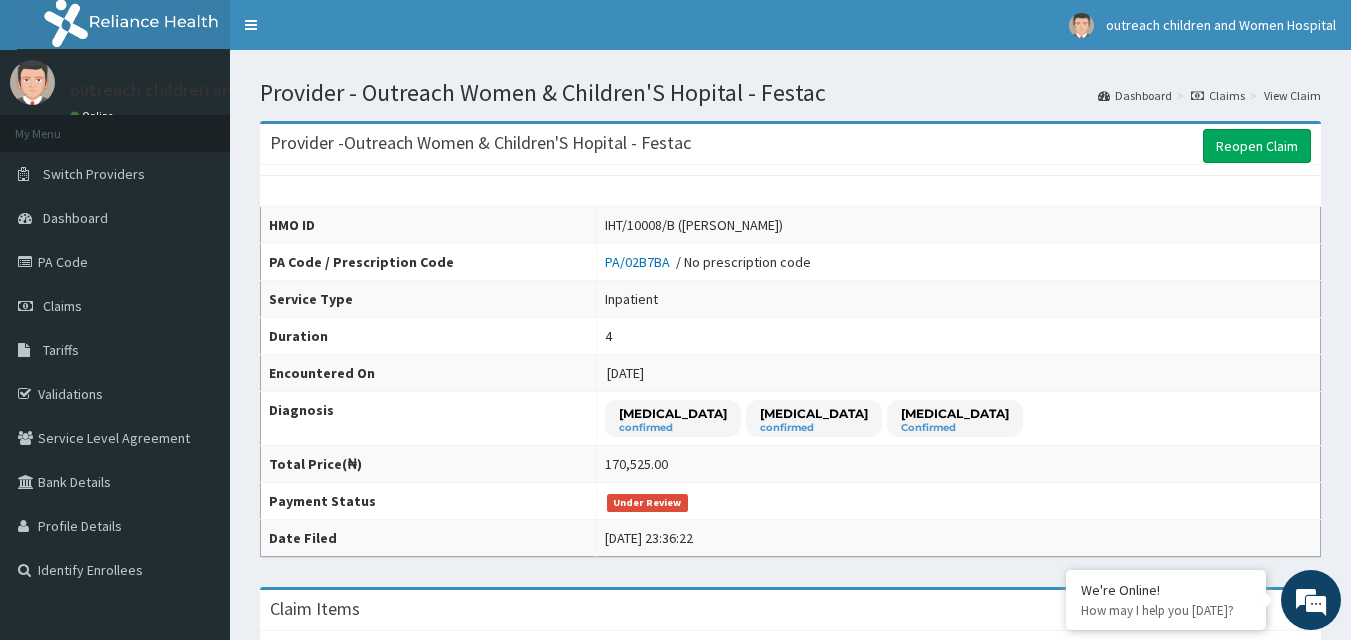 click on "Claims" at bounding box center [1218, 95] 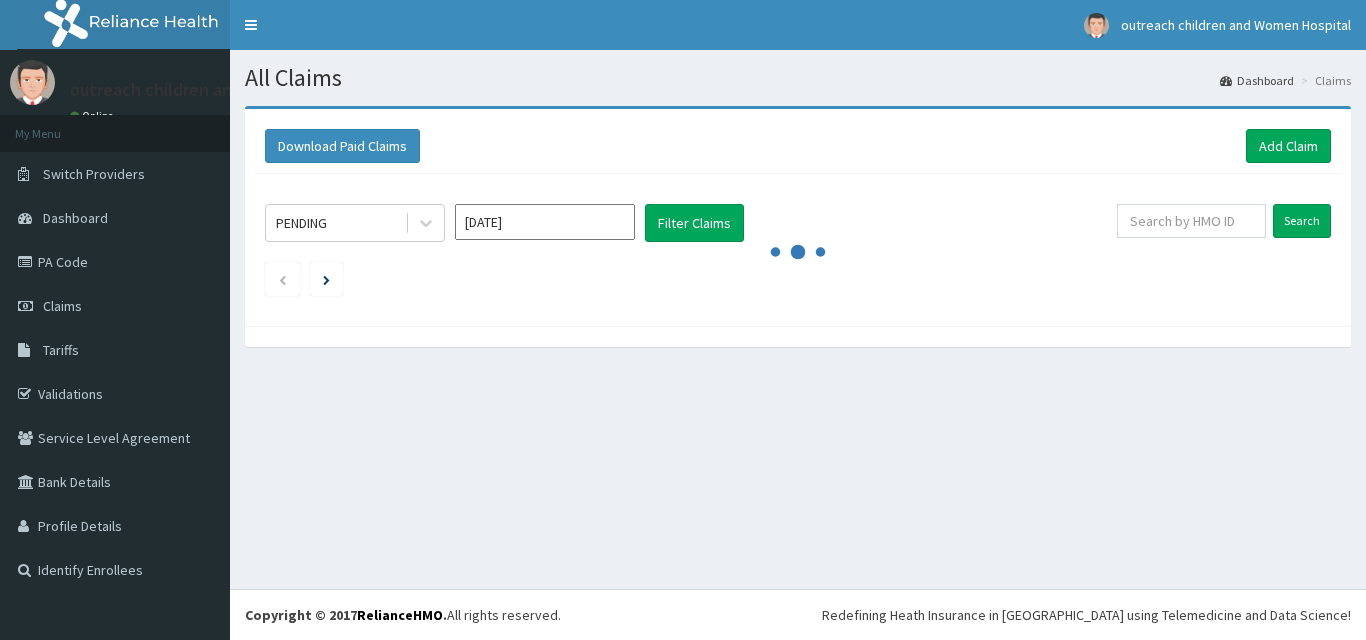 scroll, scrollTop: 0, scrollLeft: 0, axis: both 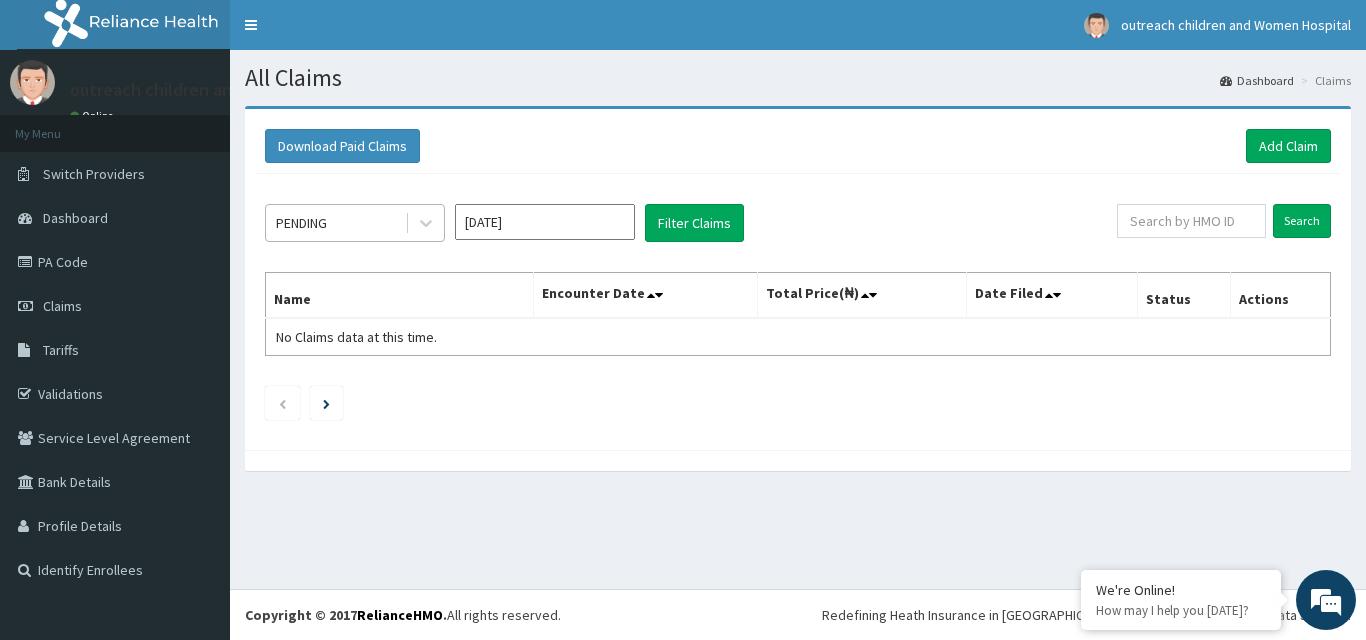 click on "PENDING" at bounding box center [335, 223] 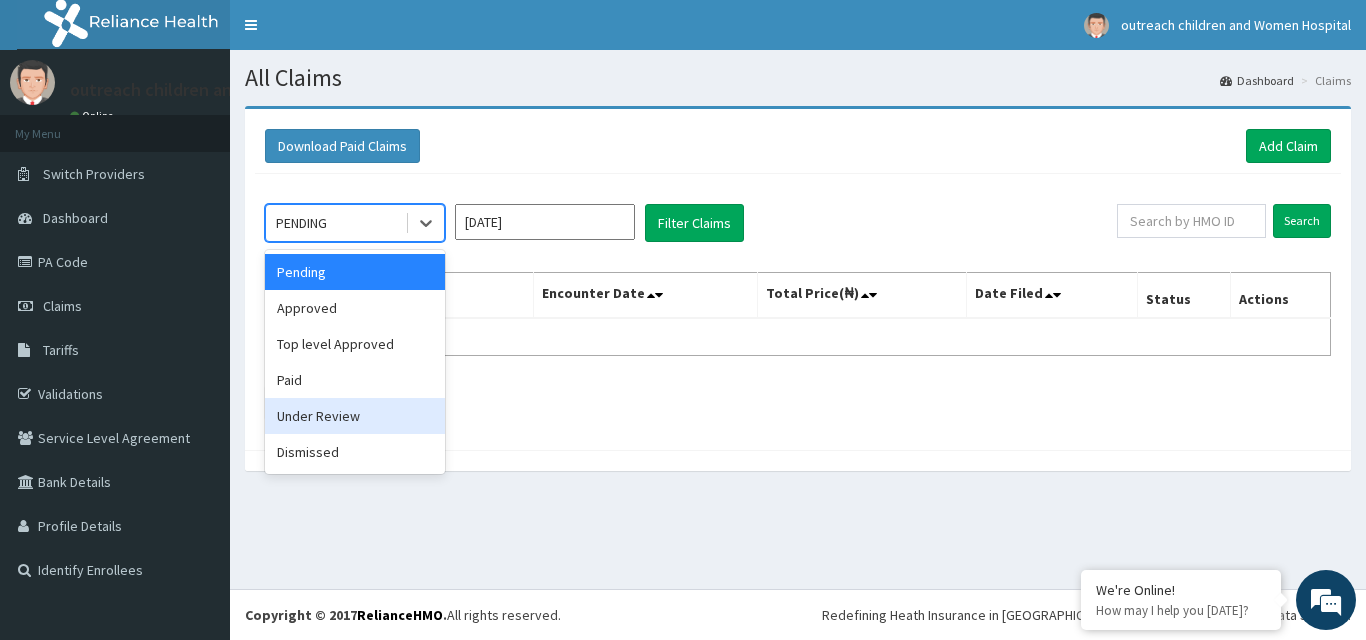 click on "Under Review" at bounding box center (355, 416) 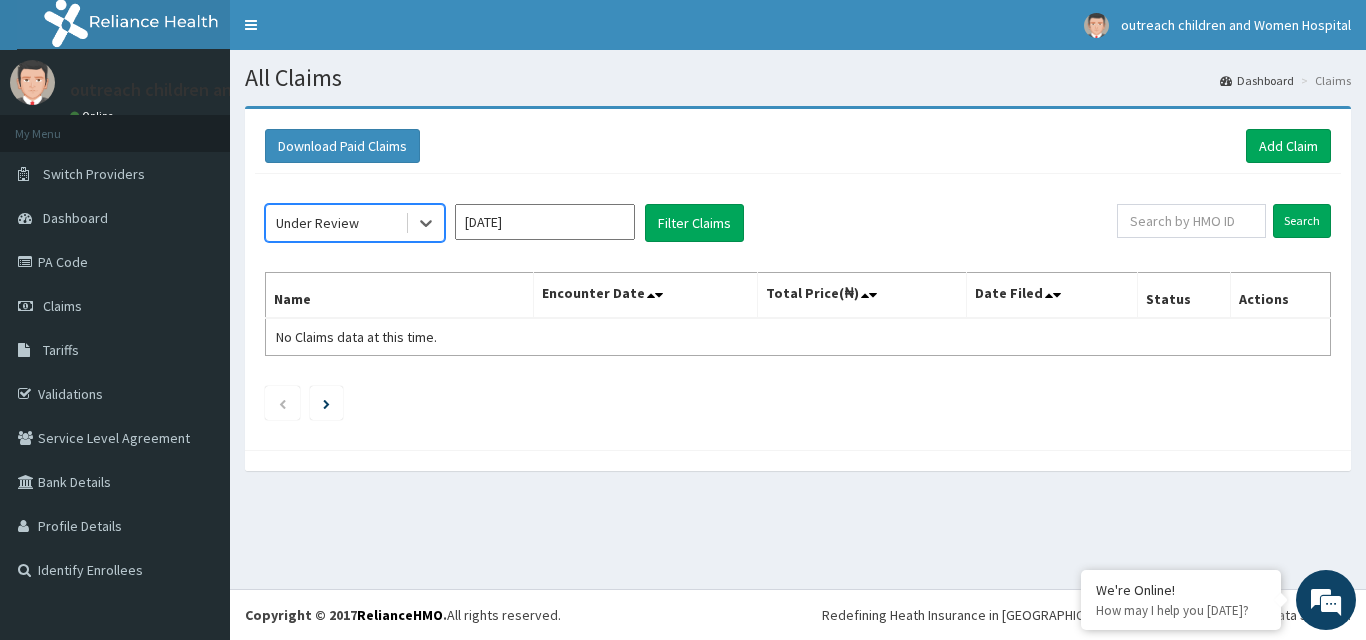 click on "[DATE]" at bounding box center (545, 222) 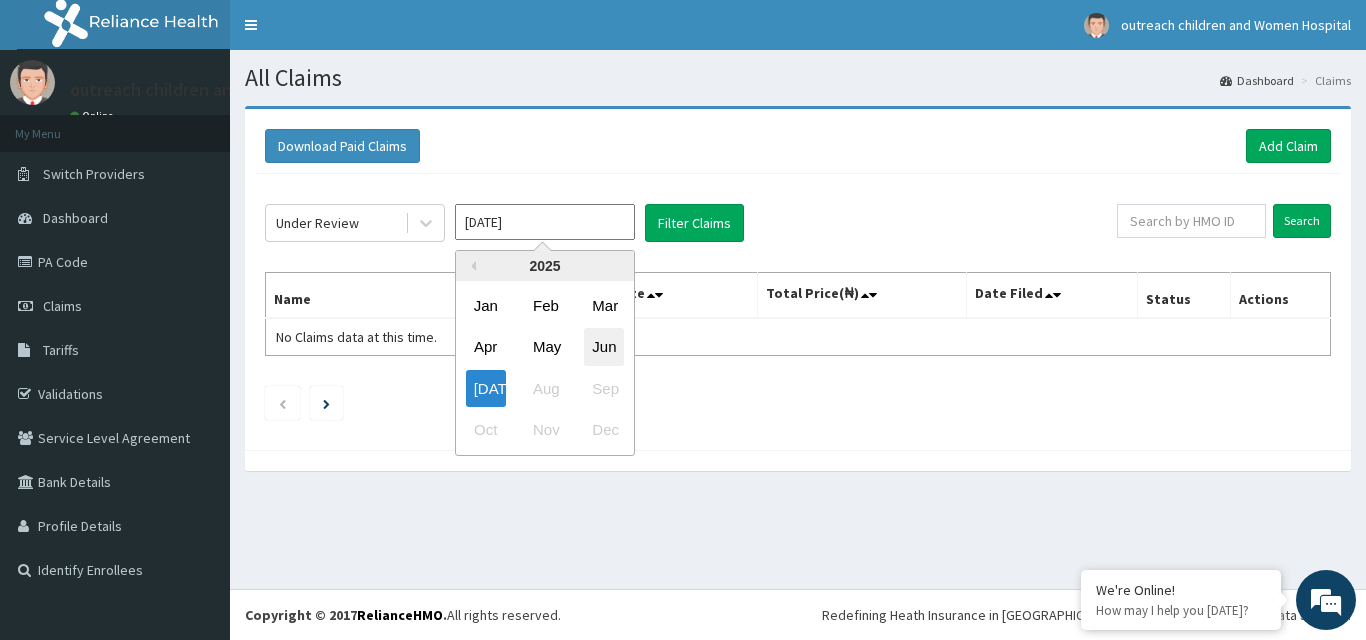 click on "Jun" at bounding box center [604, 347] 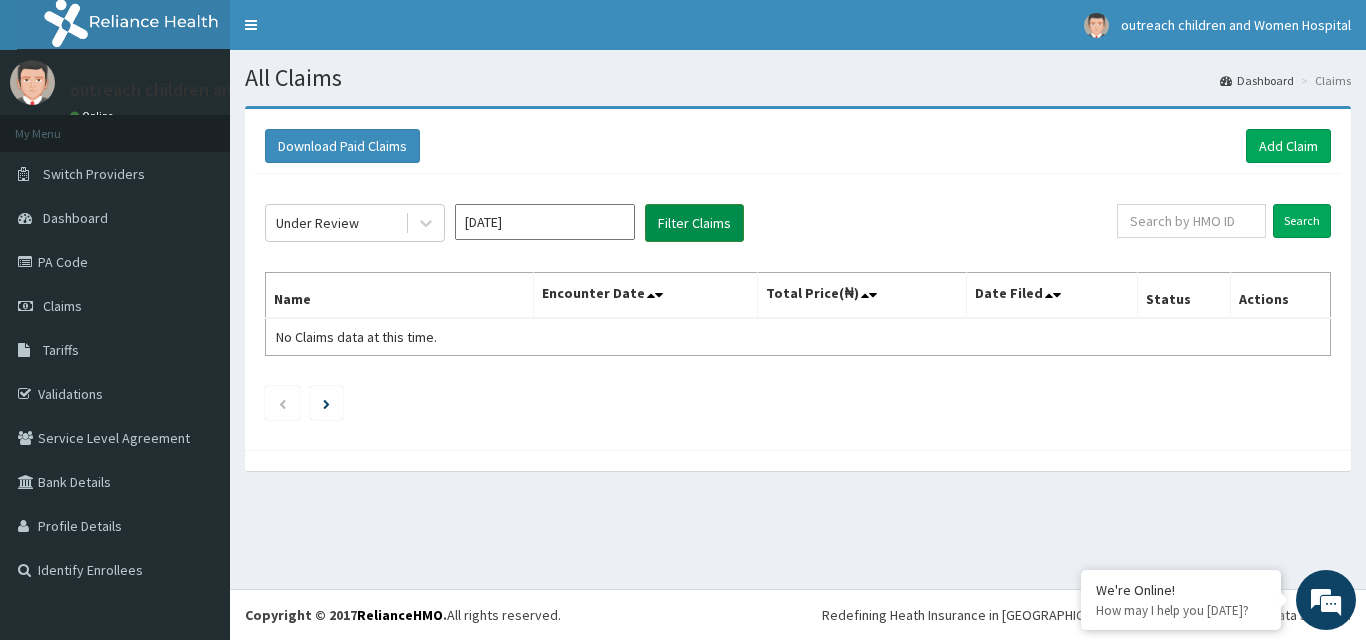 click on "Filter Claims" at bounding box center (694, 223) 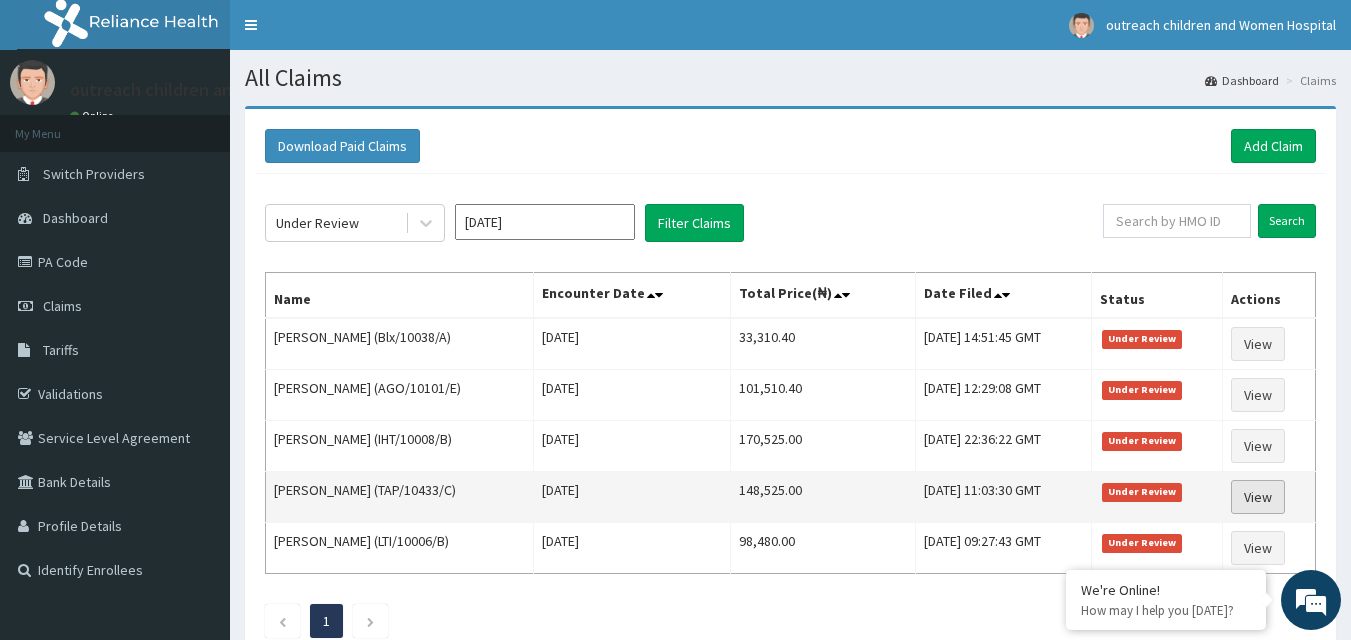 click on "View" at bounding box center (1258, 497) 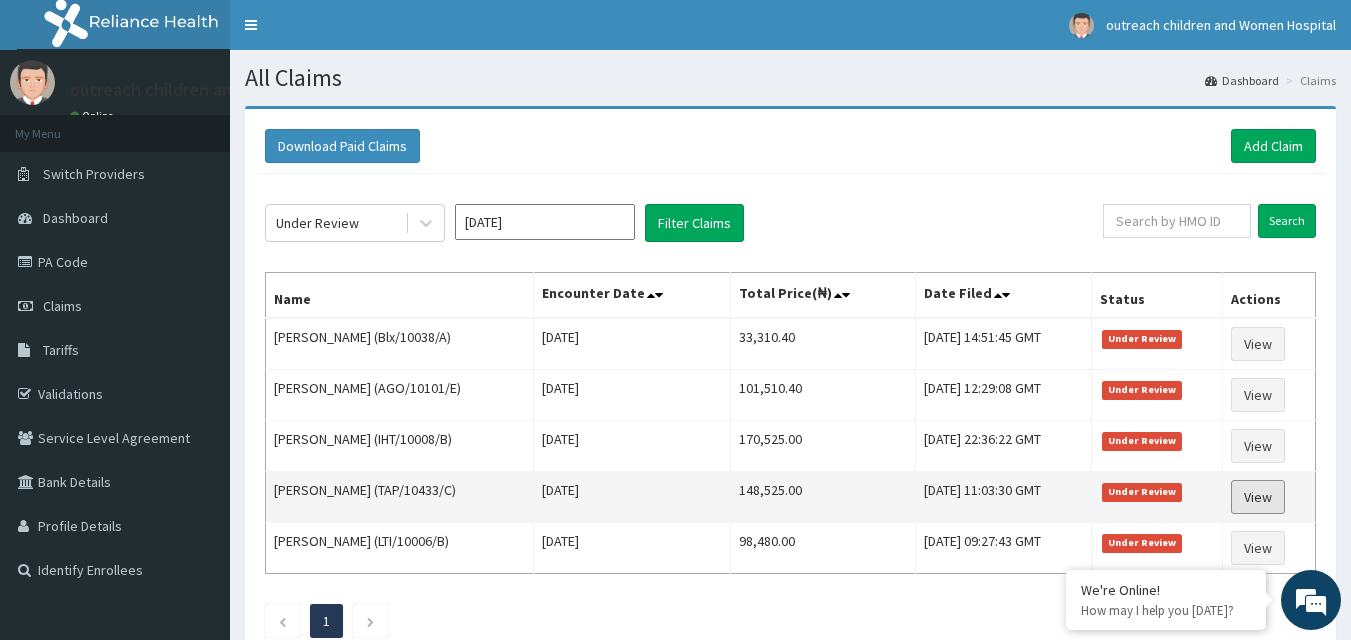 scroll, scrollTop: 0, scrollLeft: 0, axis: both 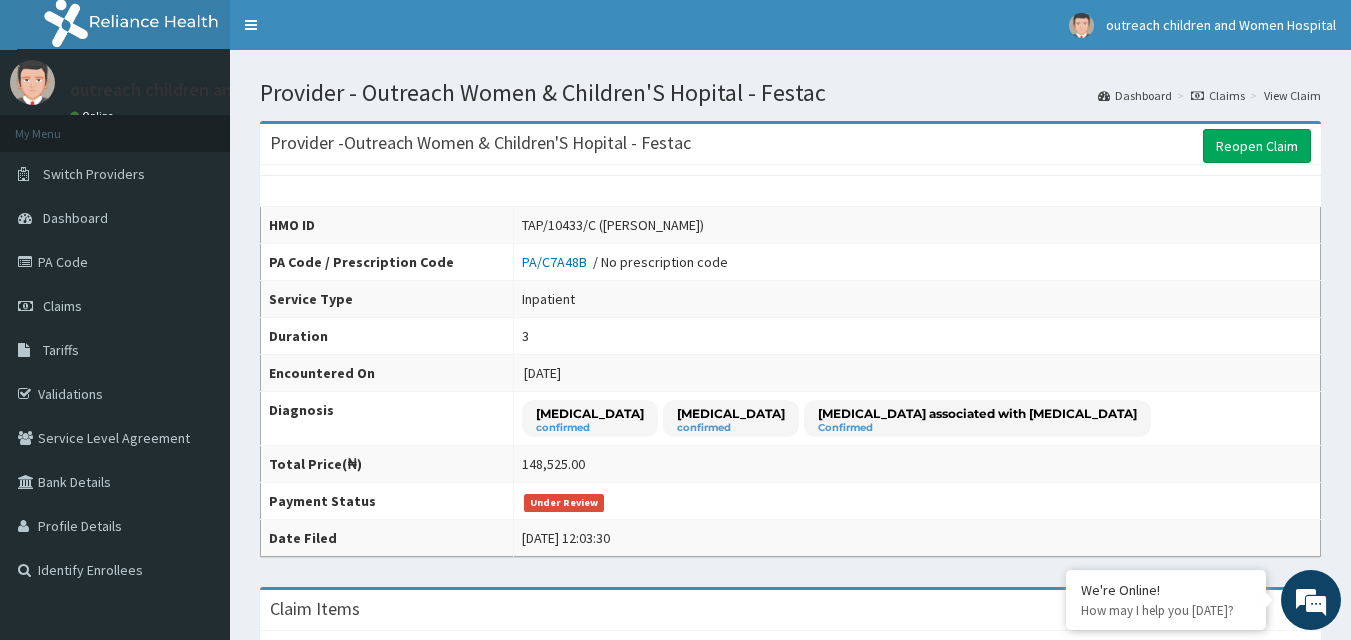 click on "Claims" at bounding box center (1218, 95) 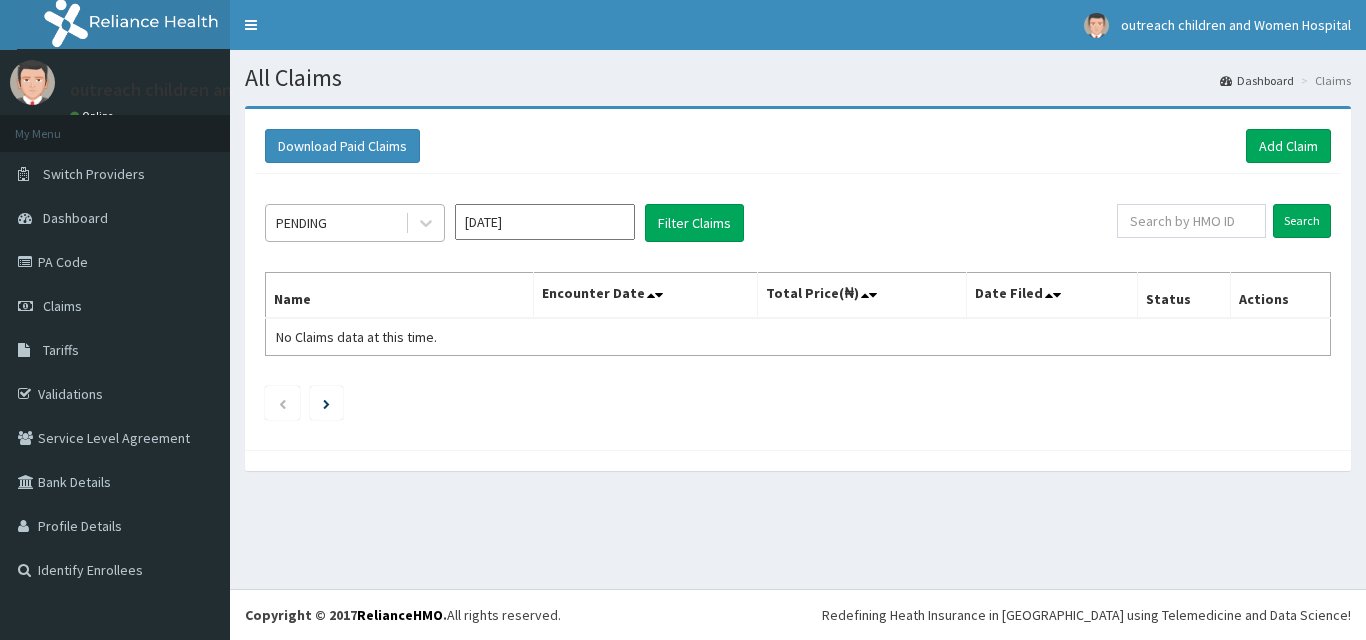 scroll, scrollTop: 0, scrollLeft: 0, axis: both 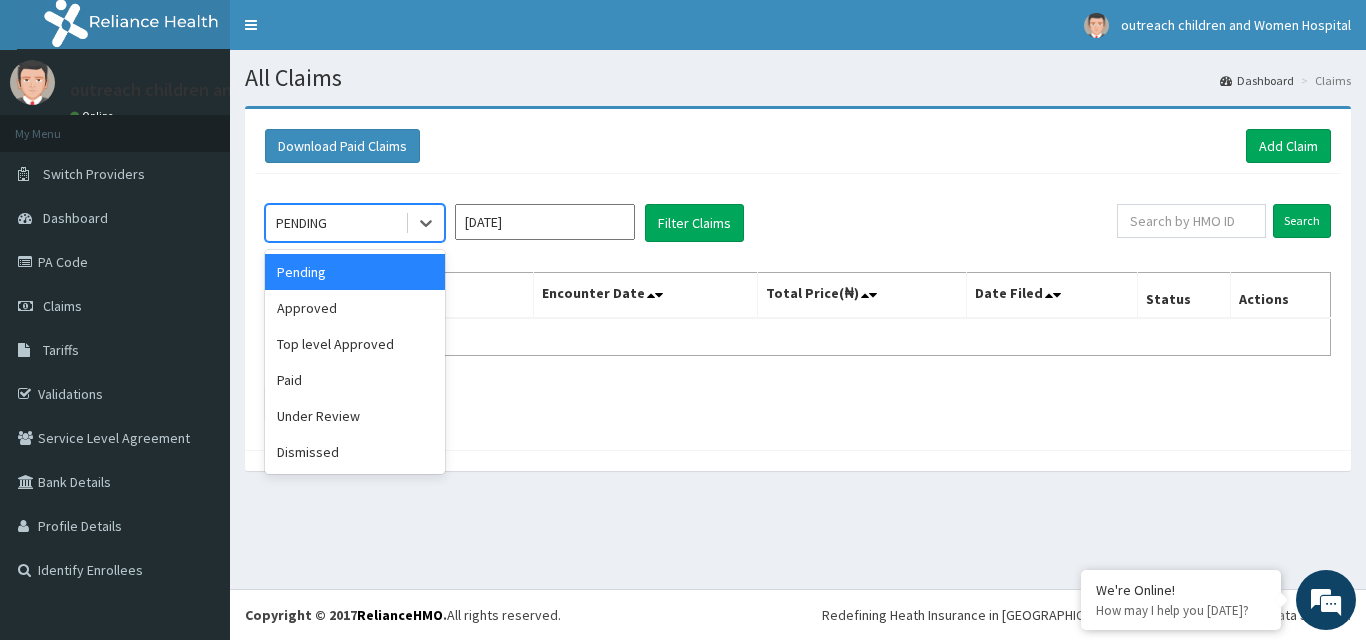 click on "PENDING" at bounding box center (335, 223) 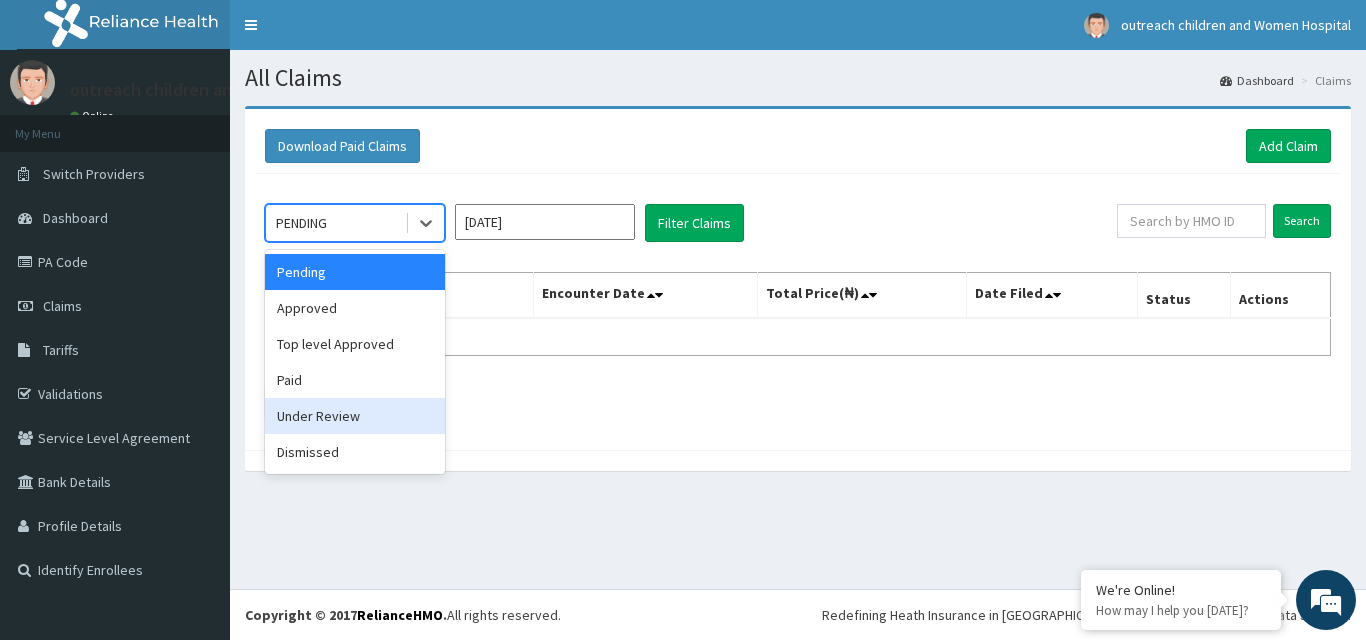click on "Under Review" at bounding box center [355, 416] 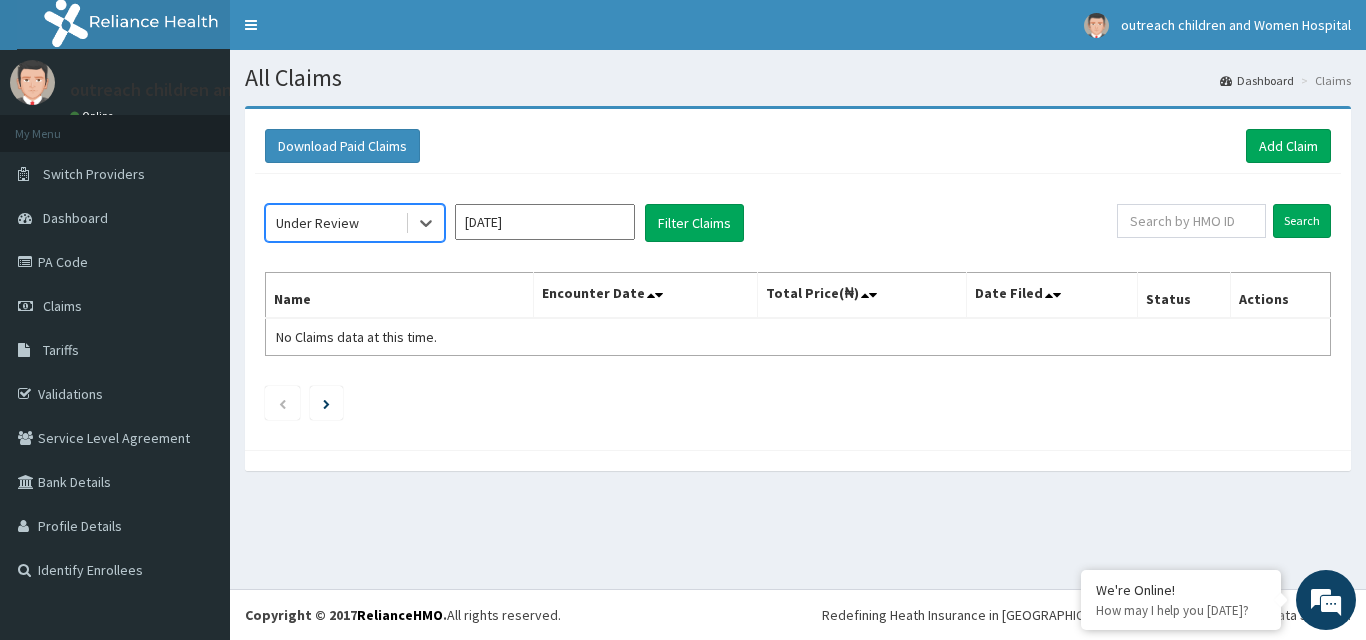 click on "[DATE]" at bounding box center [545, 222] 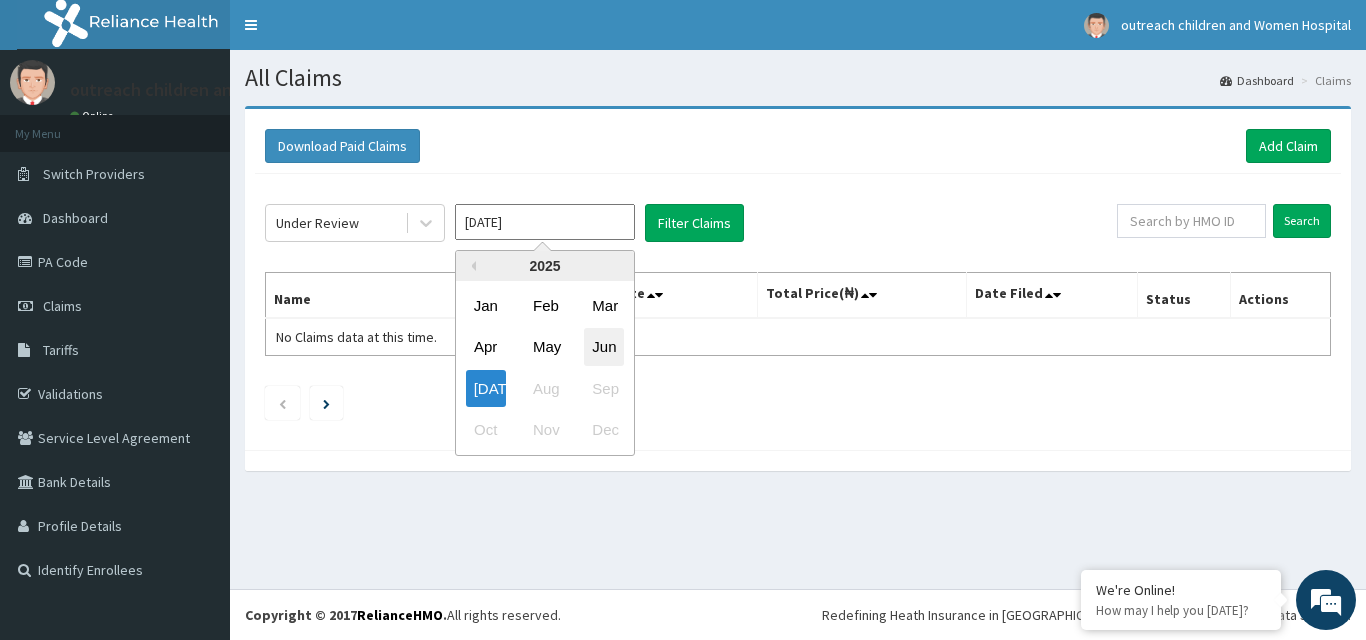 click on "Jun" at bounding box center (604, 347) 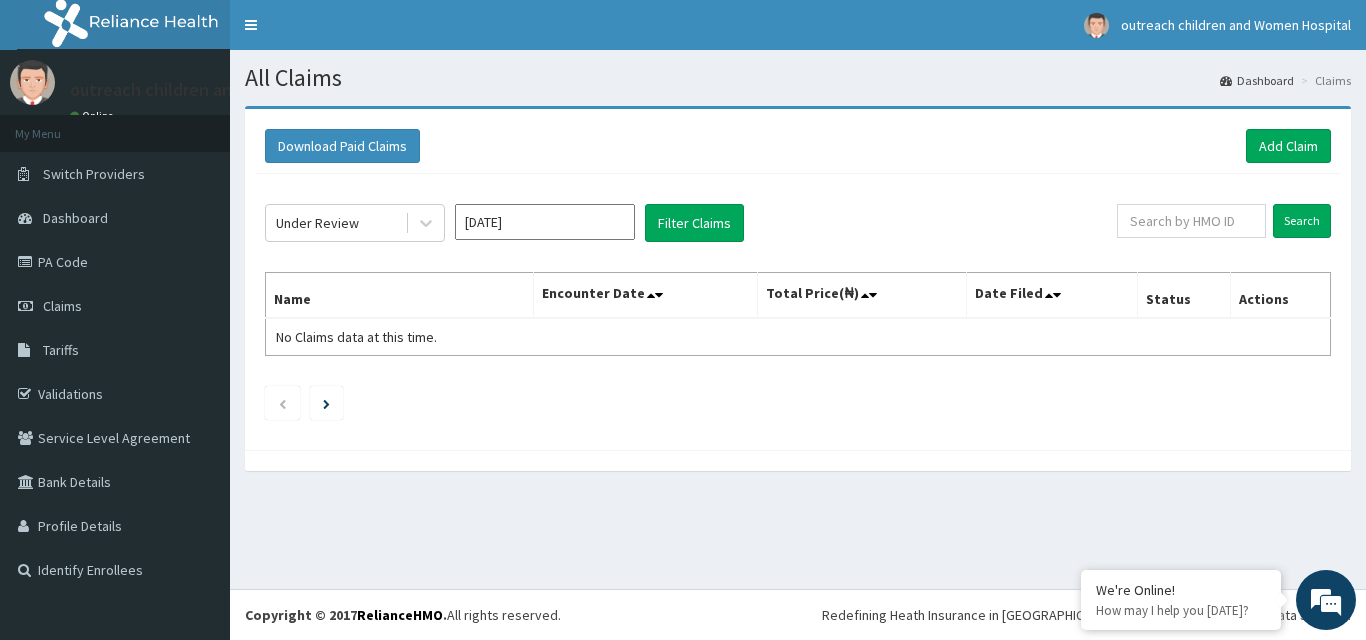 click on "Under Review Jun 2025 Filter Claims Search Name Encounter Date Total Price(₦) Date Filed Status Actions No Claims data at this time." 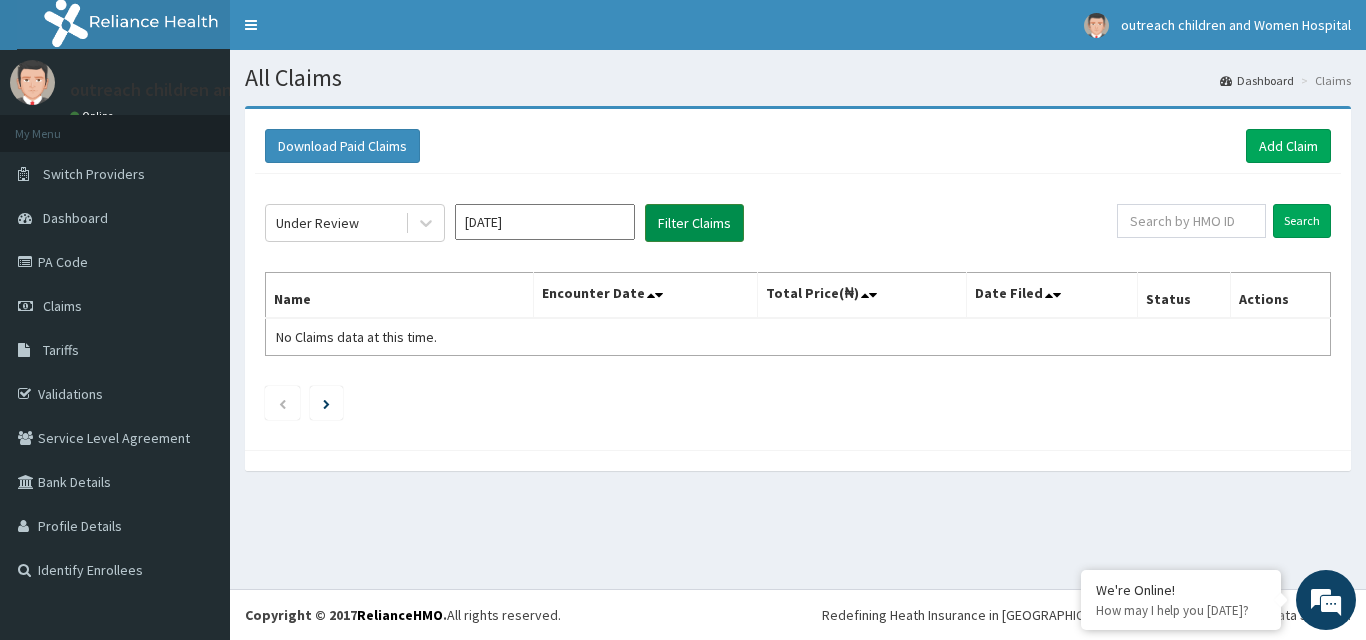 click on "Filter Claims" at bounding box center (694, 223) 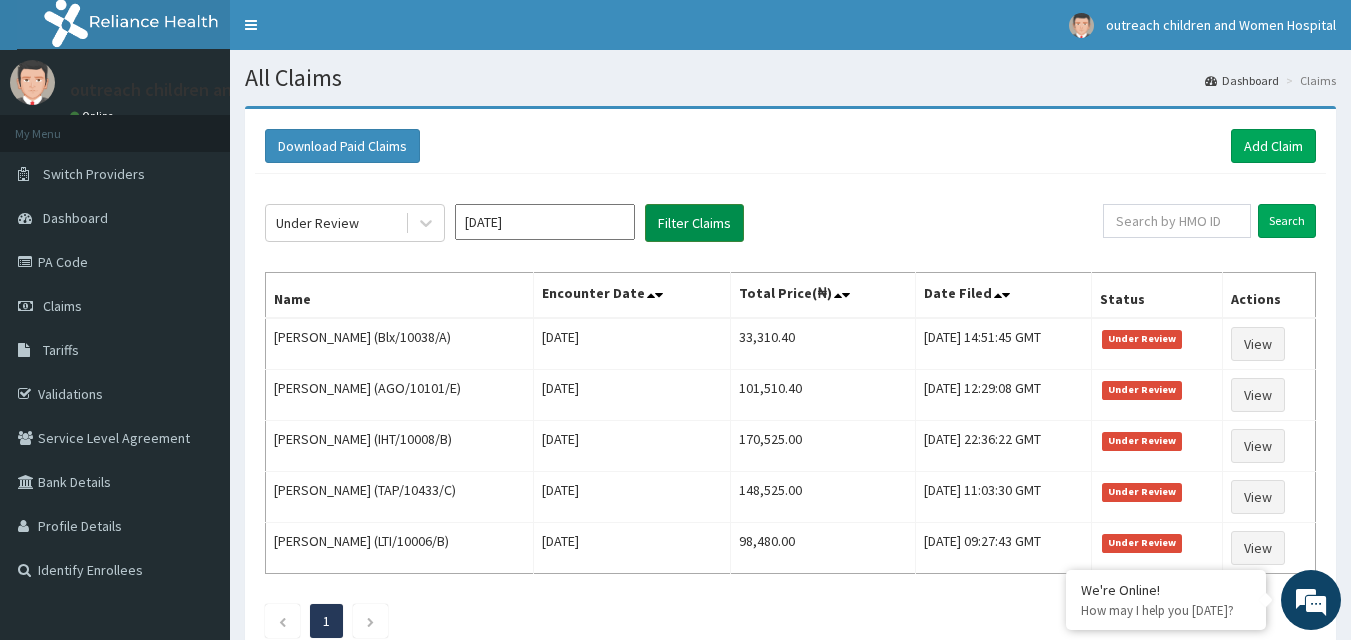 scroll, scrollTop: 0, scrollLeft: 0, axis: both 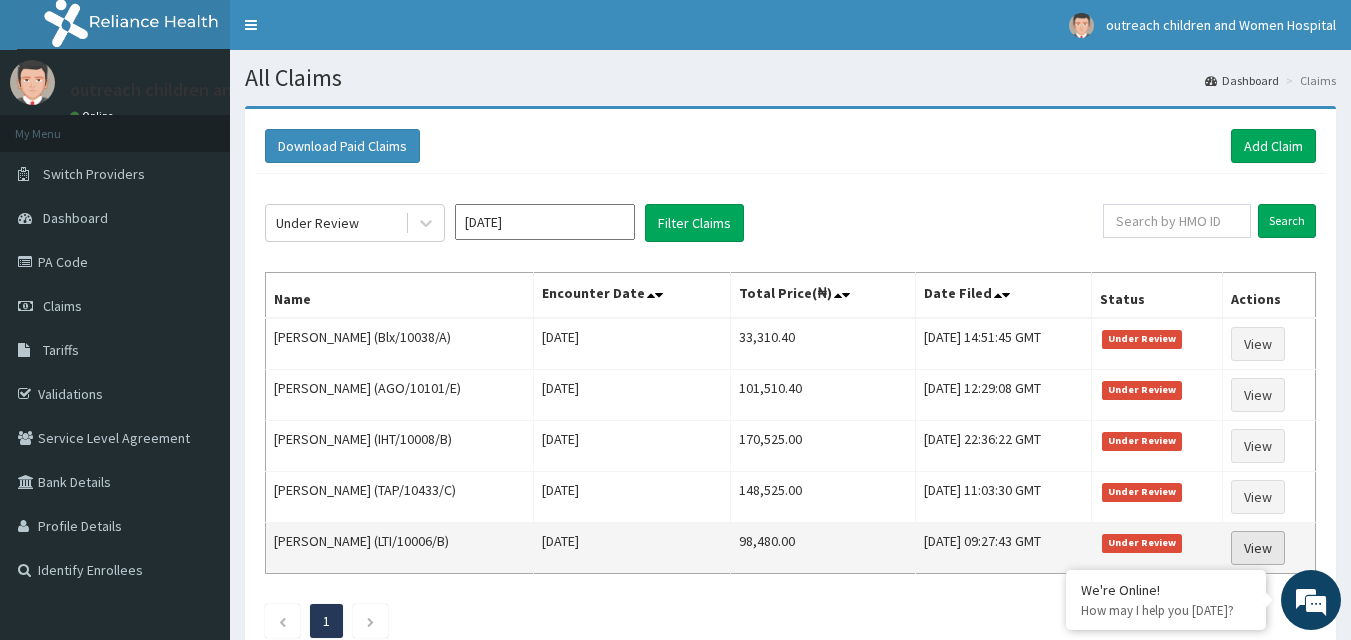 click on "View" at bounding box center [1258, 548] 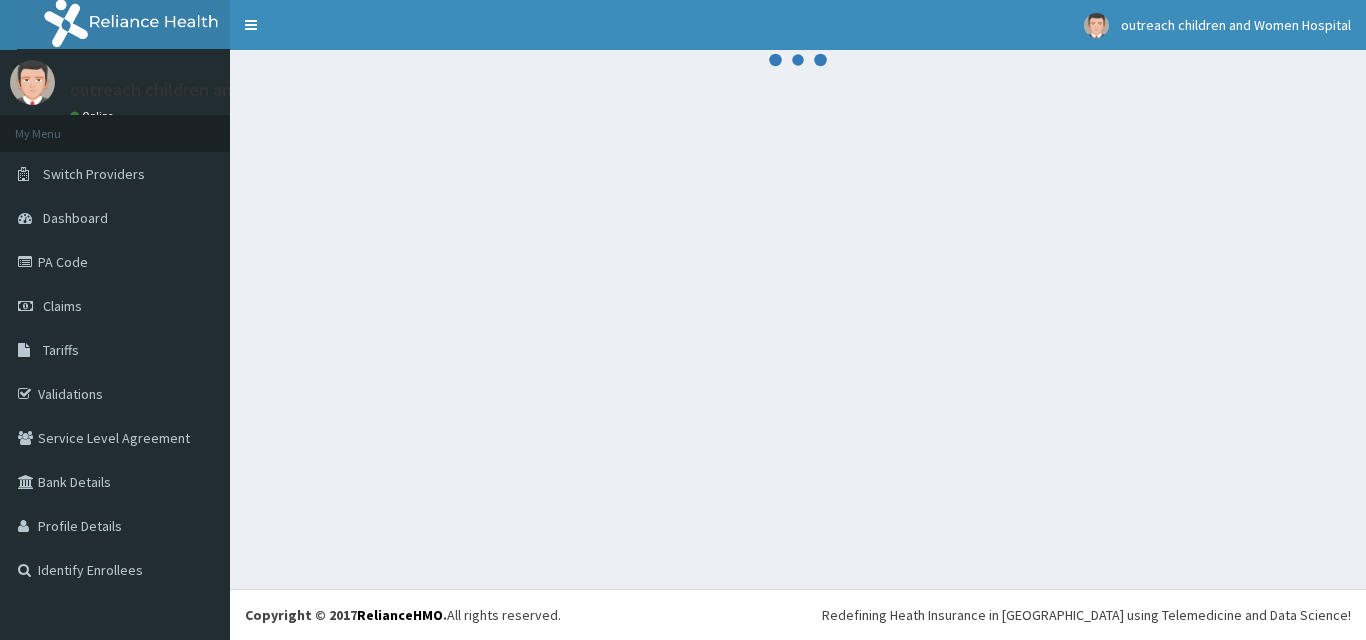 scroll, scrollTop: 0, scrollLeft: 0, axis: both 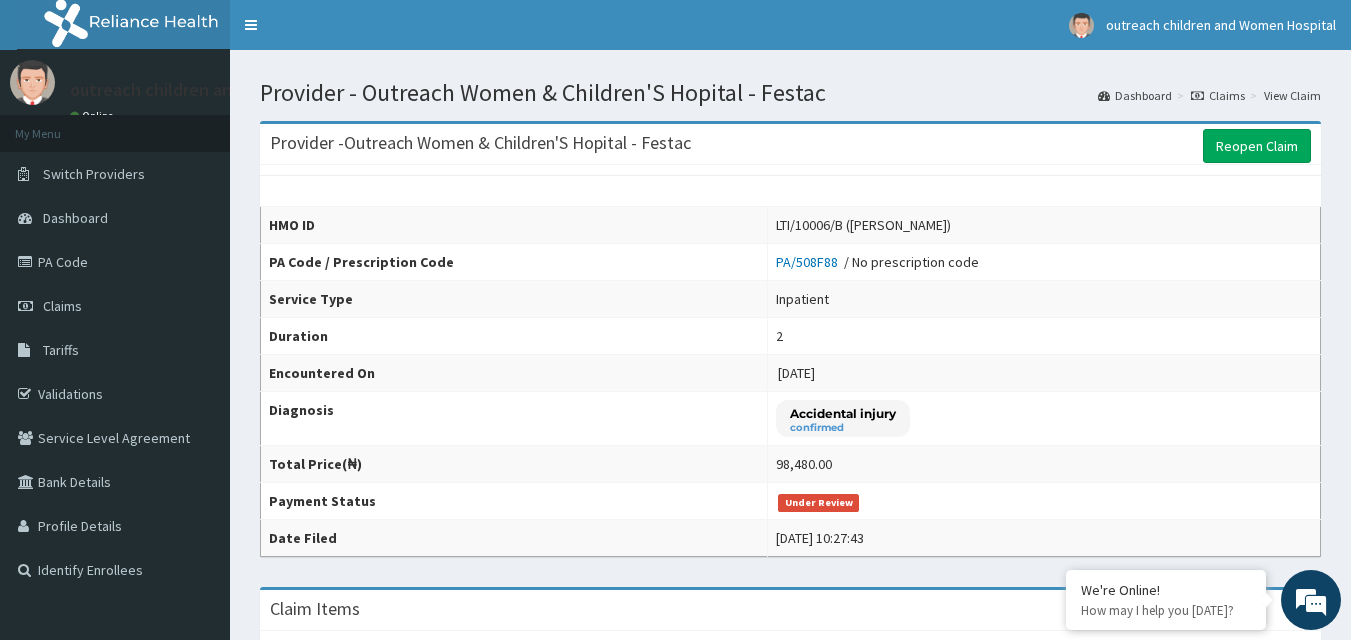 click on "Claims" at bounding box center (1218, 95) 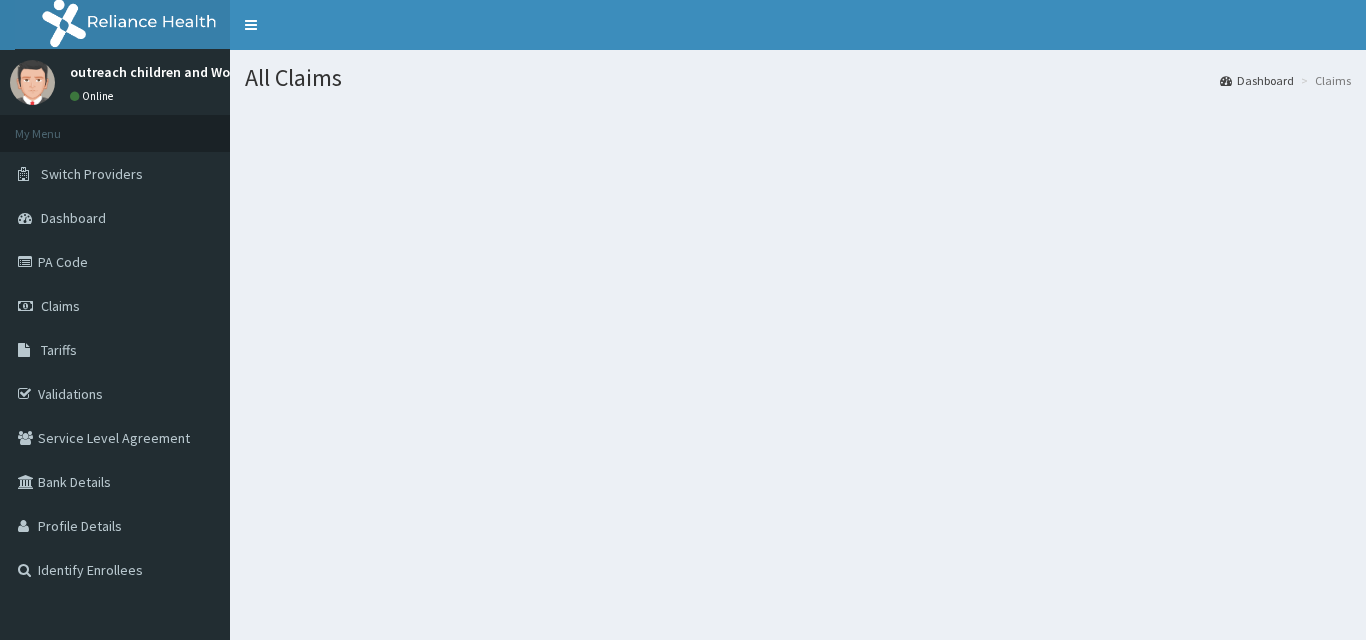 scroll, scrollTop: 0, scrollLeft: 0, axis: both 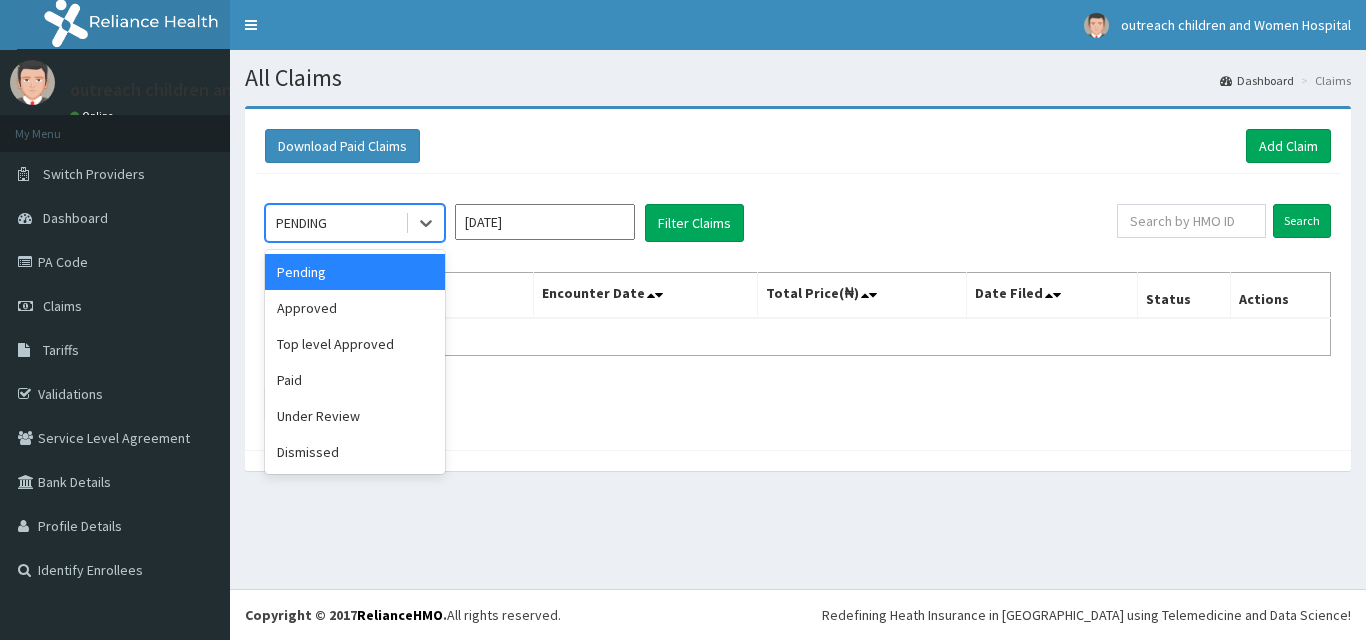 click on "PENDING" at bounding box center [335, 223] 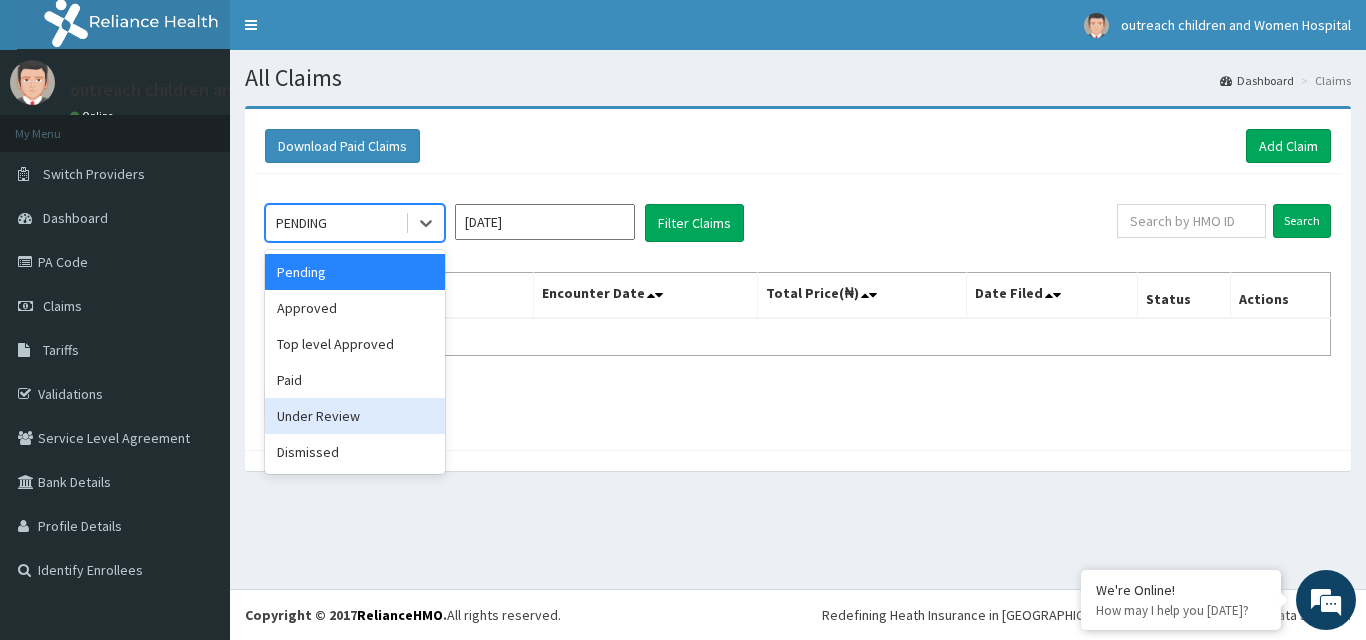 click on "Under Review" at bounding box center (355, 416) 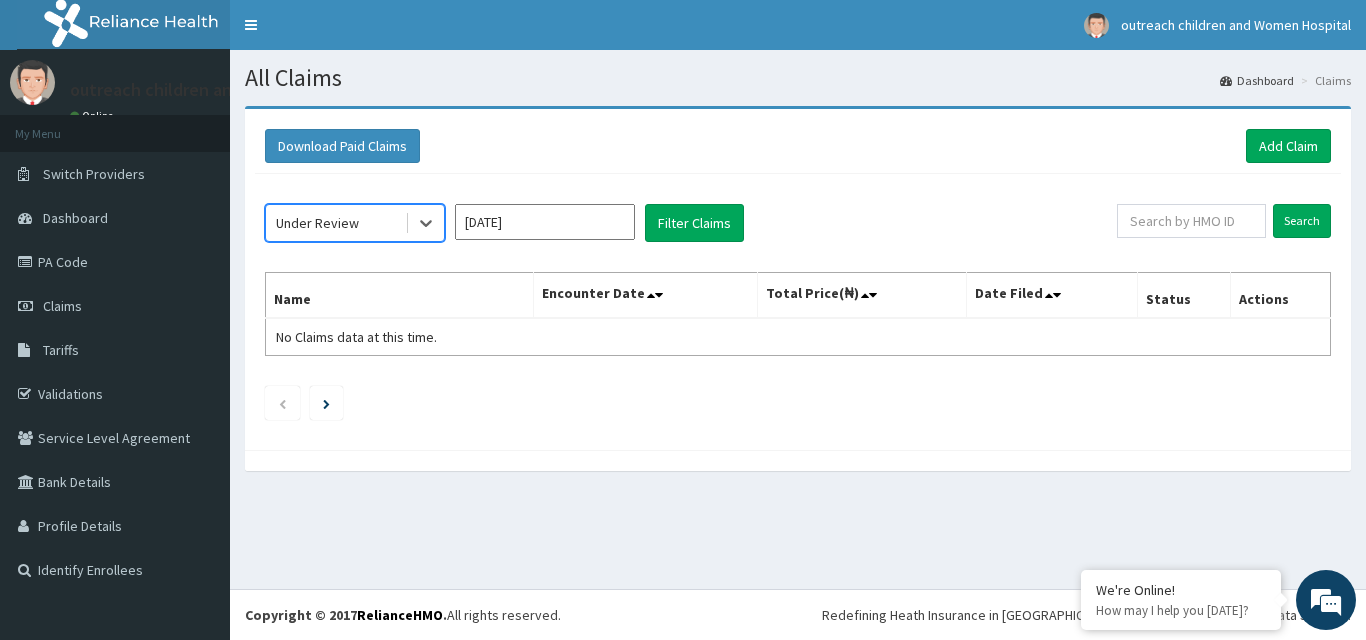 click on "Jul 2025" at bounding box center (545, 222) 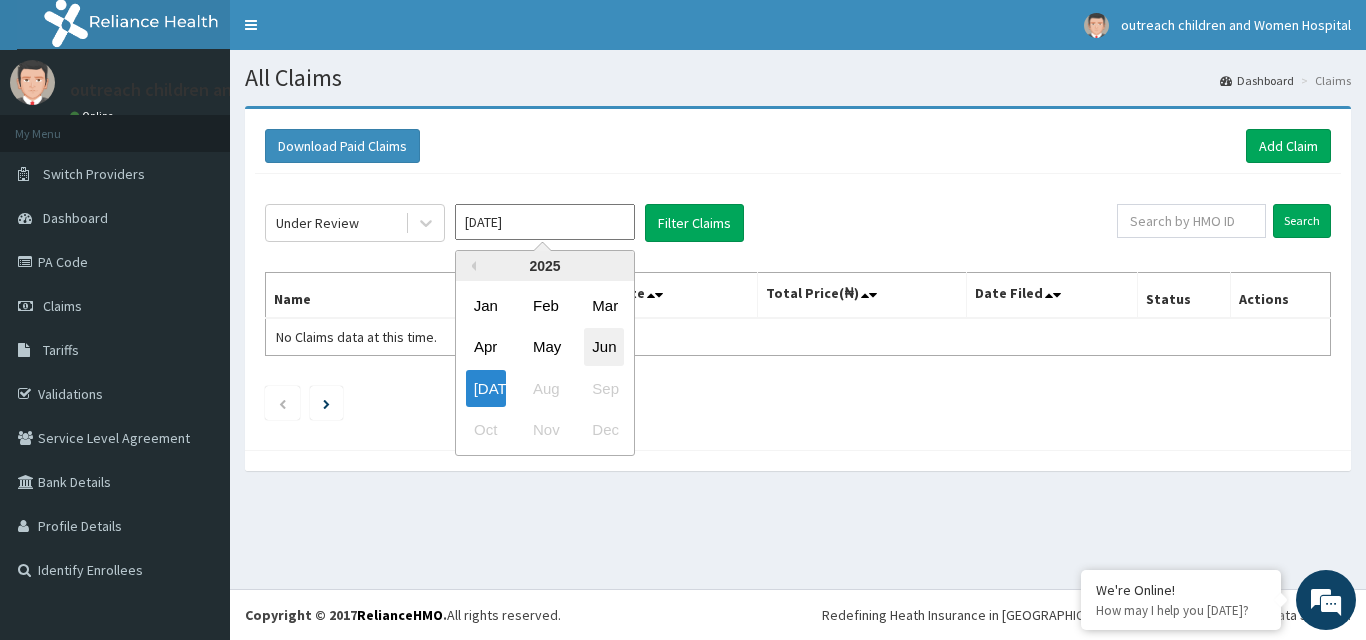 click on "Jun" at bounding box center [604, 347] 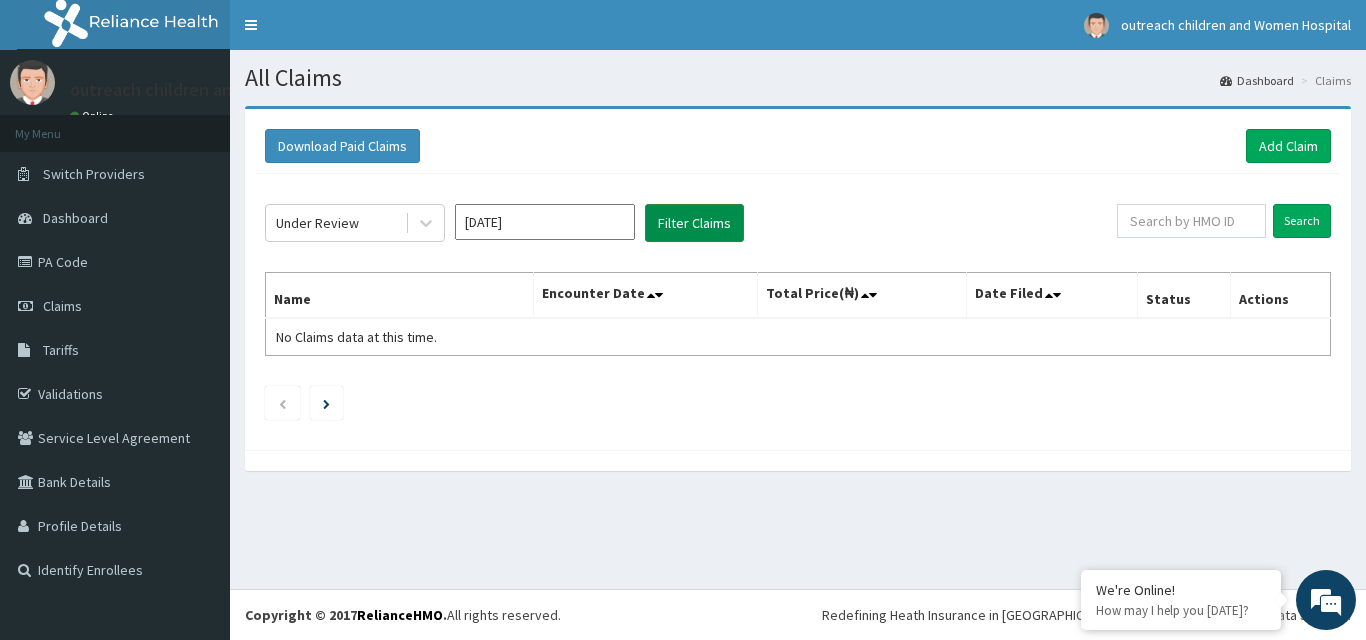 click on "Filter Claims" at bounding box center [694, 223] 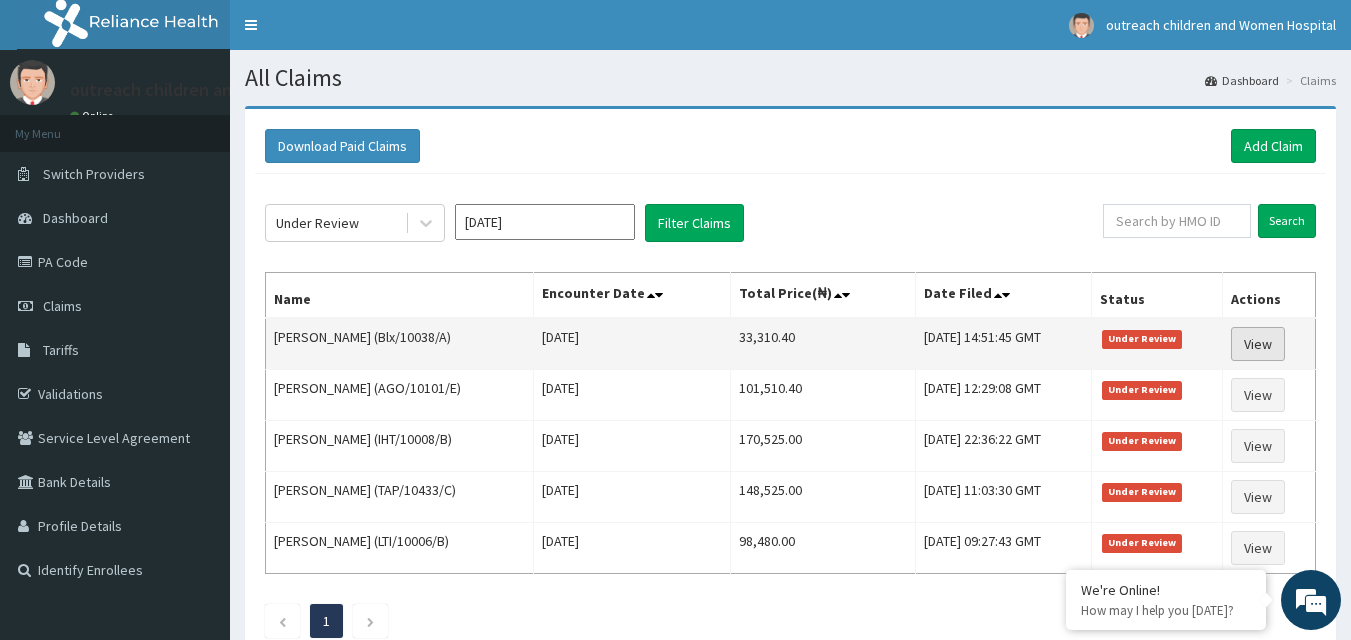 click on "View" at bounding box center (1258, 344) 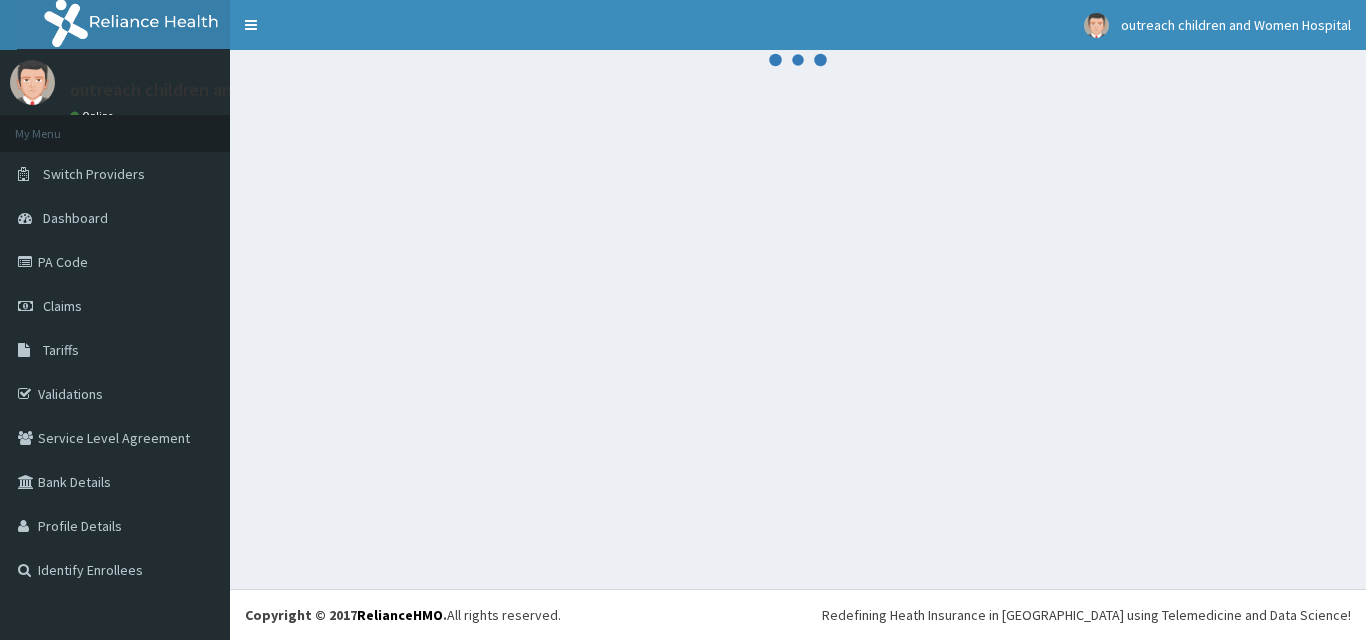 scroll, scrollTop: 0, scrollLeft: 0, axis: both 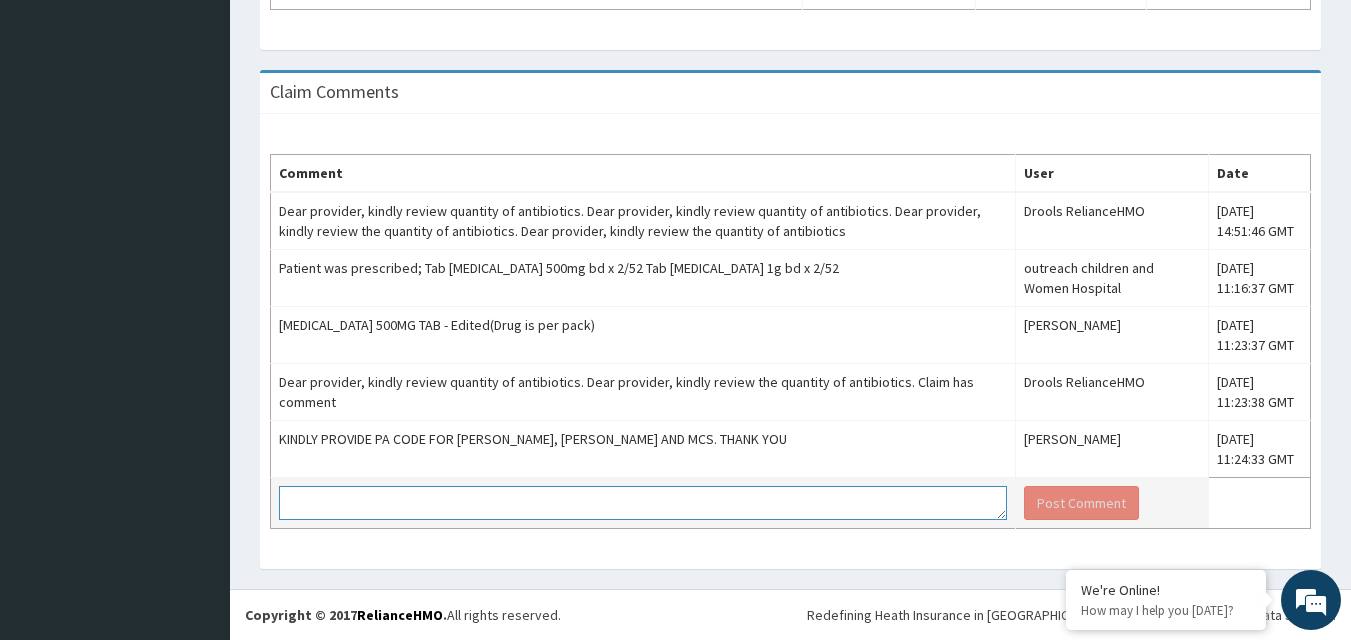 click at bounding box center (643, 503) 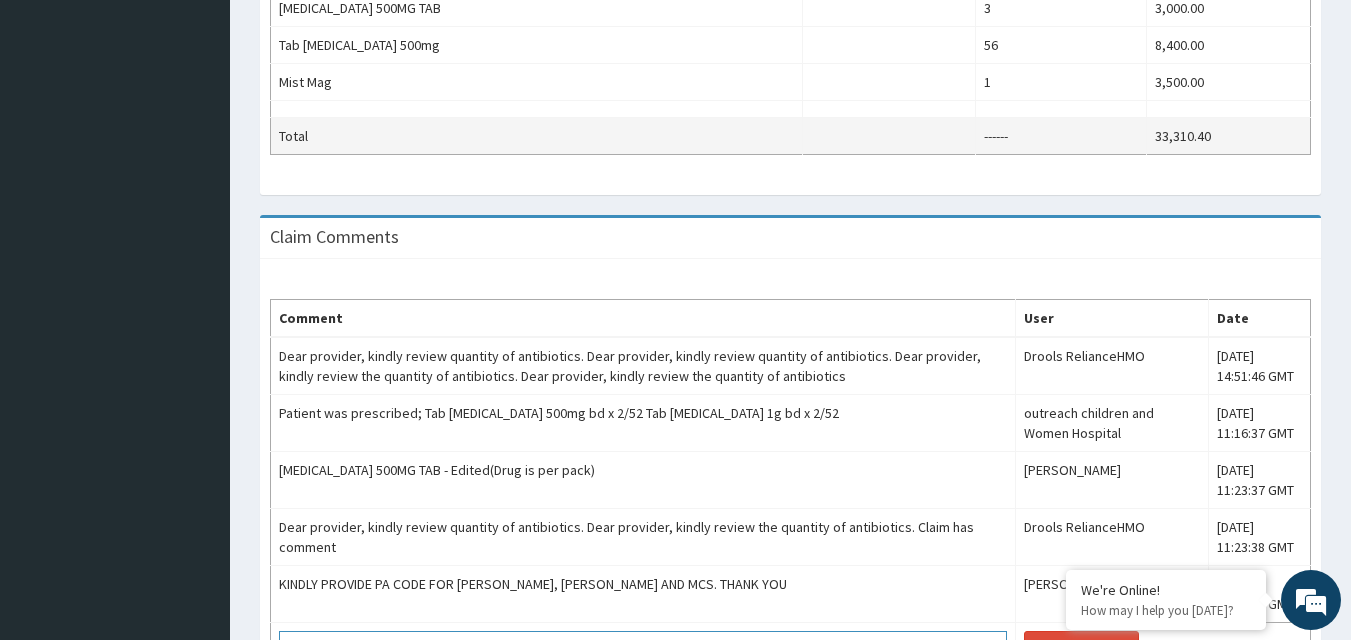 scroll, scrollTop: 1061, scrollLeft: 0, axis: vertical 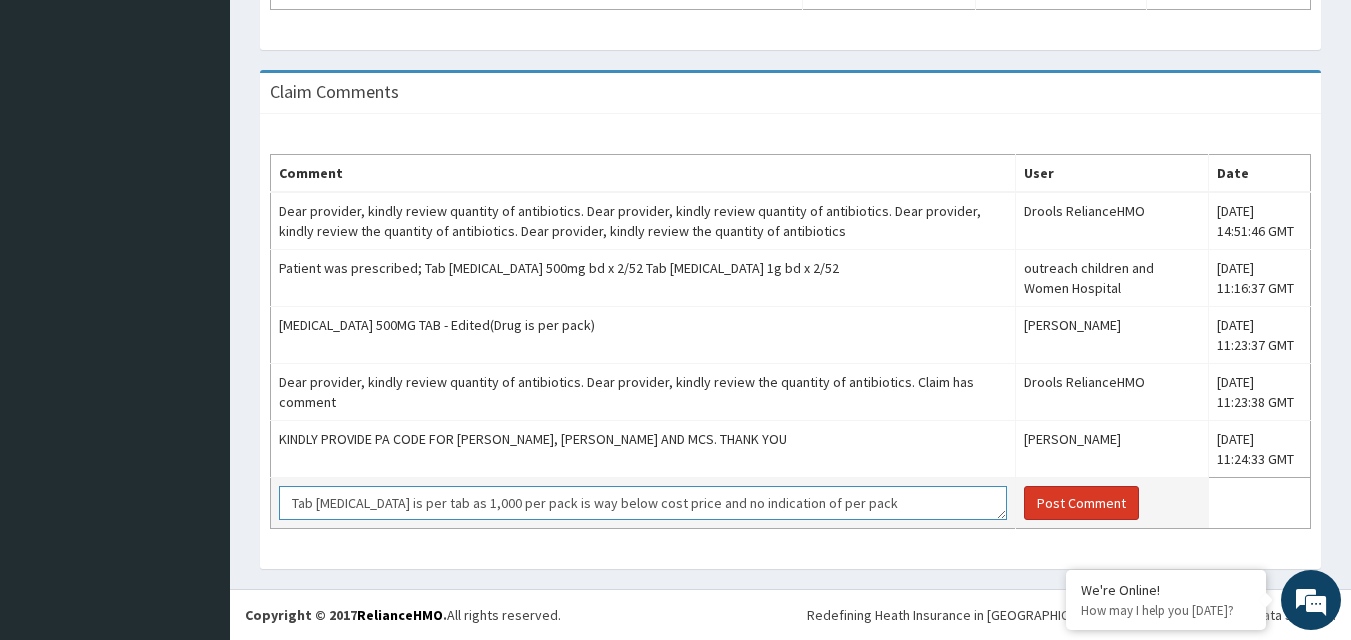 type on "Tab Clarithromycin is per tab as 1,000 per pack is way below cost price and no indication of per pack" 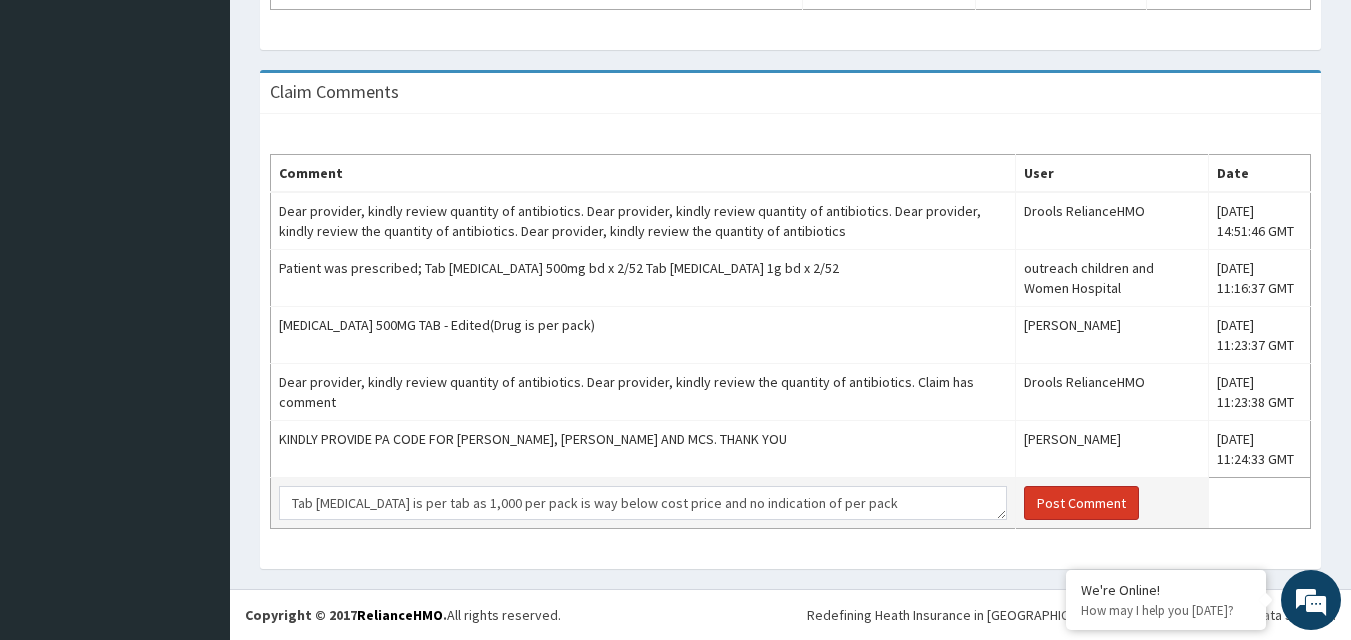 click on "Post Comment" at bounding box center [1081, 503] 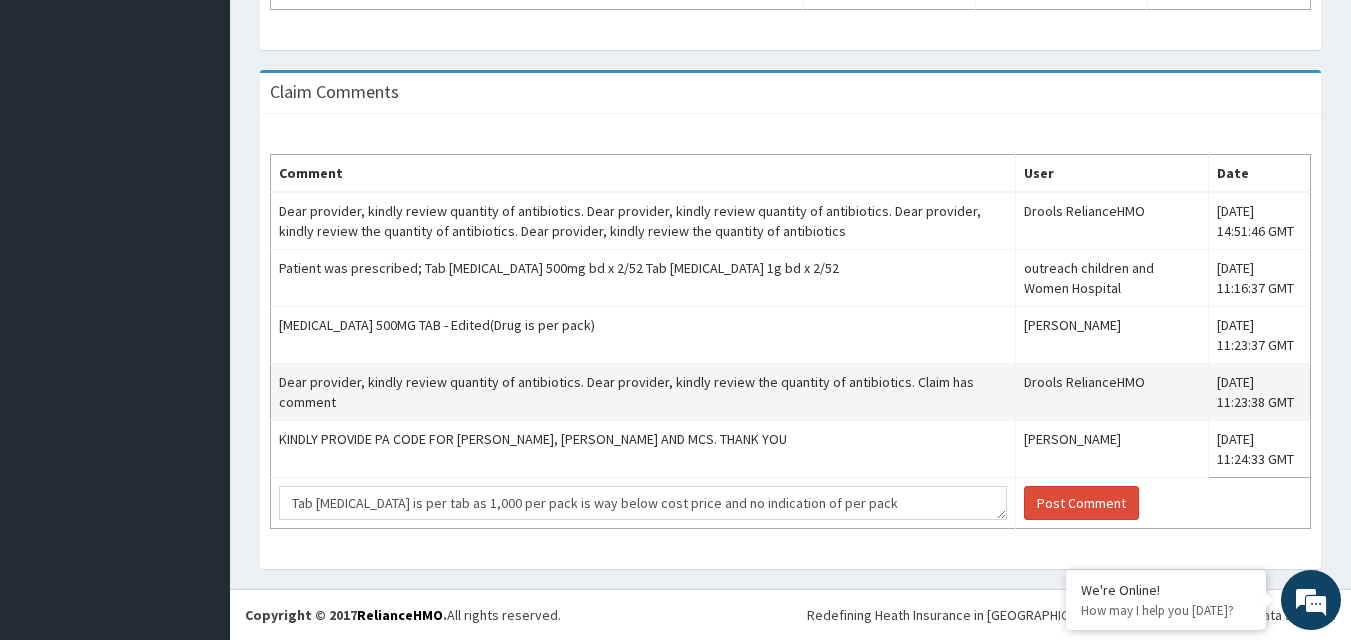 type 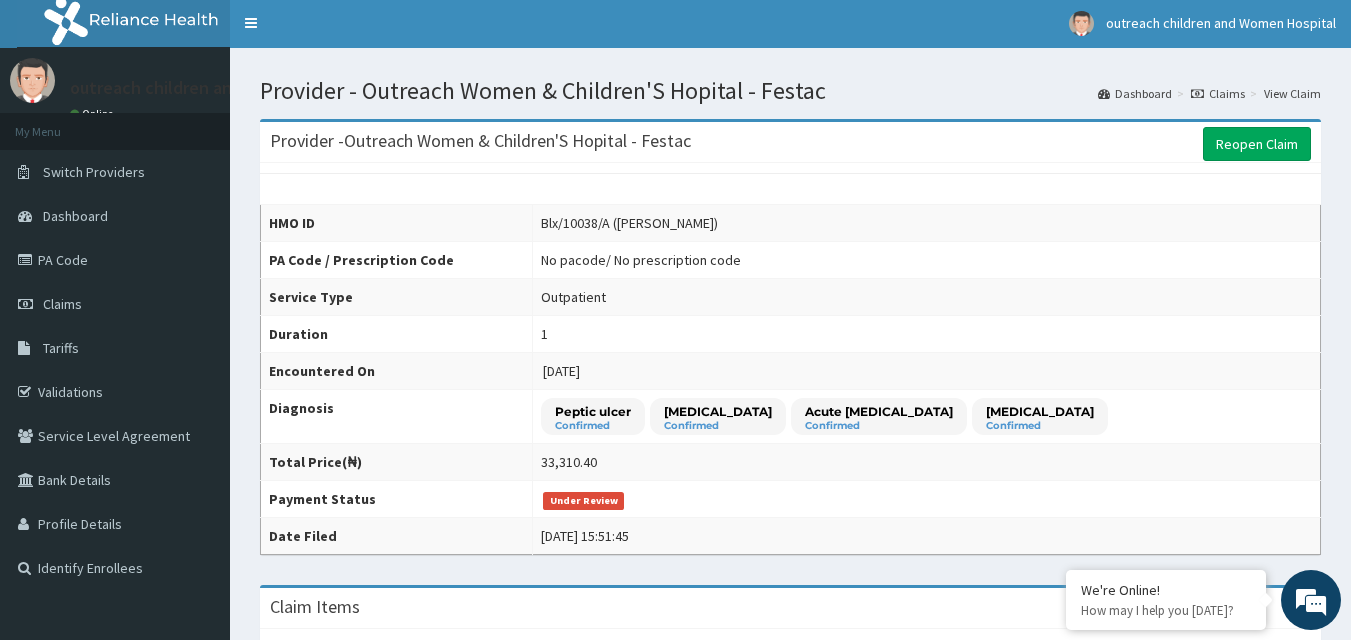 scroll, scrollTop: 0, scrollLeft: 0, axis: both 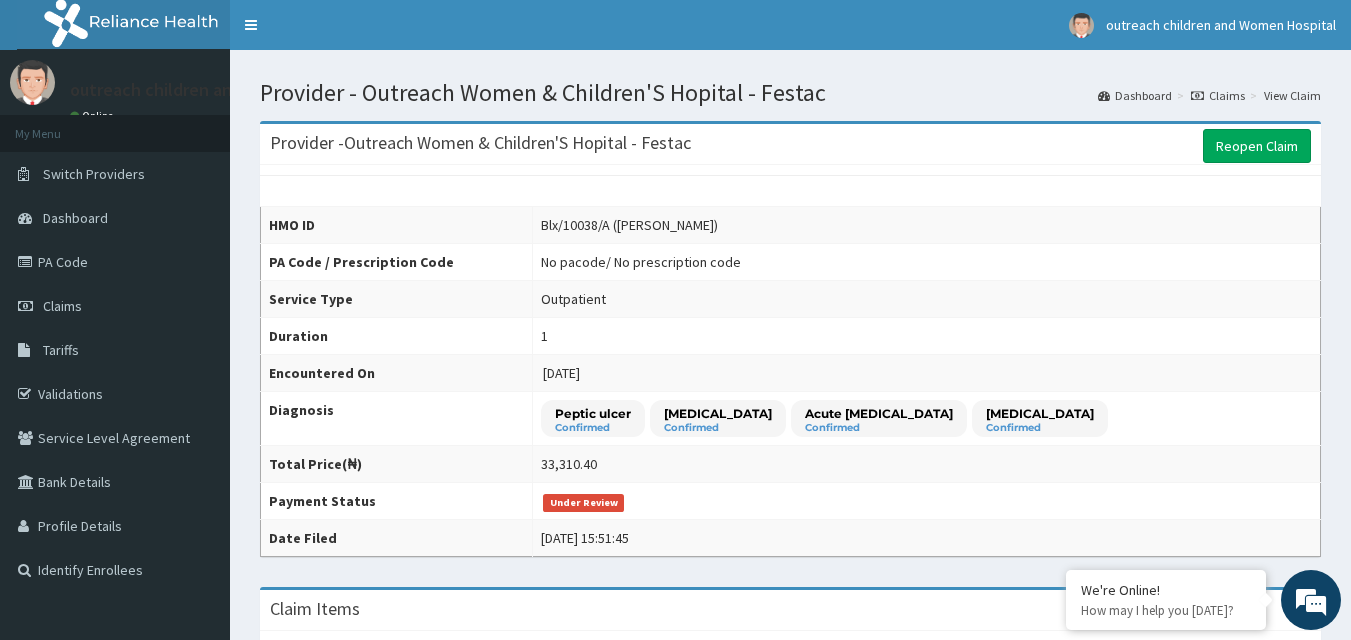 click on "Claims" at bounding box center (1218, 95) 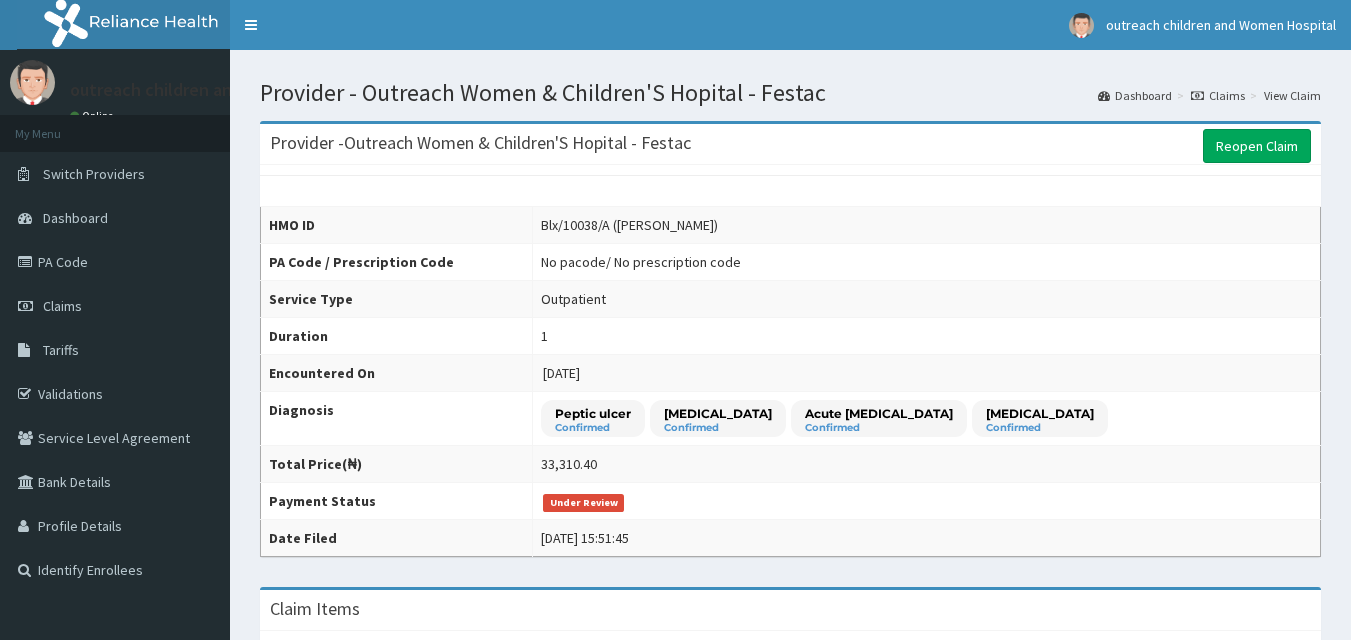 scroll, scrollTop: 1061, scrollLeft: 0, axis: vertical 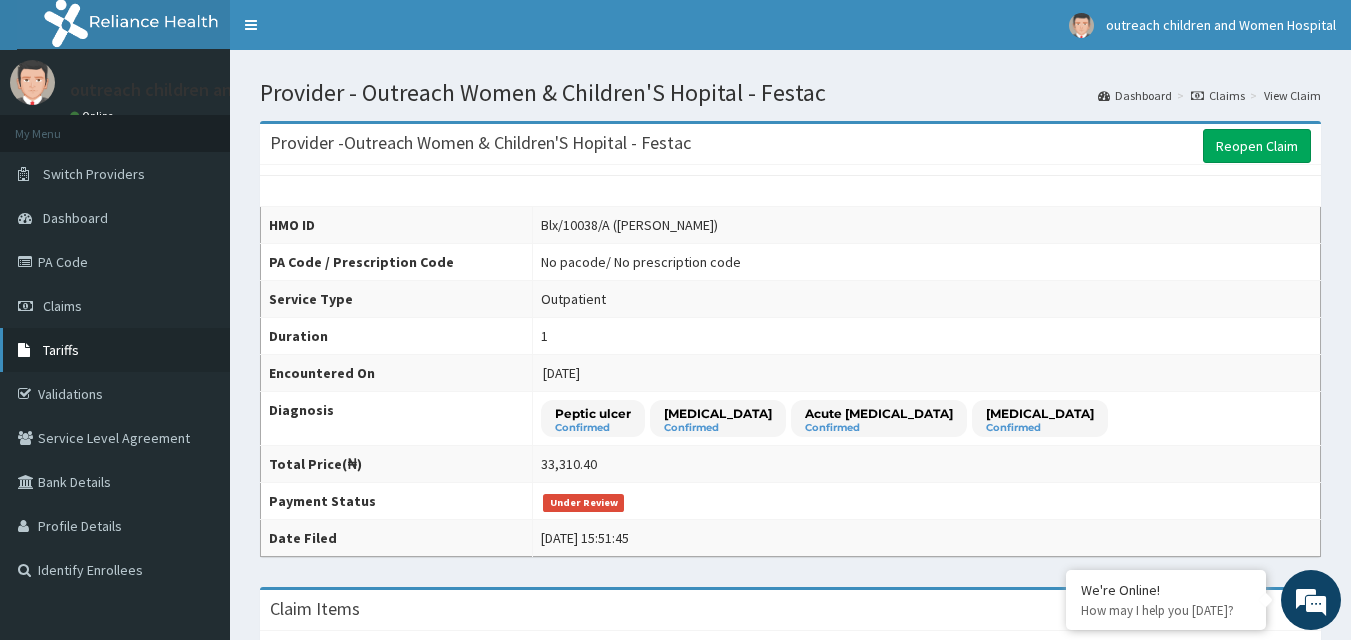 click on "Tariffs" at bounding box center (61, 350) 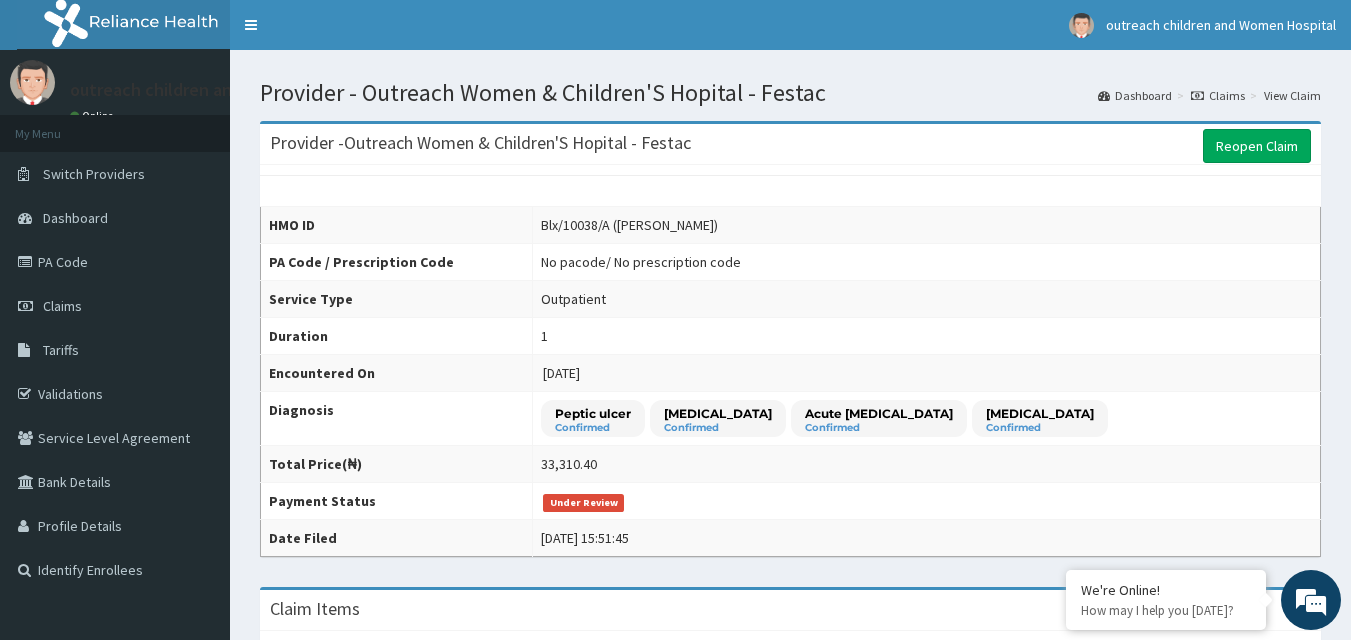 scroll, scrollTop: 0, scrollLeft: 0, axis: both 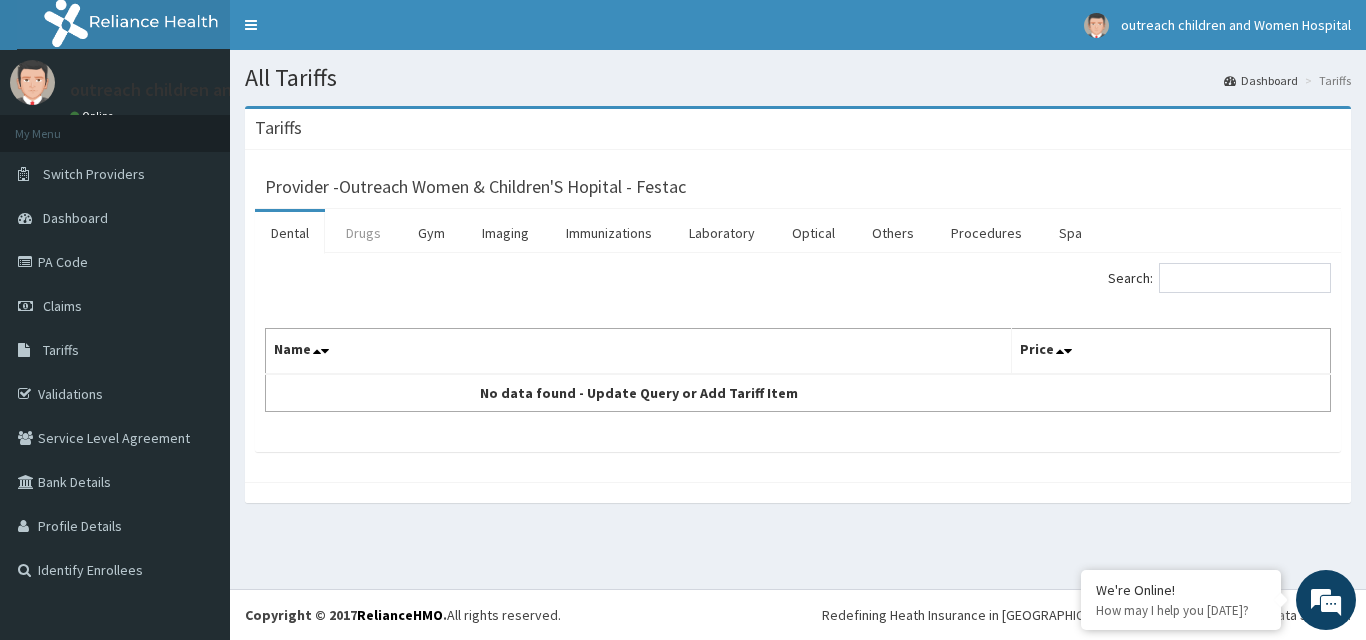 click on "Drugs" at bounding box center (363, 233) 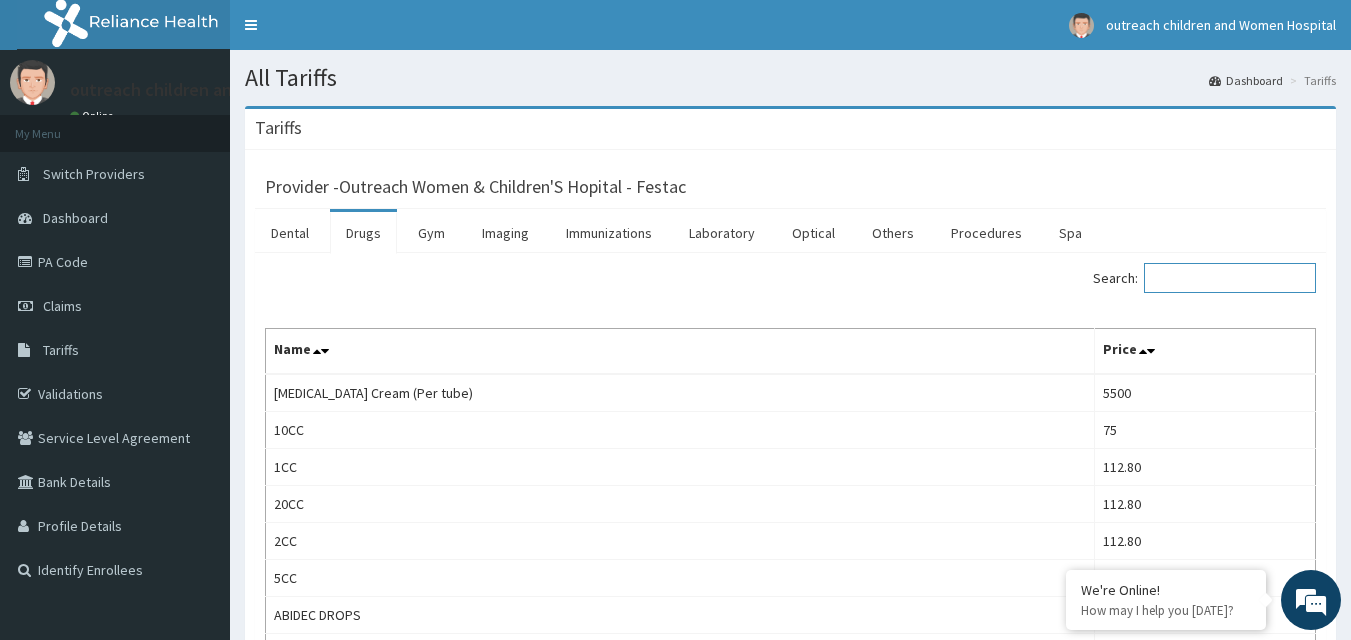 click on "Search:" at bounding box center [1230, 278] 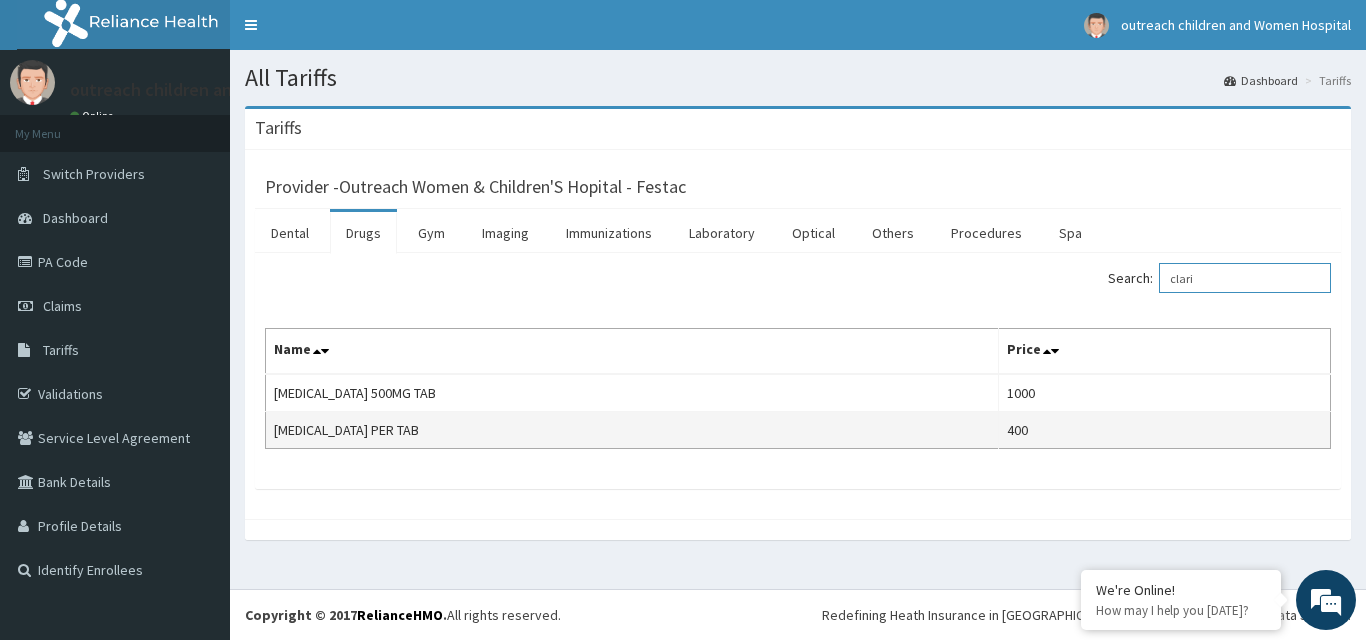 scroll, scrollTop: 0, scrollLeft: 0, axis: both 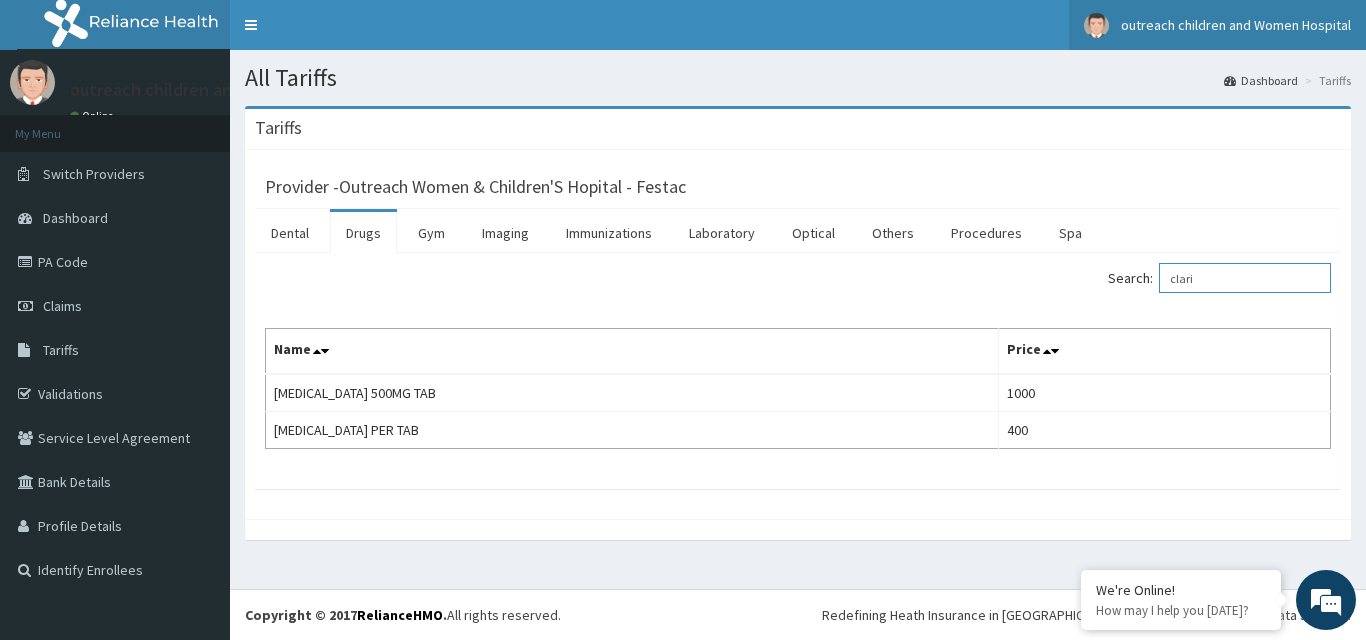 type on "clari" 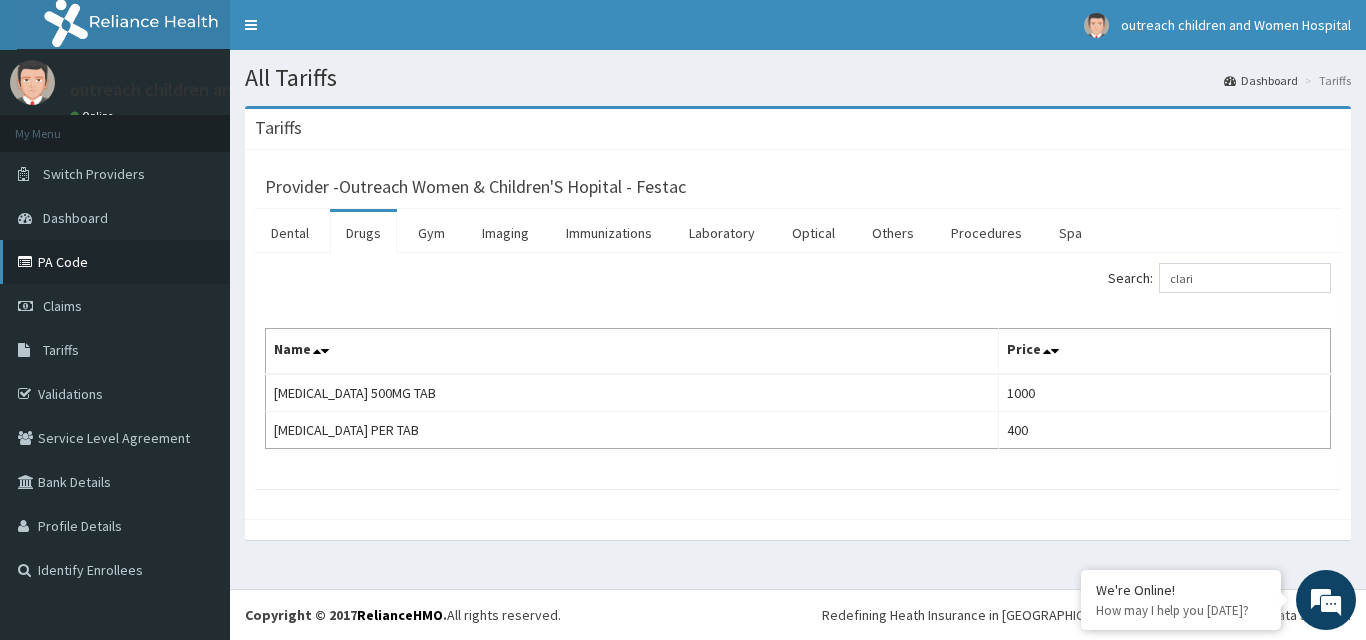 click on "PA Code" at bounding box center [115, 262] 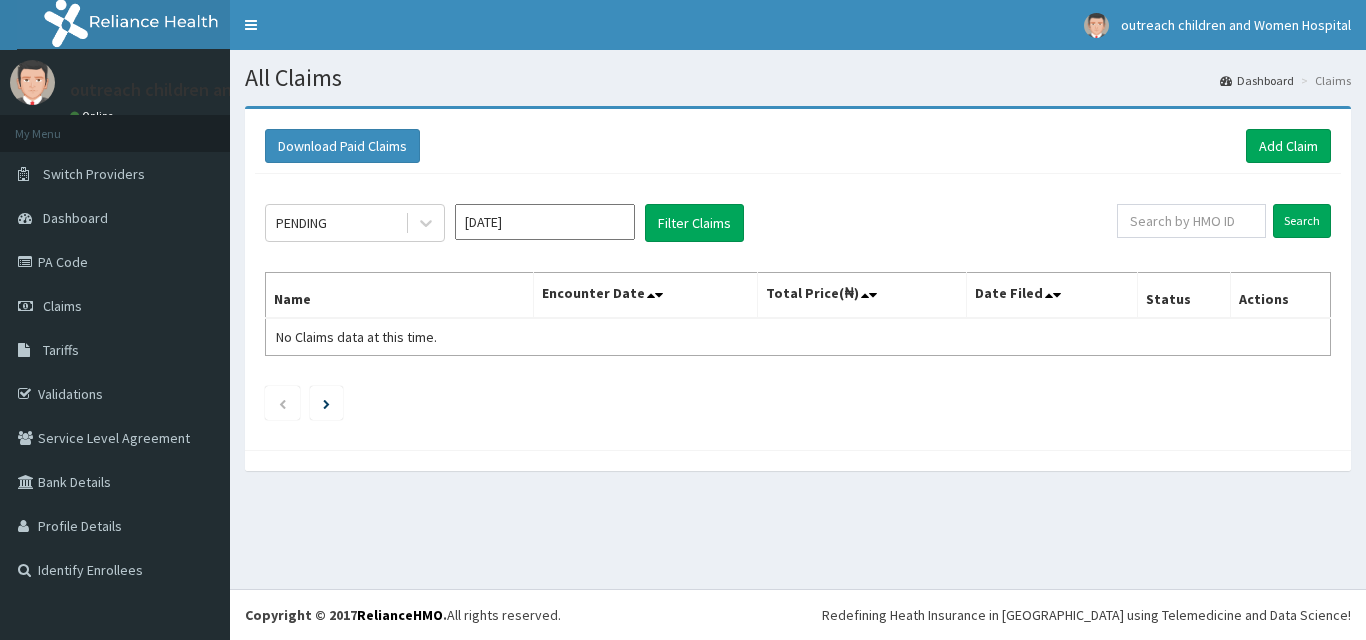 scroll, scrollTop: 0, scrollLeft: 0, axis: both 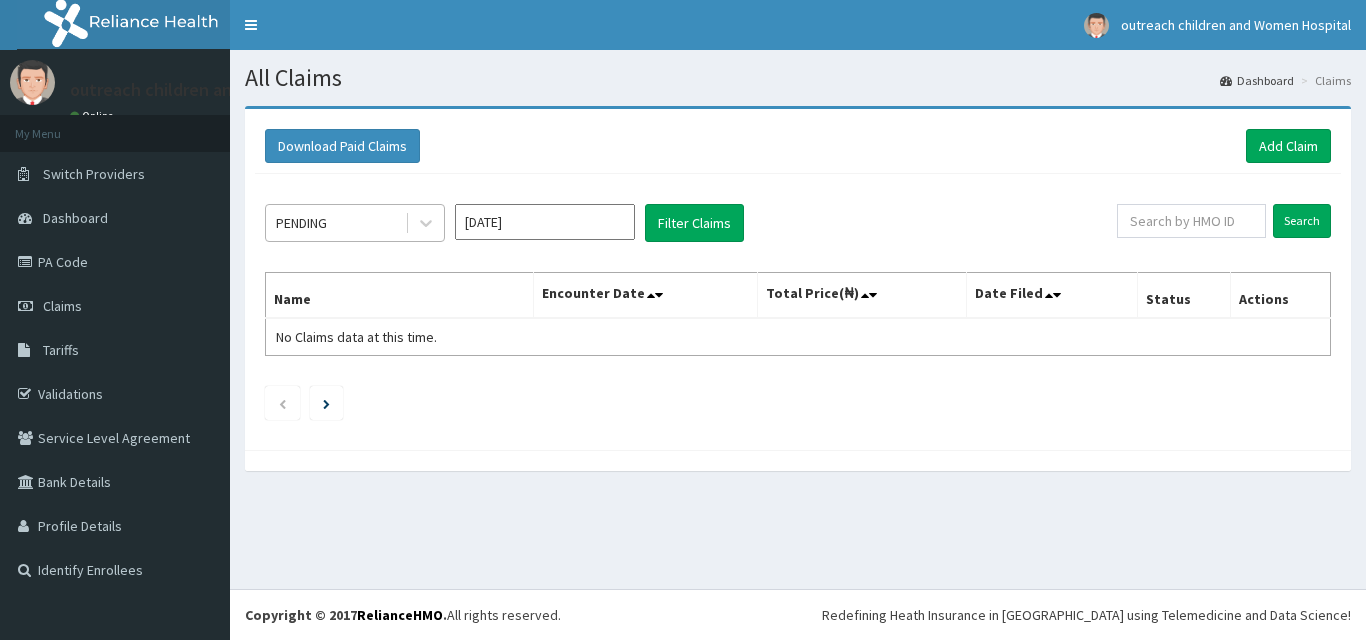 click on "PENDING" at bounding box center [335, 223] 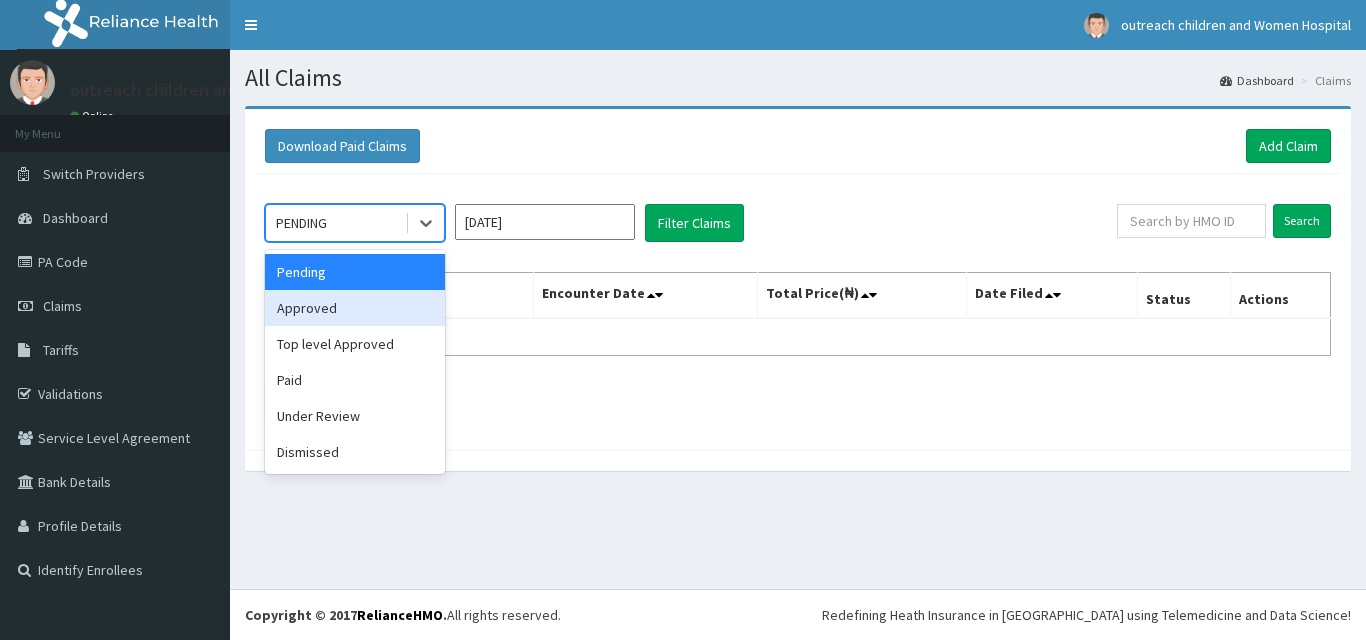 click on "Approved" at bounding box center (355, 308) 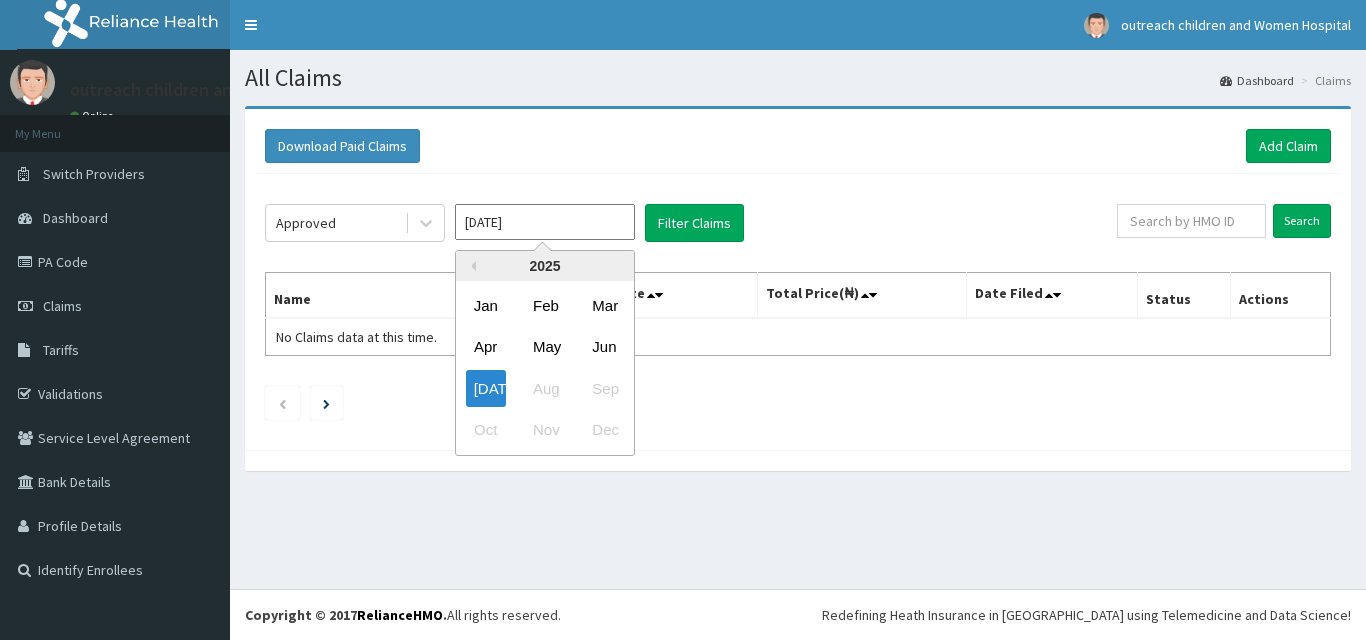 click on "Jul 2025" at bounding box center (545, 222) 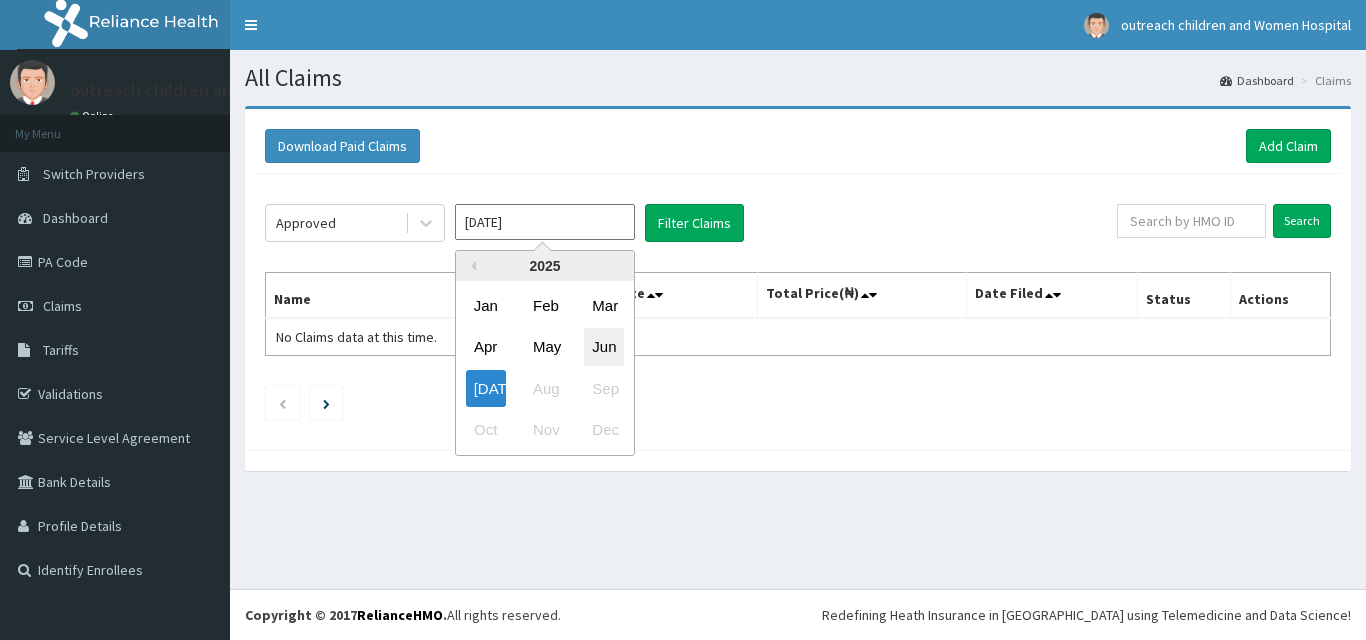 click on "Jun" at bounding box center (604, 347) 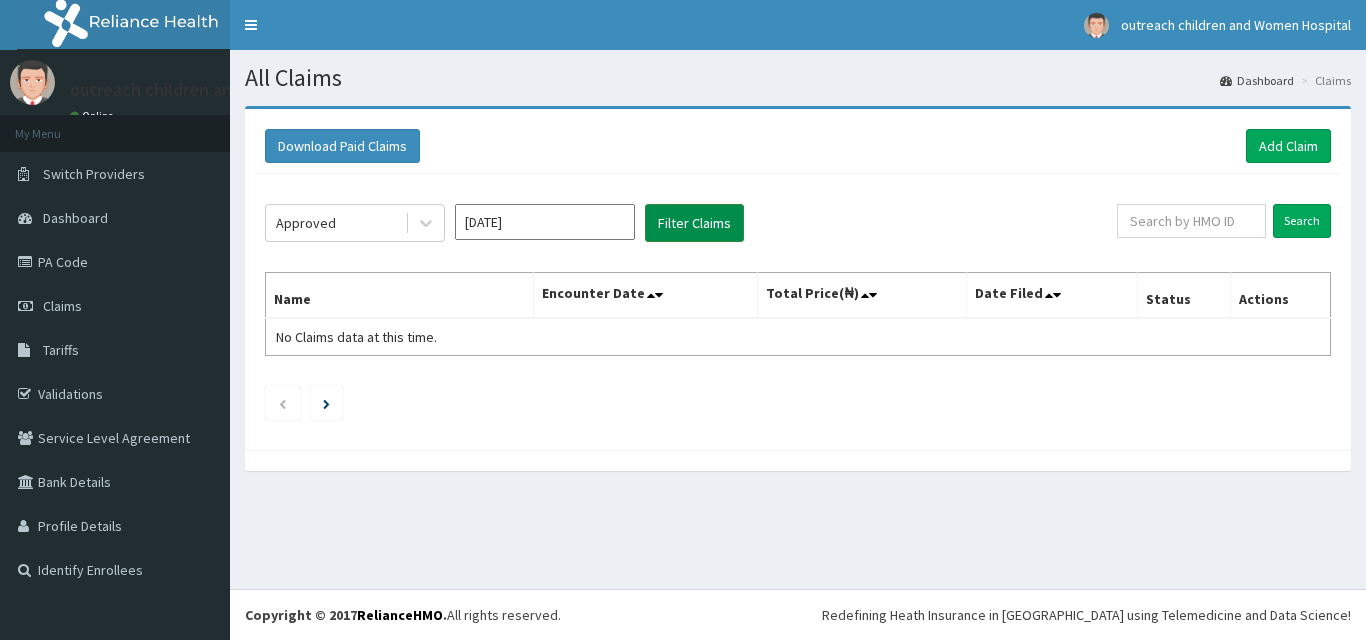 click on "Filter Claims" at bounding box center [694, 223] 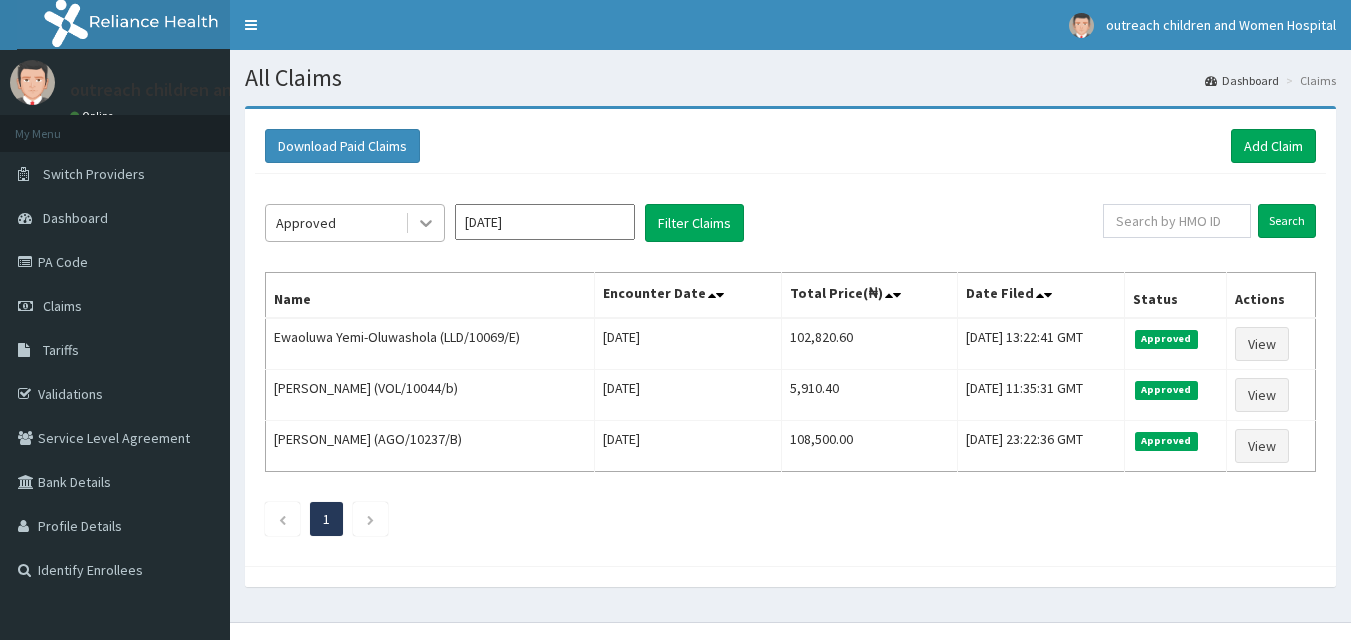 click at bounding box center (426, 223) 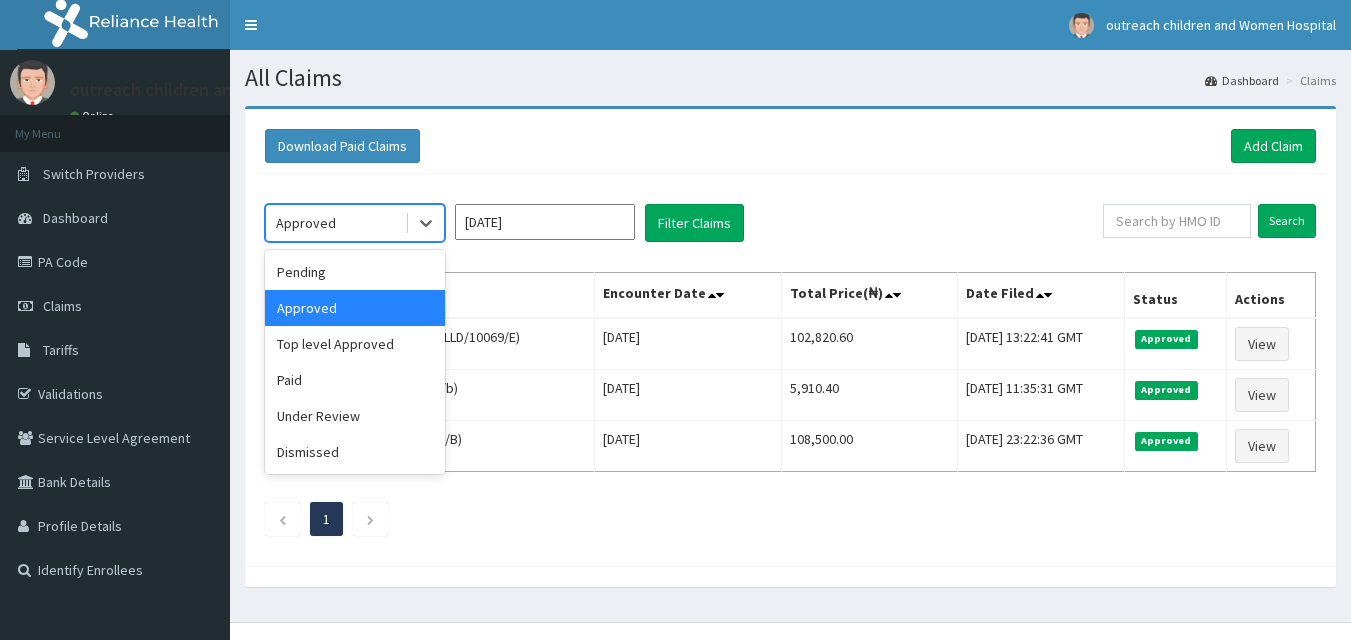 click on "Approved" at bounding box center [355, 308] 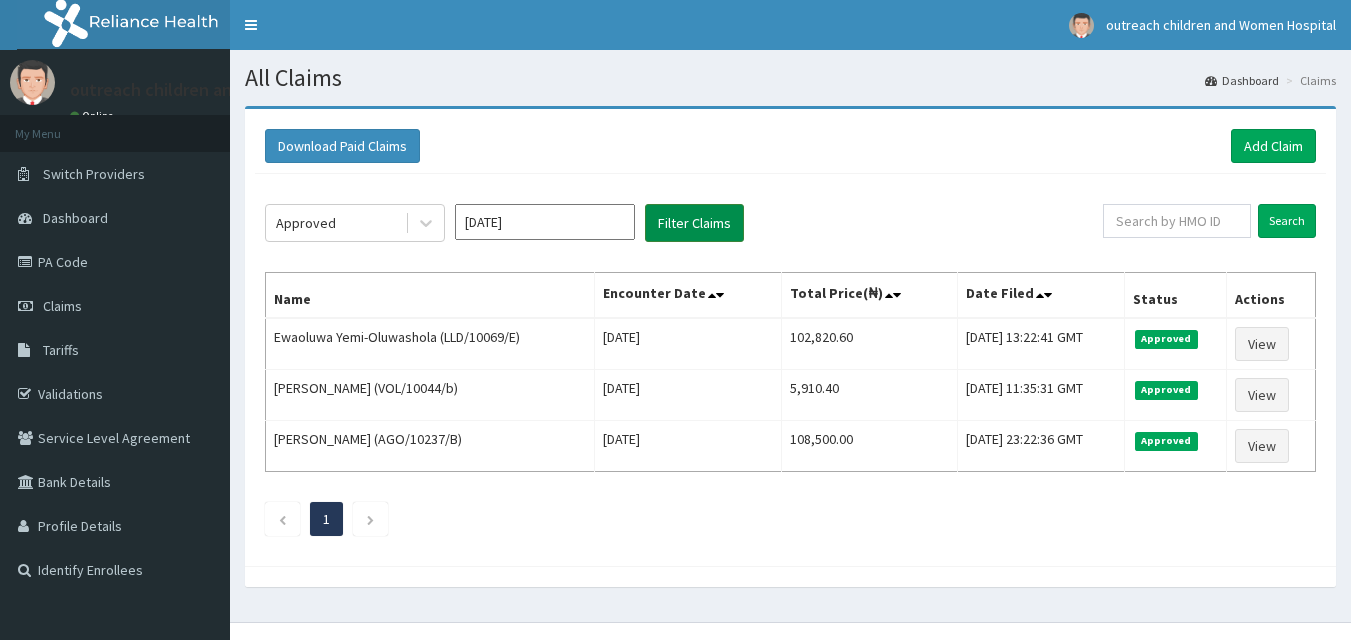 click on "Filter Claims" at bounding box center [694, 223] 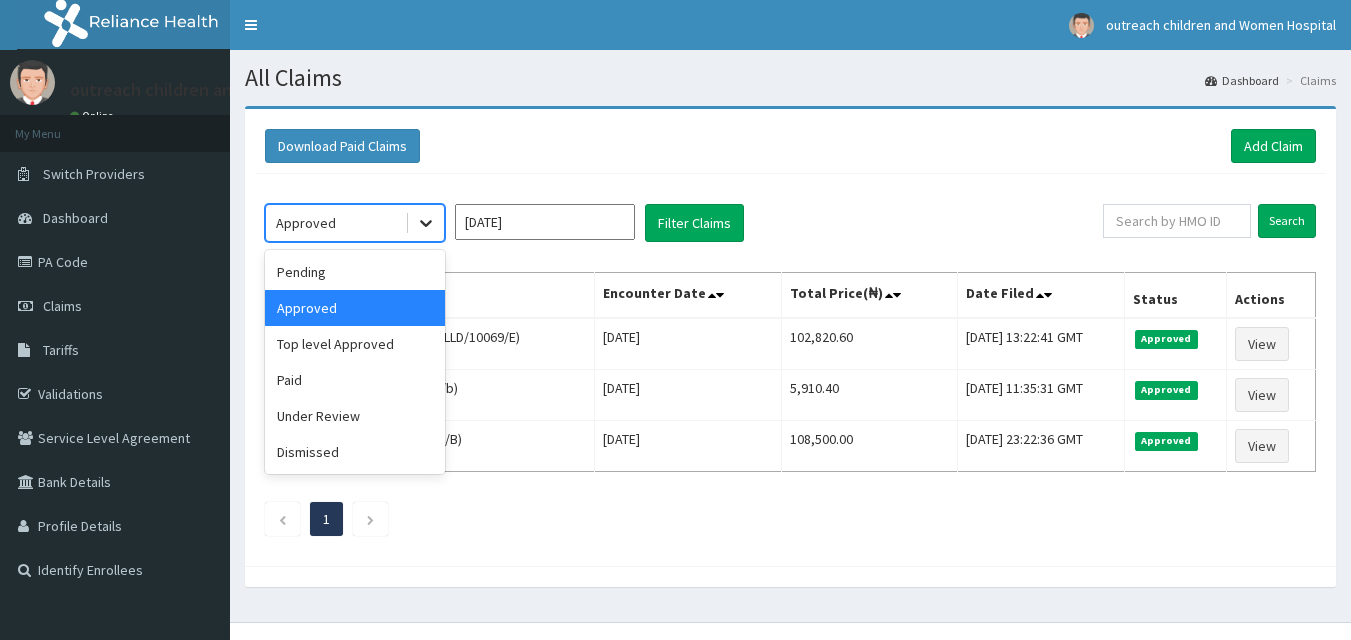 click 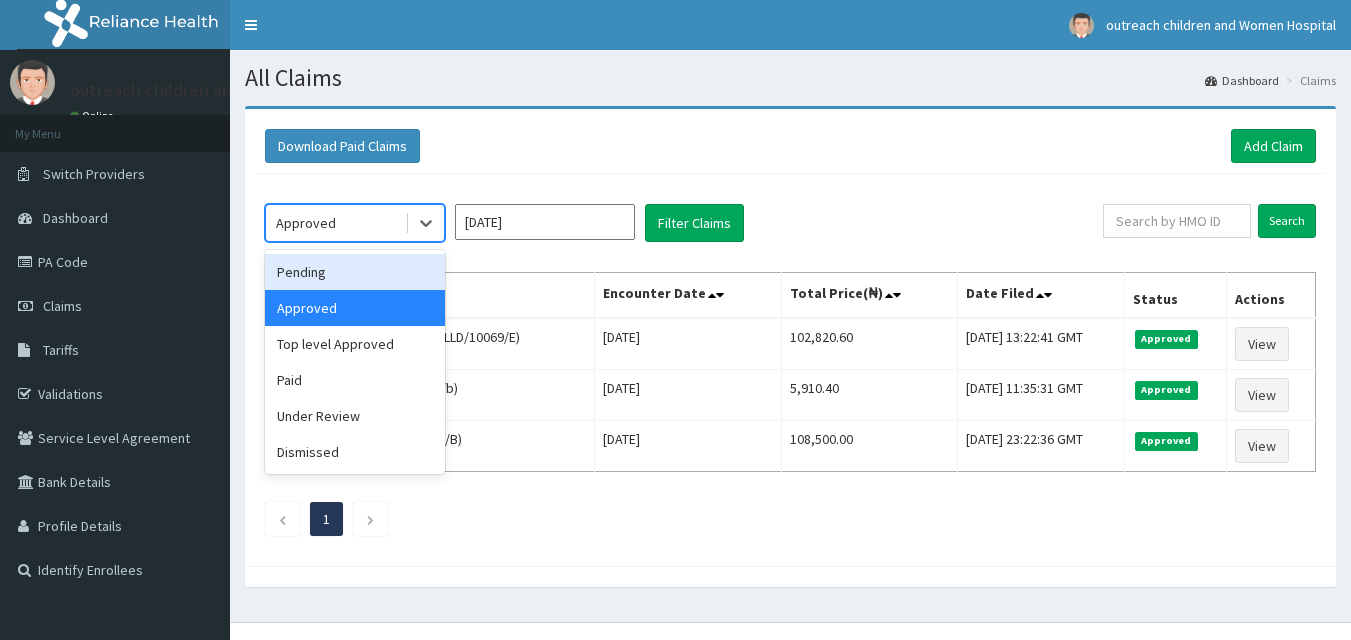 click on "Pending" at bounding box center (355, 272) 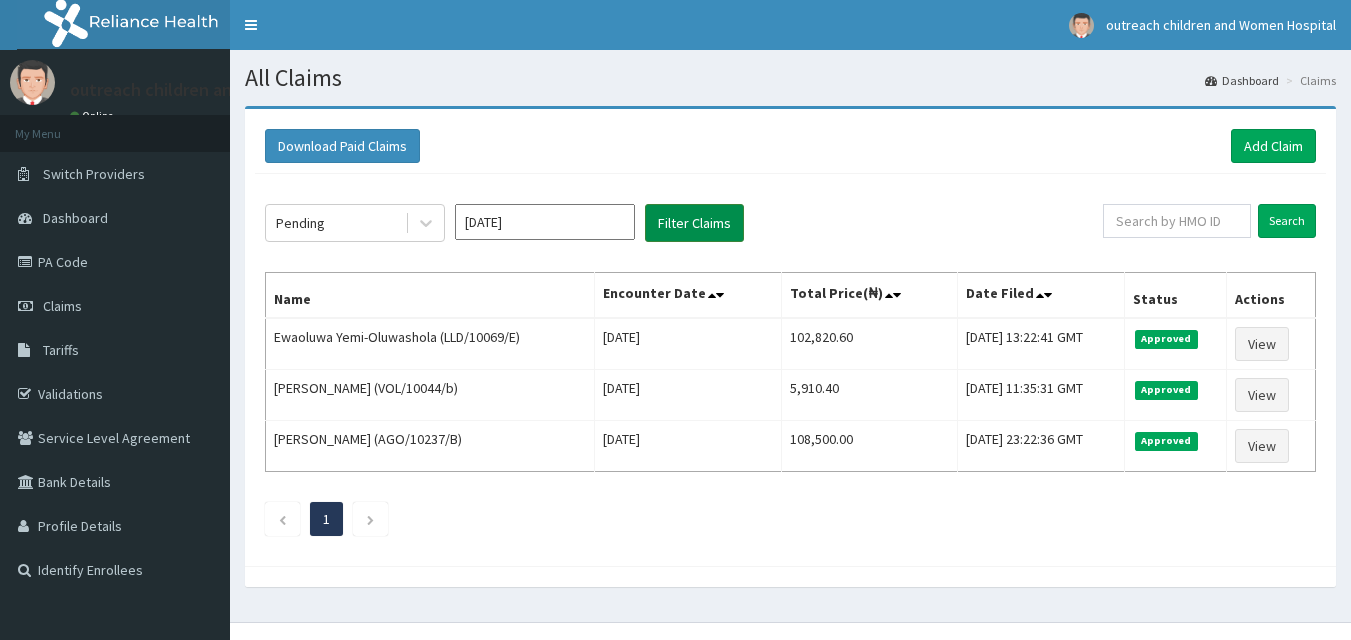 click on "Filter Claims" at bounding box center (694, 223) 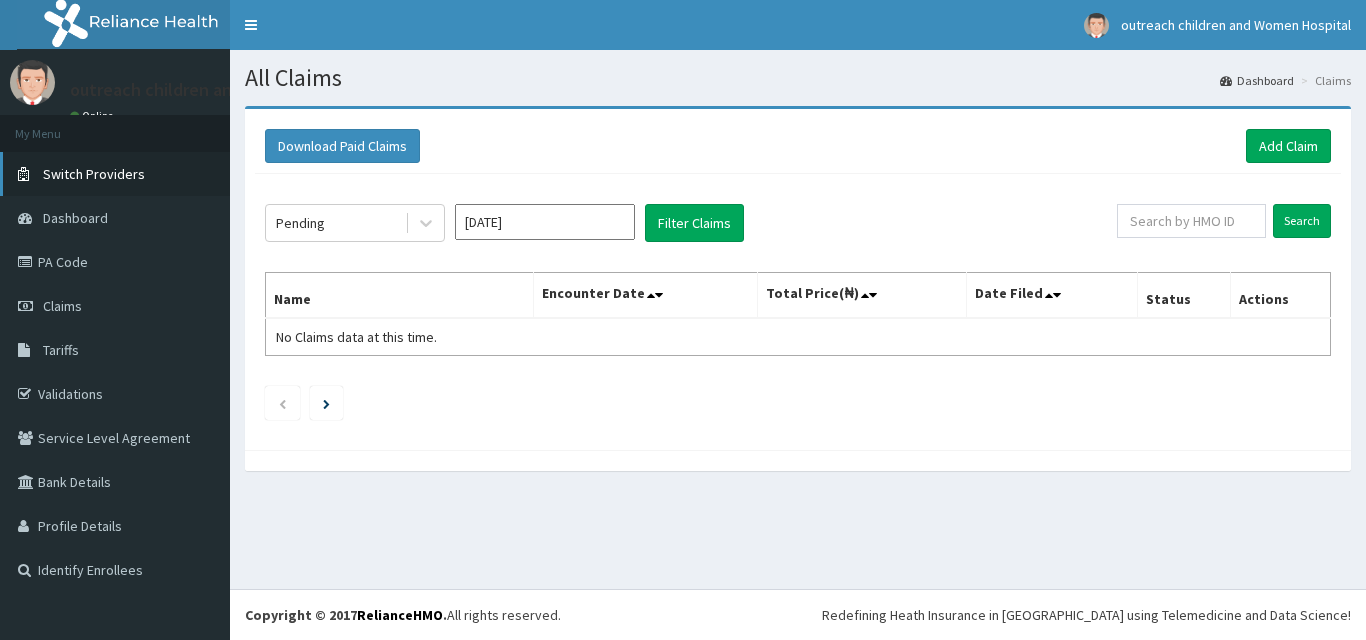 click on "Switch Providers" at bounding box center [94, 174] 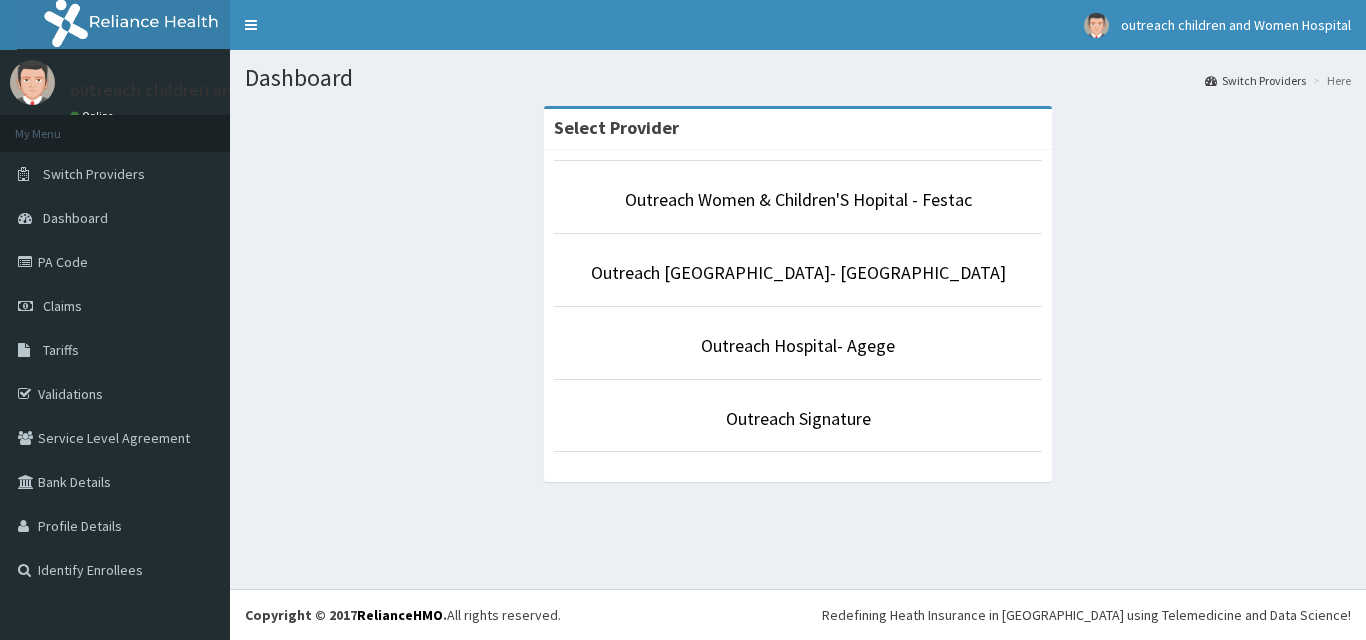 scroll, scrollTop: 0, scrollLeft: 0, axis: both 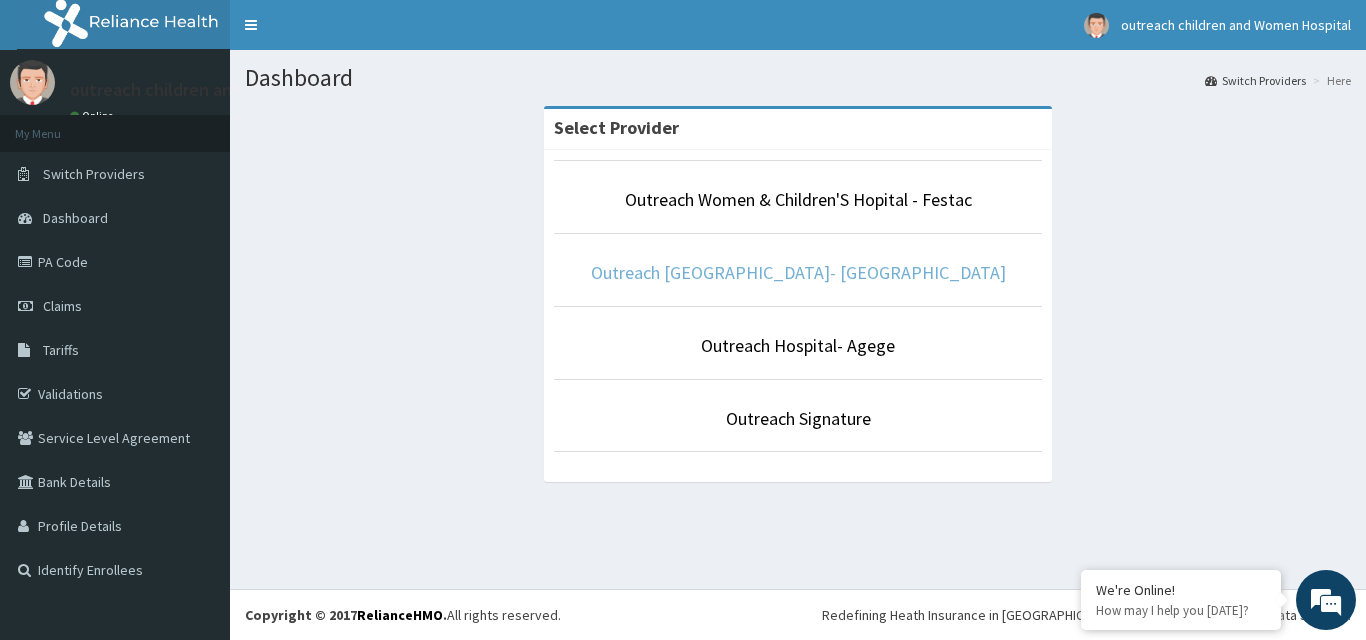 click on "Outreach Children's Hospital- Okota" at bounding box center (798, 272) 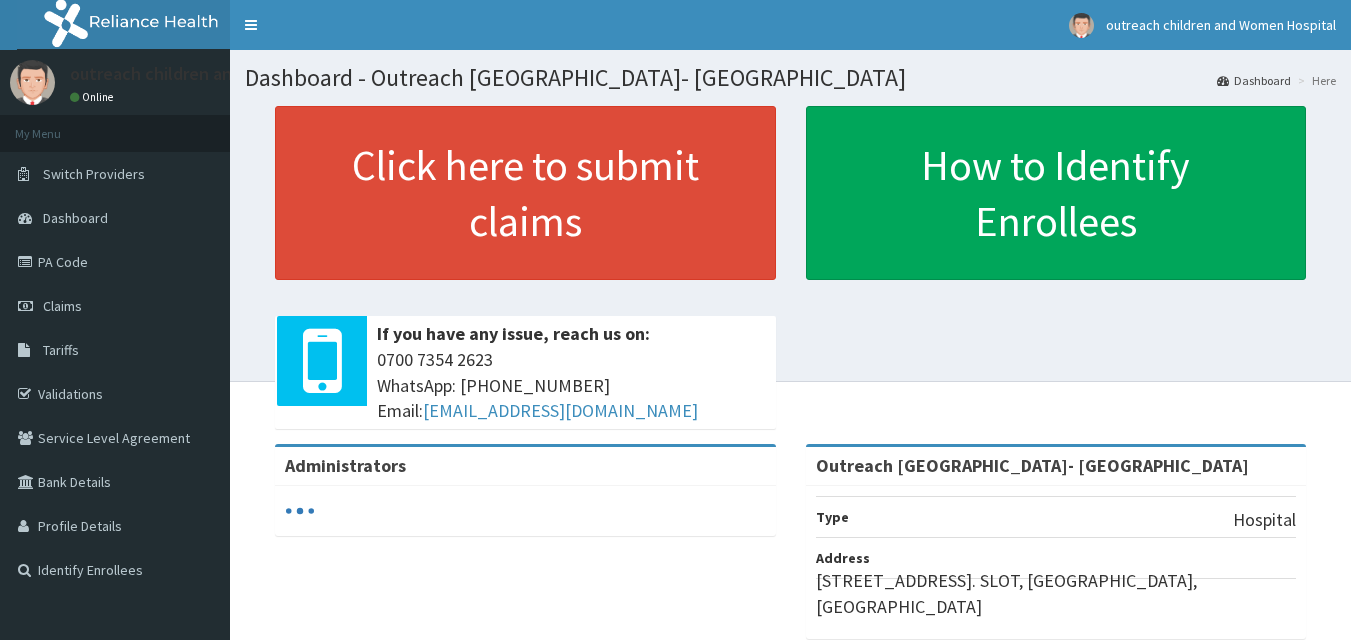 scroll, scrollTop: 0, scrollLeft: 0, axis: both 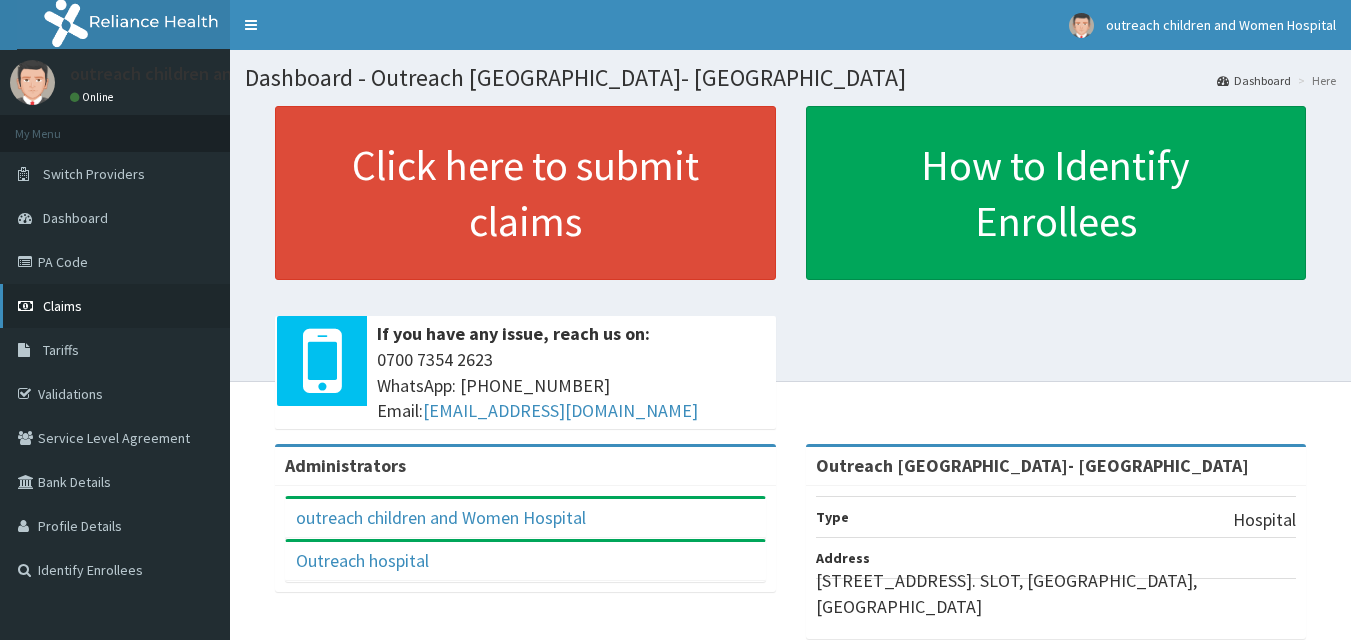 click on "Claims" at bounding box center [62, 306] 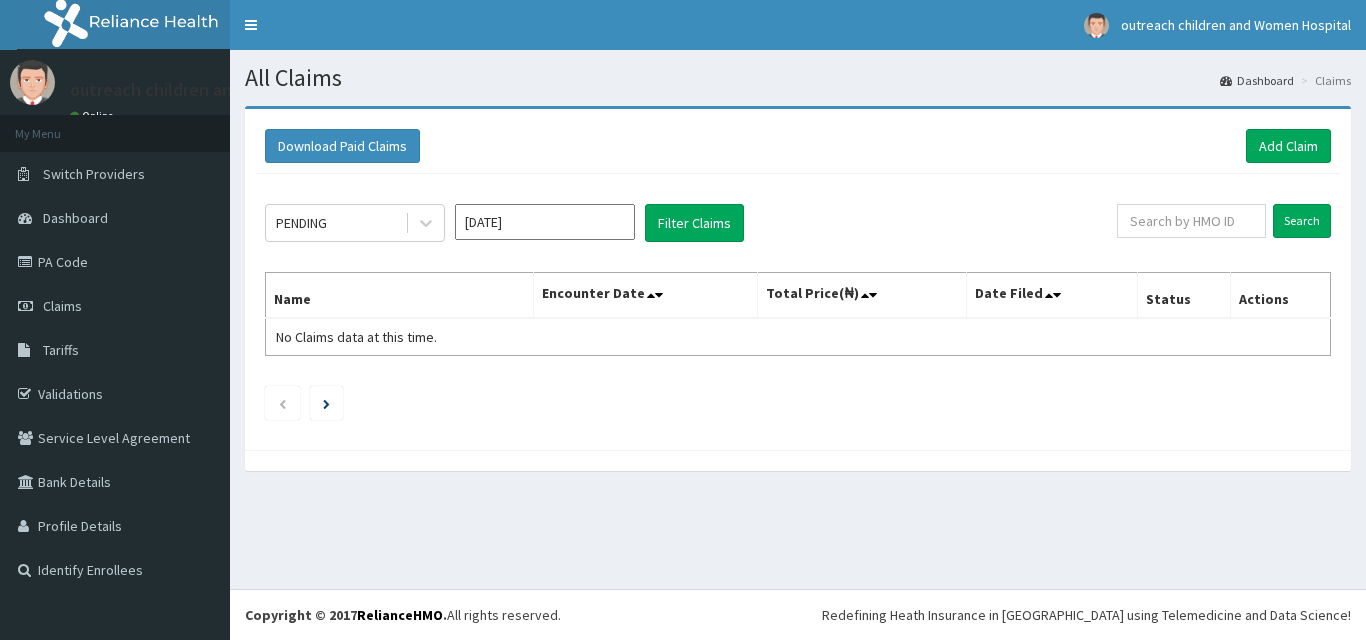 scroll, scrollTop: 0, scrollLeft: 0, axis: both 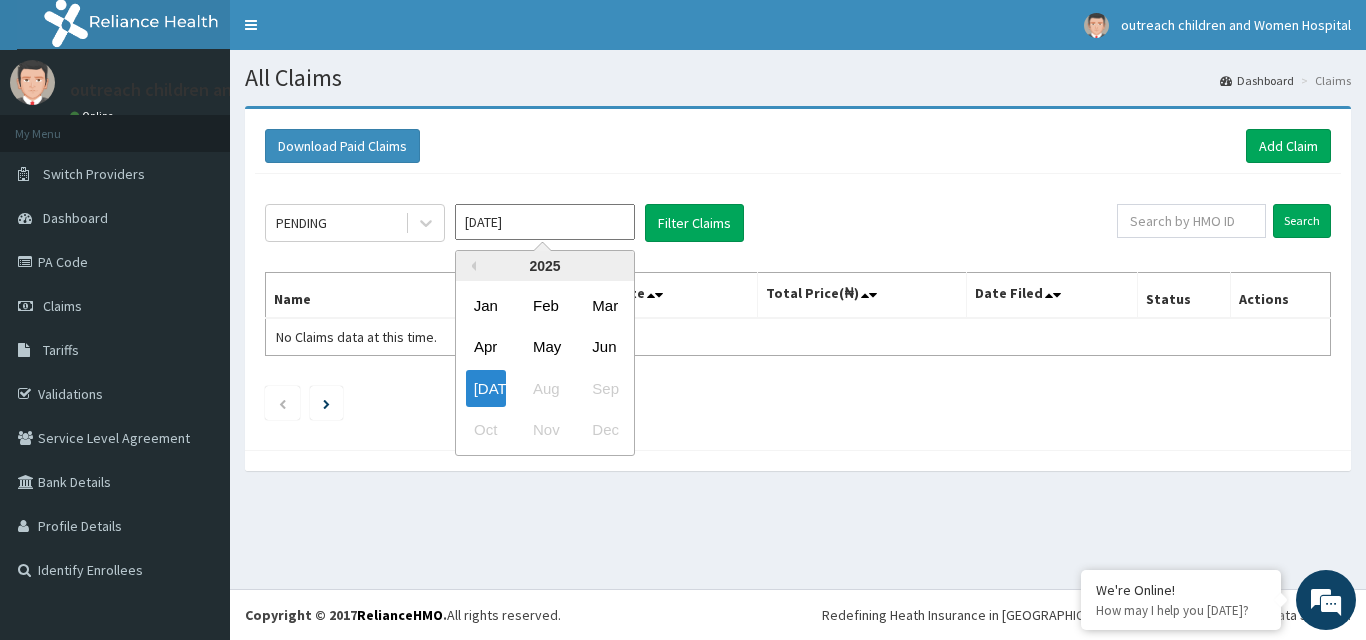 click on "Jul 2025" at bounding box center (545, 222) 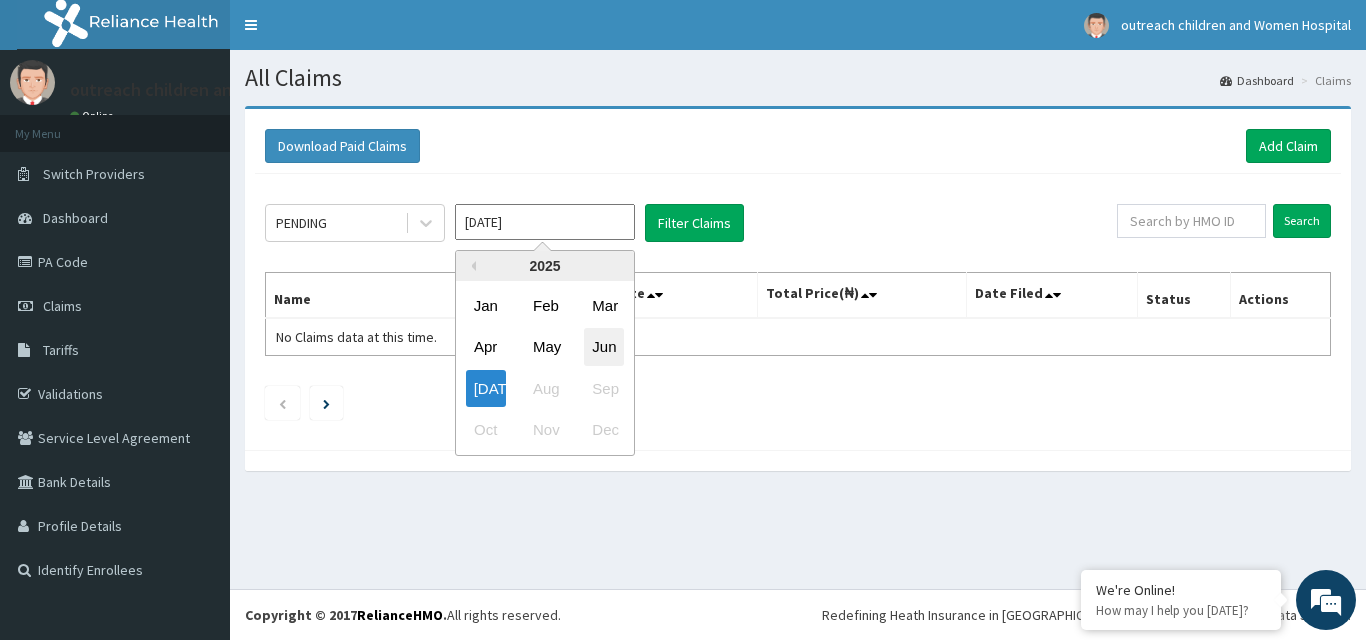 click on "Jun" at bounding box center [604, 347] 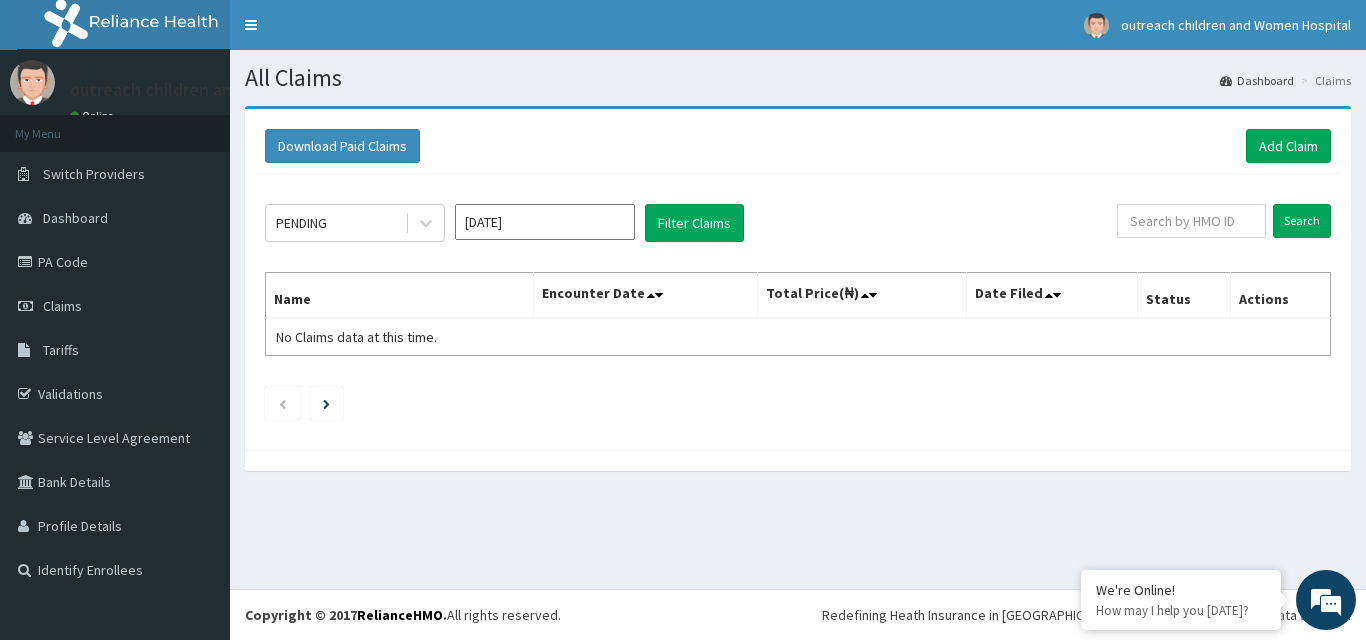 type on "Jun 2025" 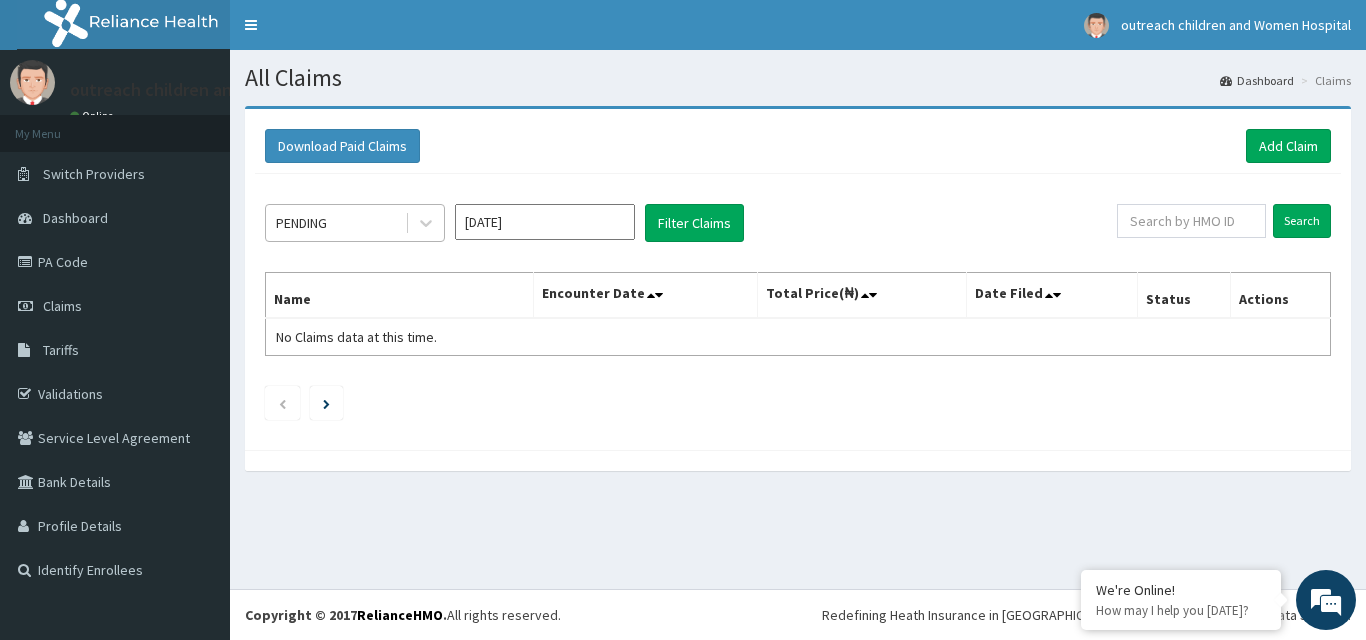 click on "PENDING" at bounding box center (335, 223) 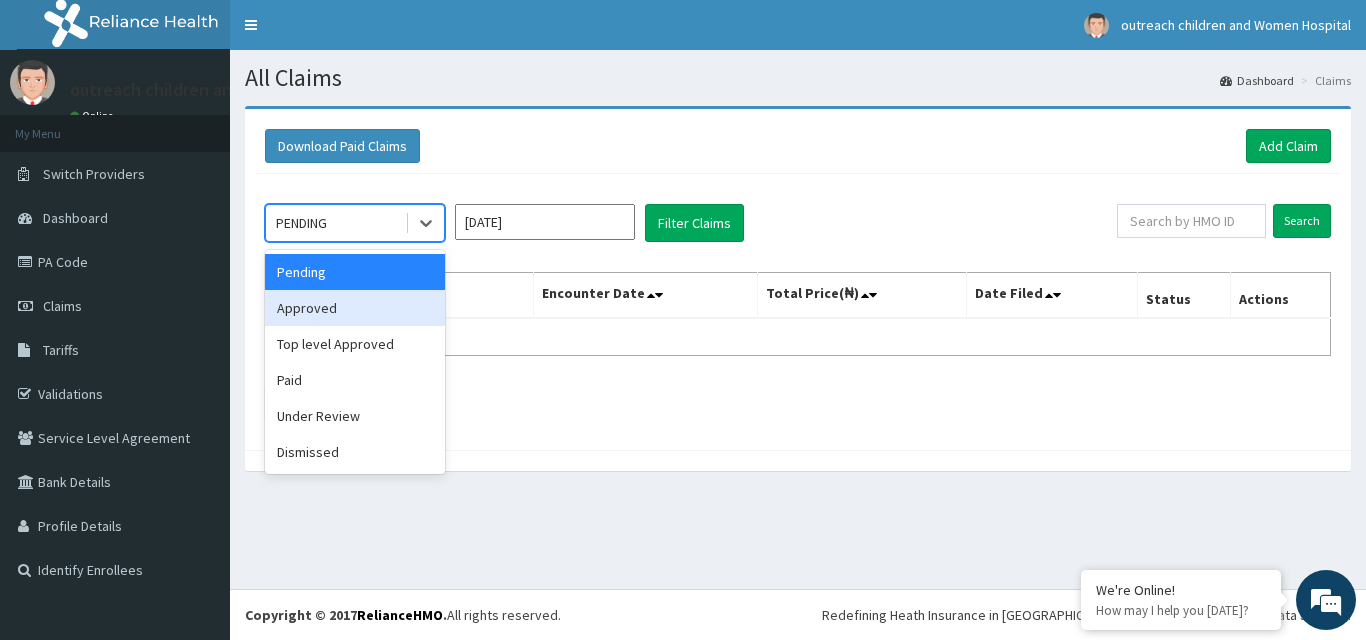 click on "Approved" at bounding box center [355, 308] 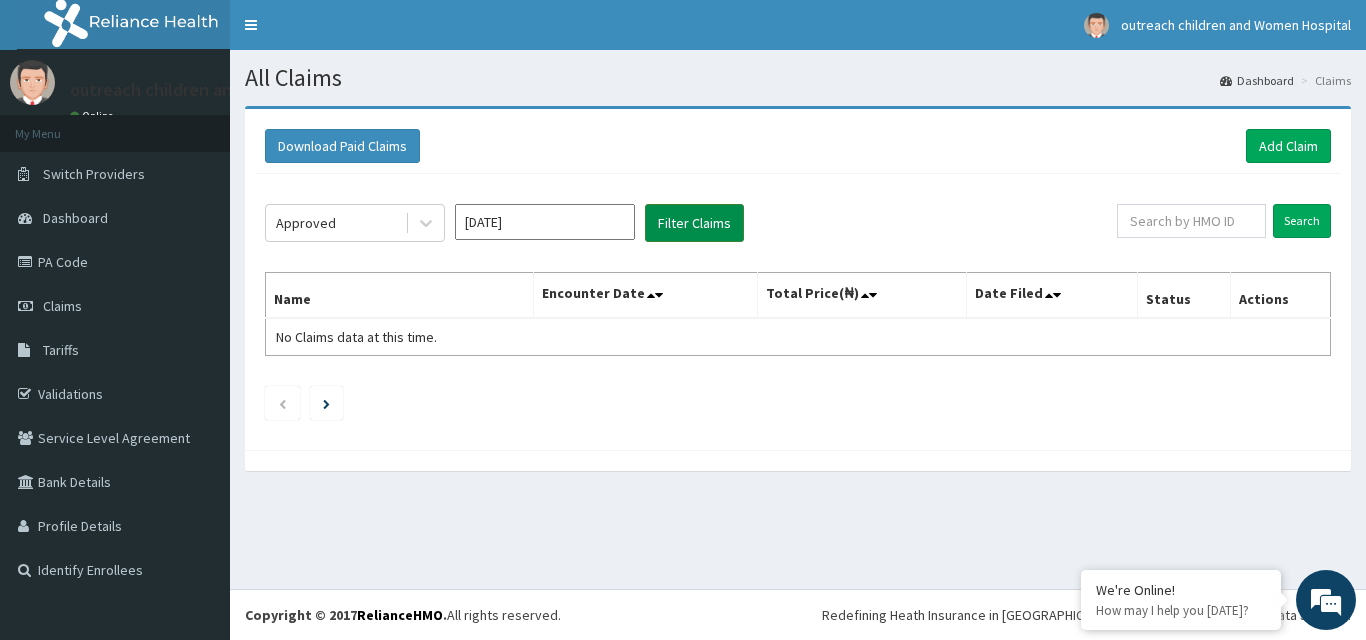 click on "Filter Claims" at bounding box center (694, 223) 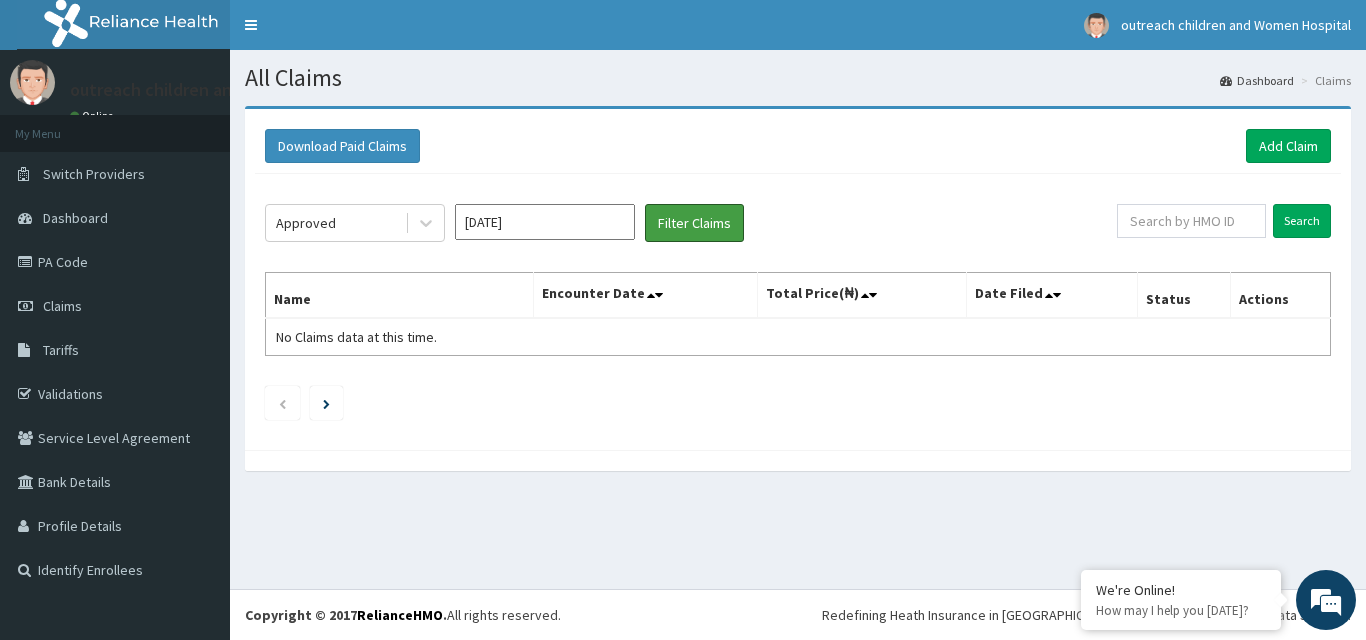 scroll, scrollTop: 0, scrollLeft: 0, axis: both 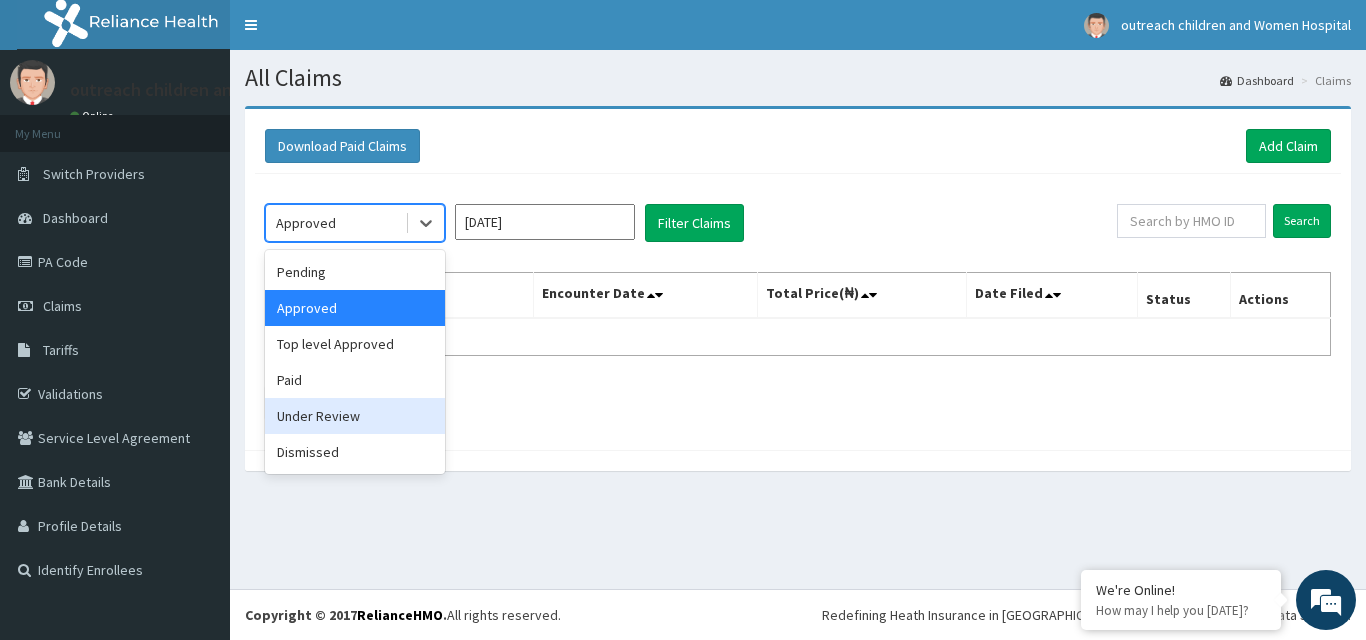 click on "Under Review" at bounding box center (355, 416) 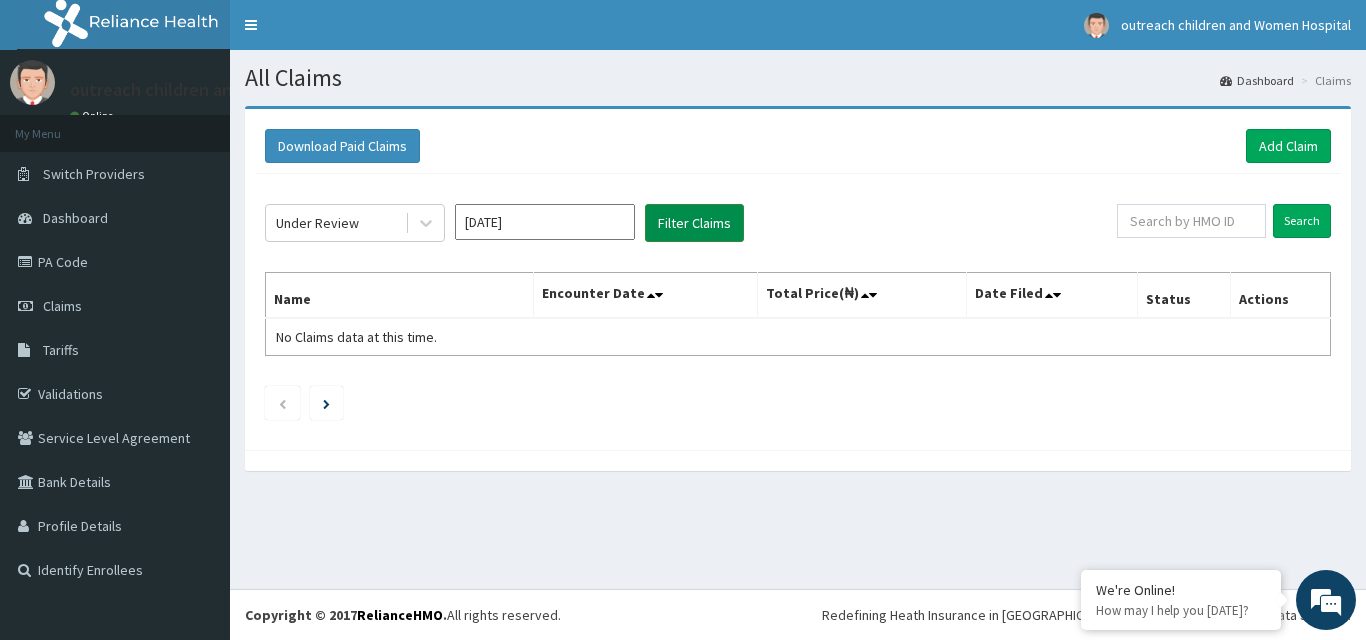 click on "Filter Claims" at bounding box center (694, 223) 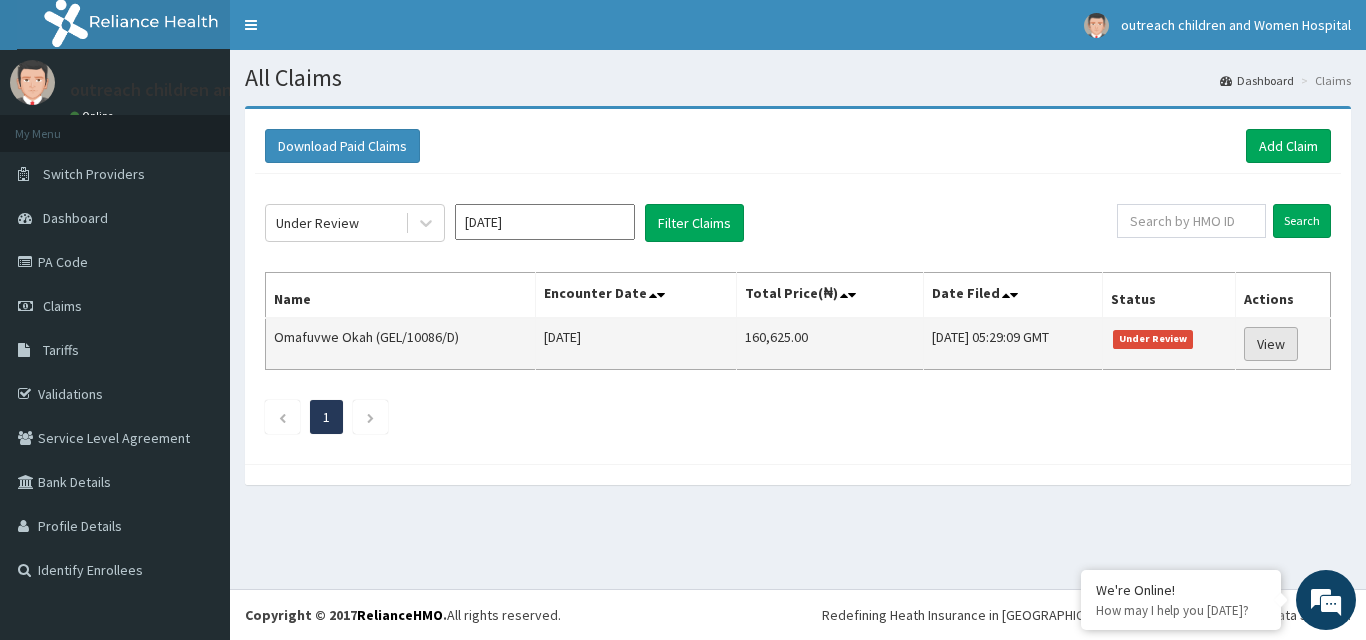 click on "View" at bounding box center [1271, 344] 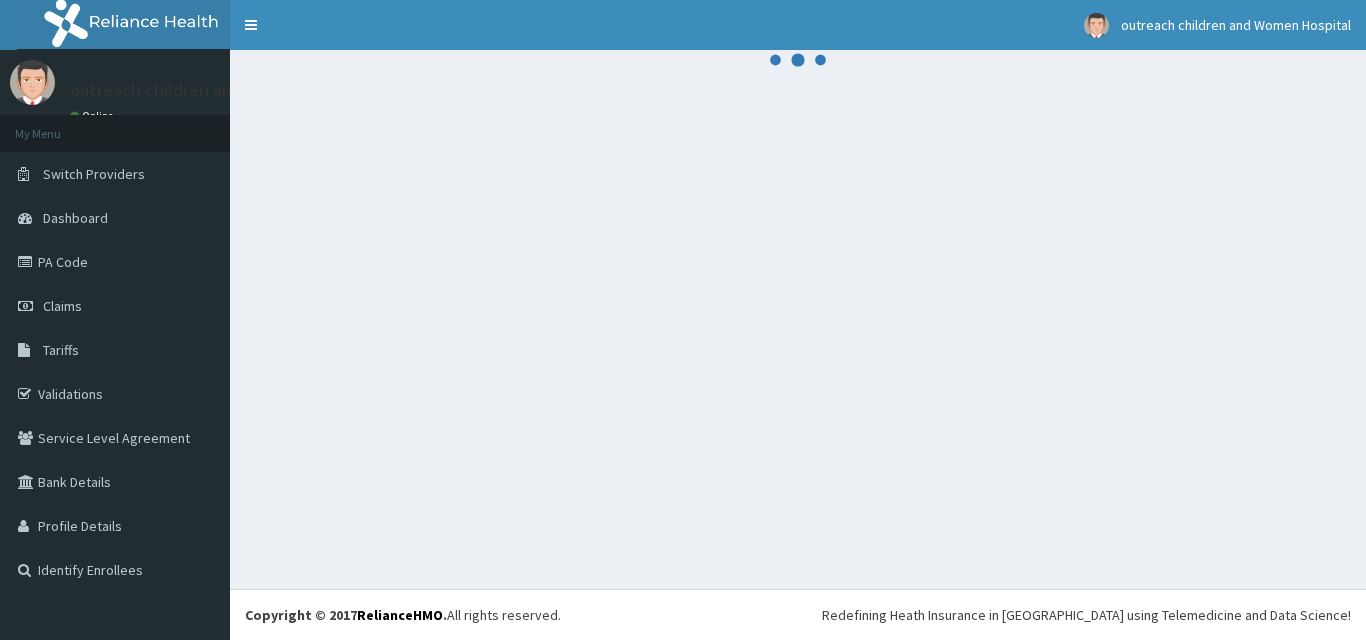 scroll, scrollTop: 0, scrollLeft: 0, axis: both 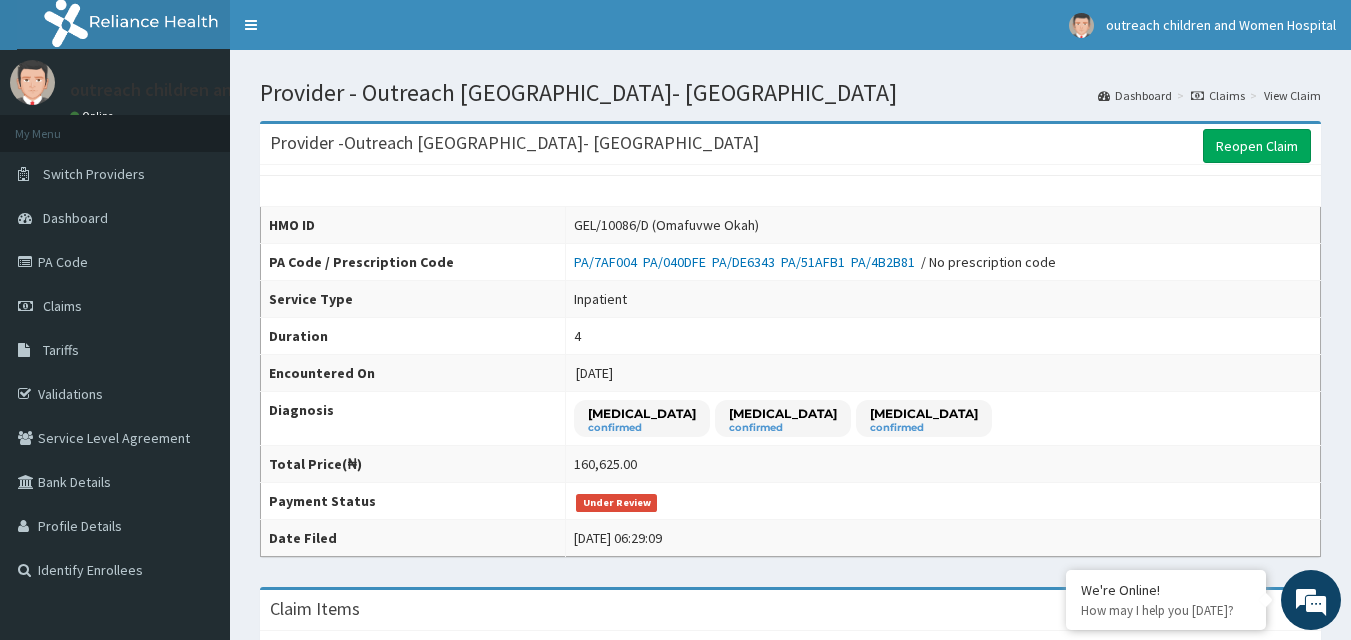 click on "Claims" at bounding box center [1218, 95] 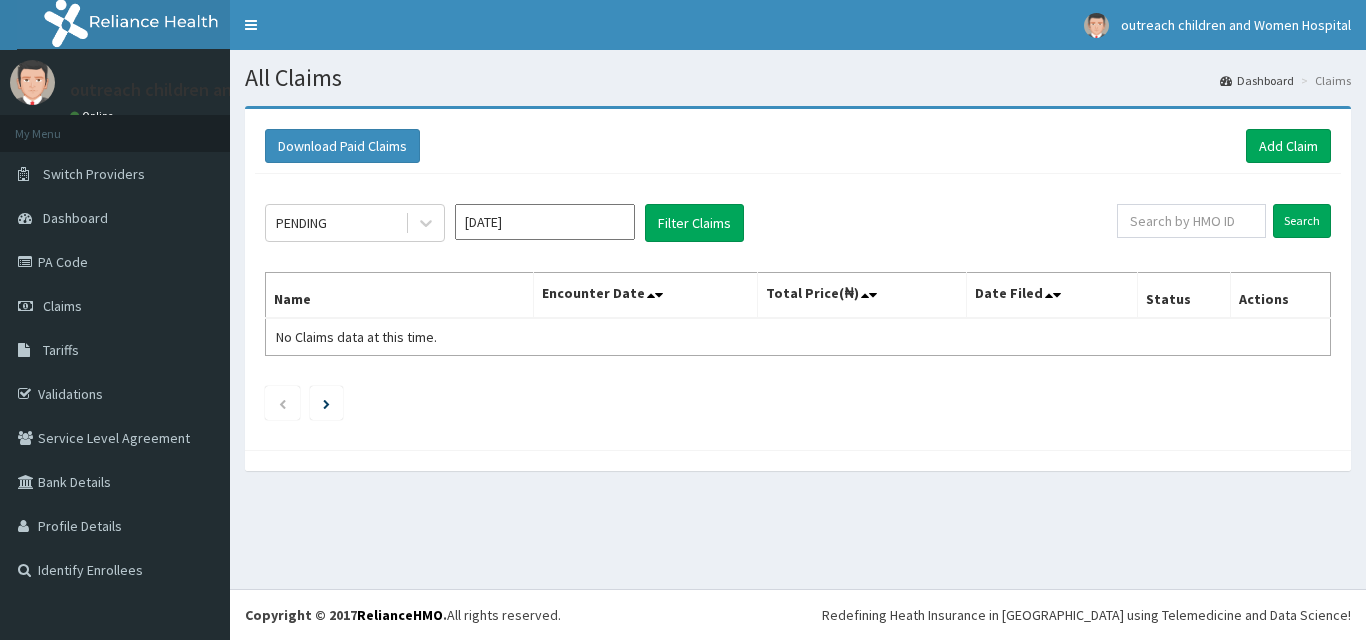 scroll, scrollTop: 0, scrollLeft: 0, axis: both 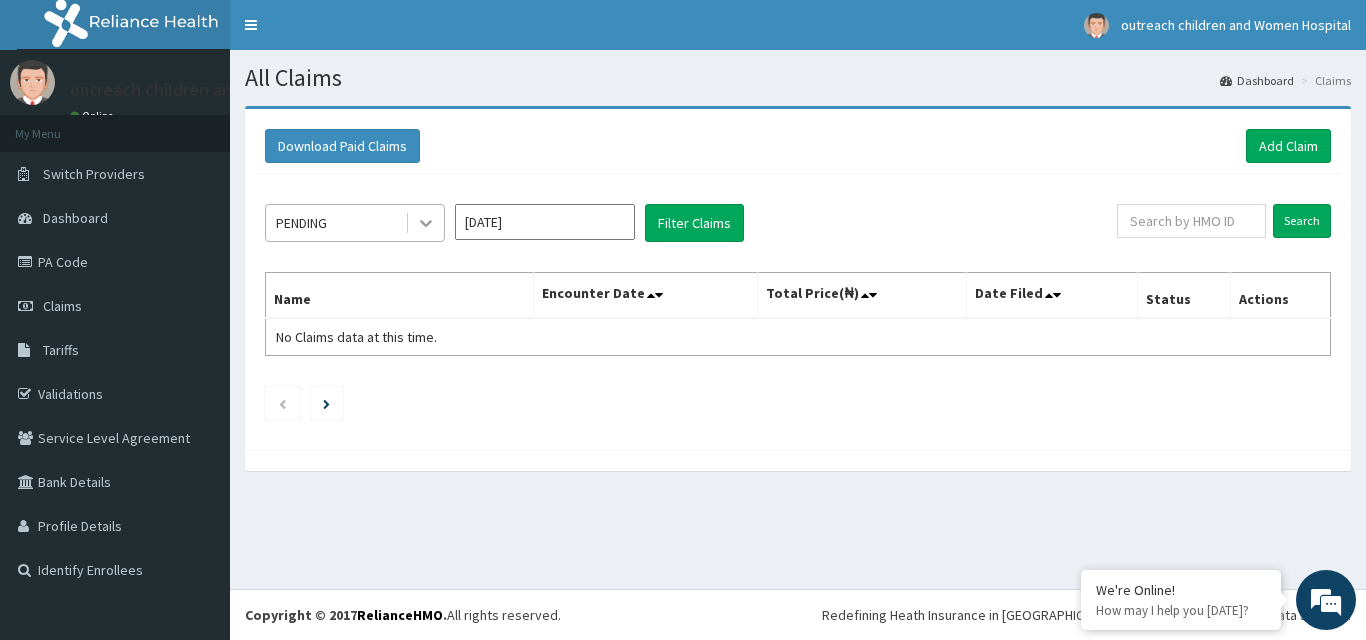 click 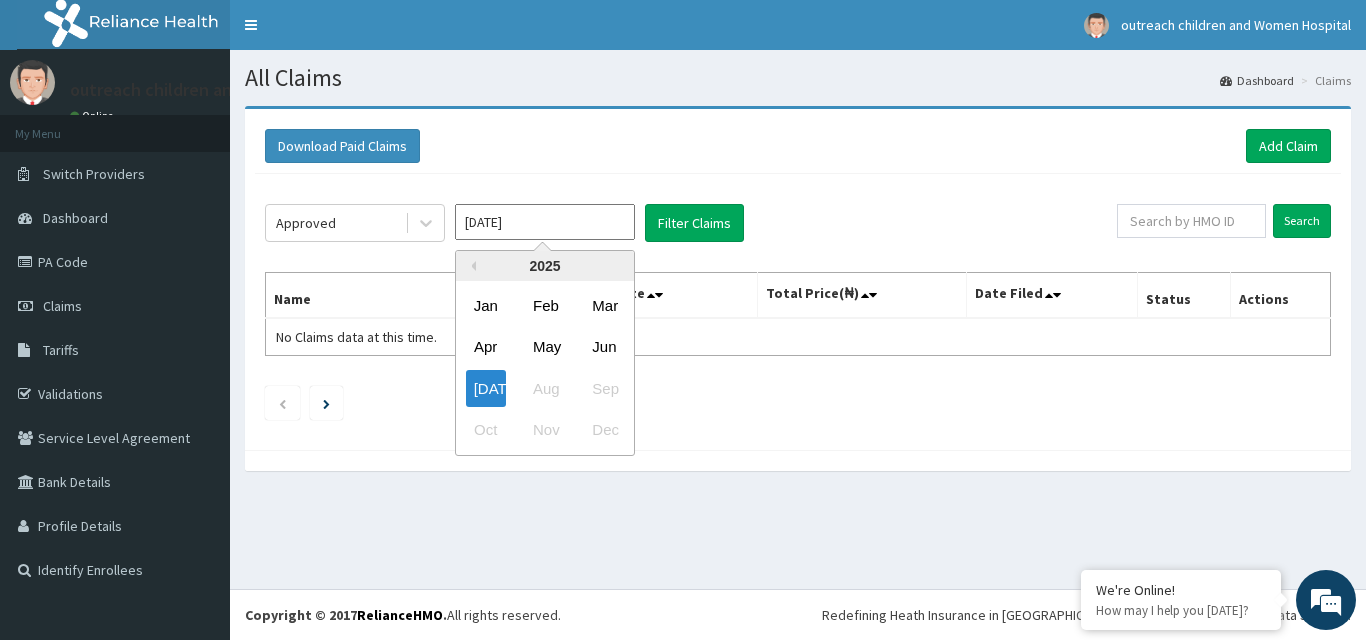 click on "Jul 2025" at bounding box center (545, 222) 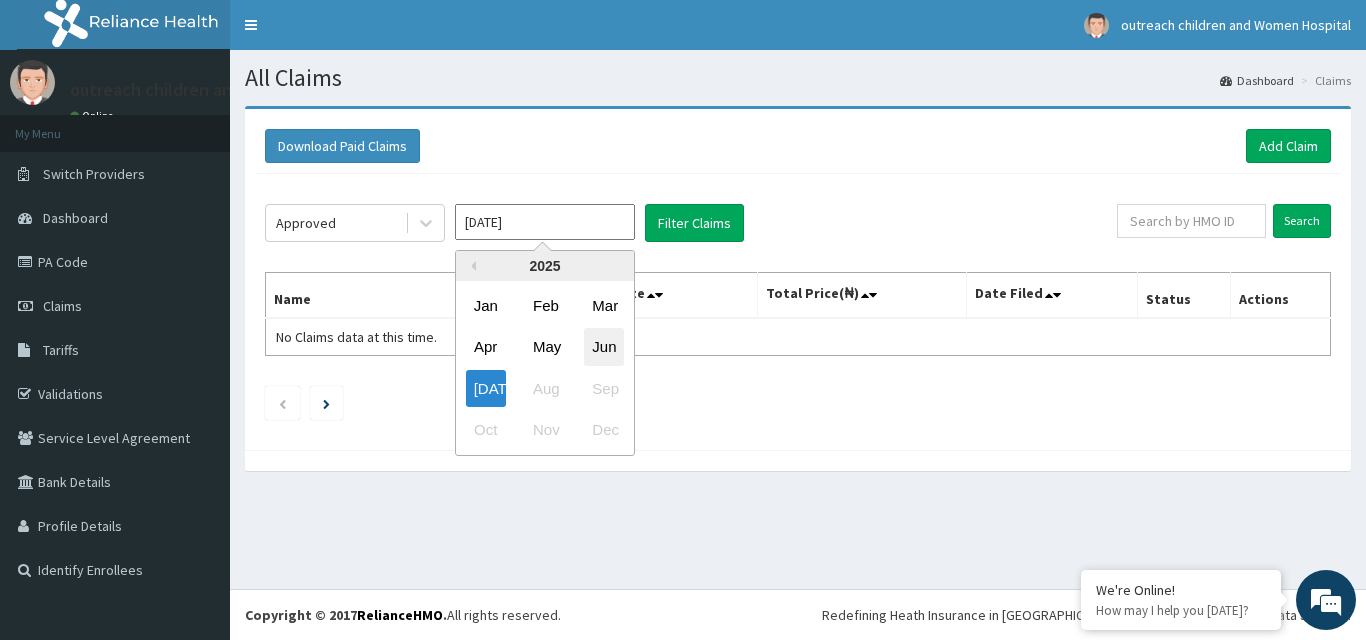 click on "Jun" at bounding box center (604, 347) 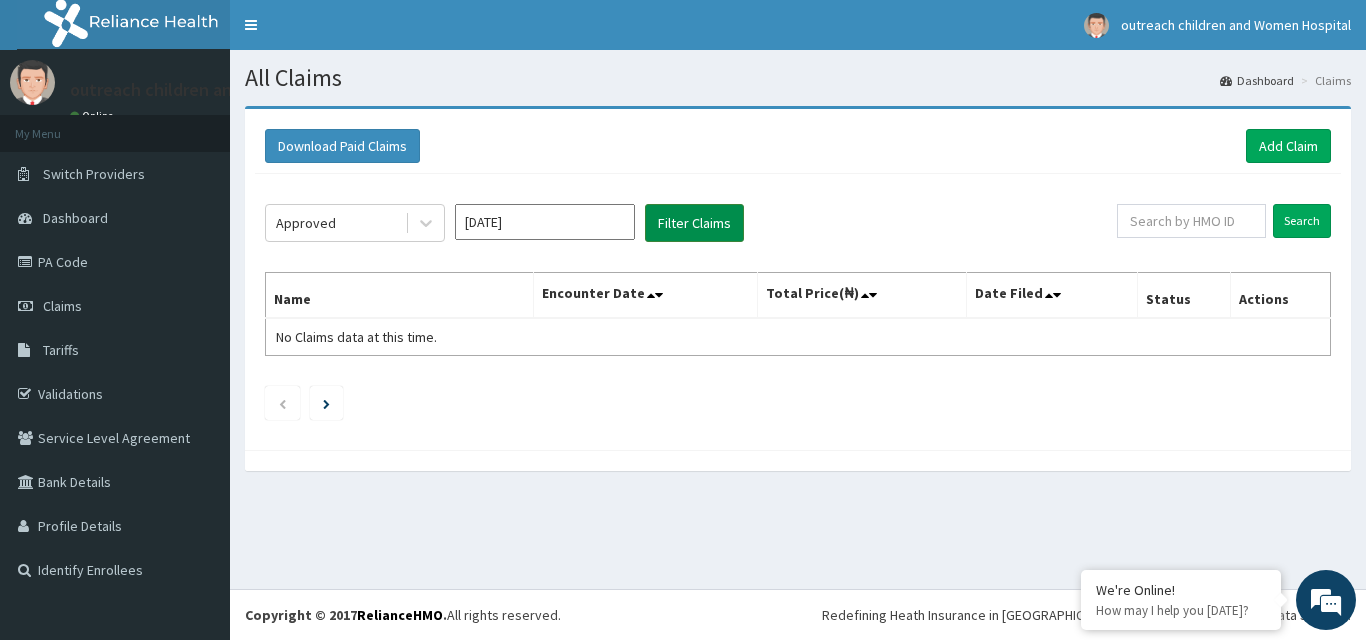 click on "Filter Claims" at bounding box center [694, 223] 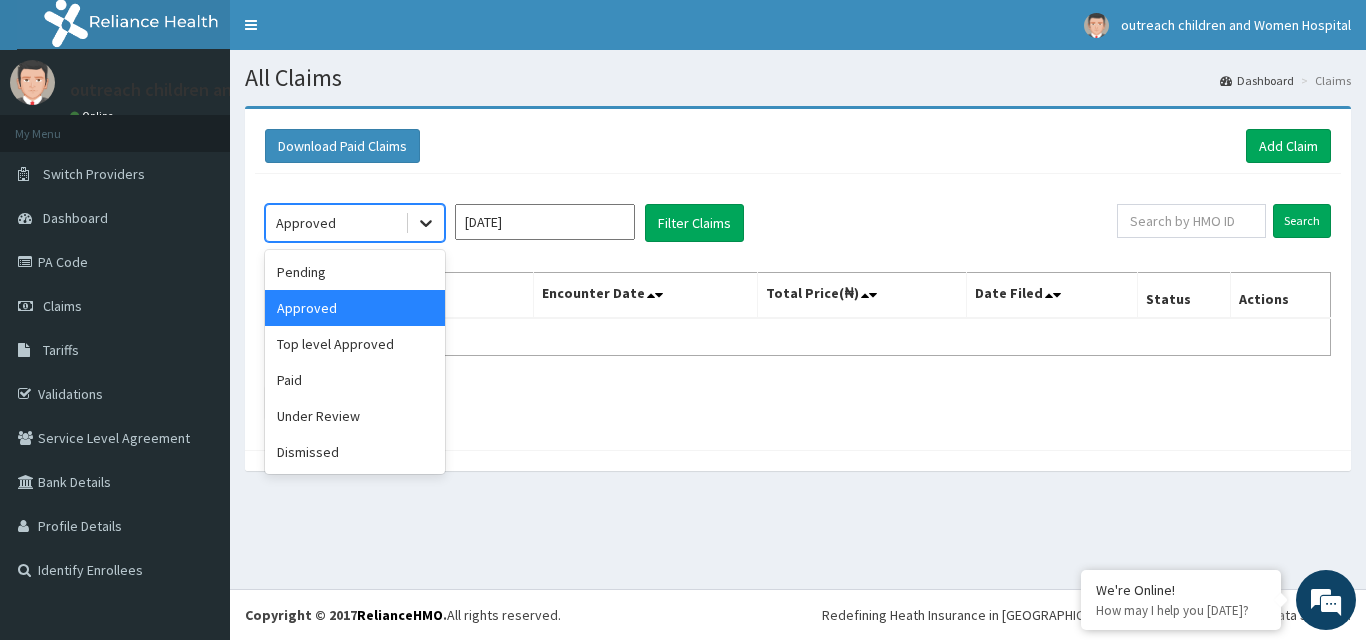 click at bounding box center [426, 223] 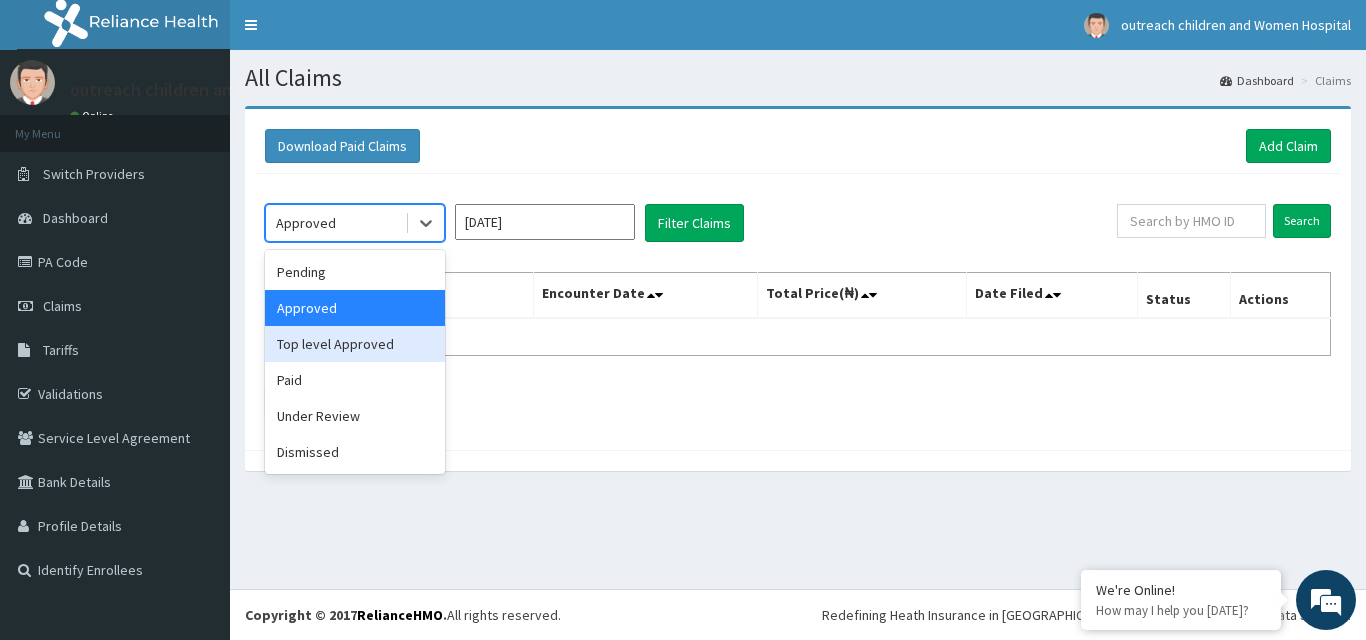 click on "Top level Approved" at bounding box center [355, 344] 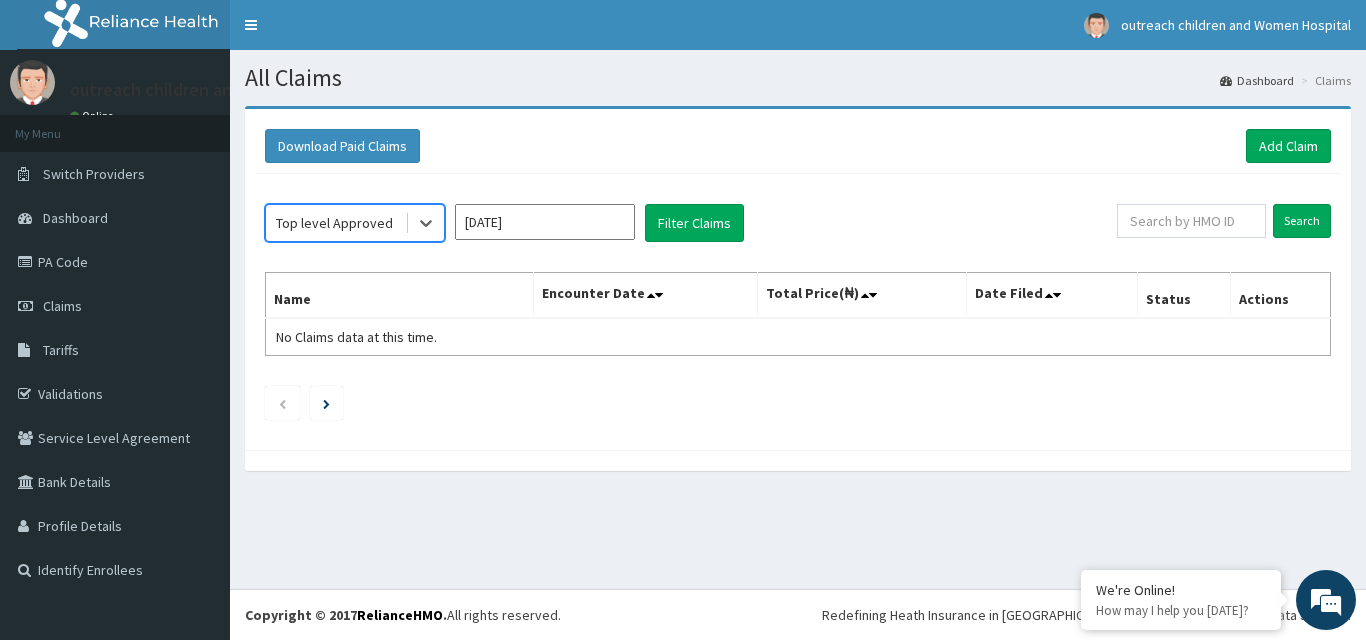 click on "Top level Approved" at bounding box center [334, 223] 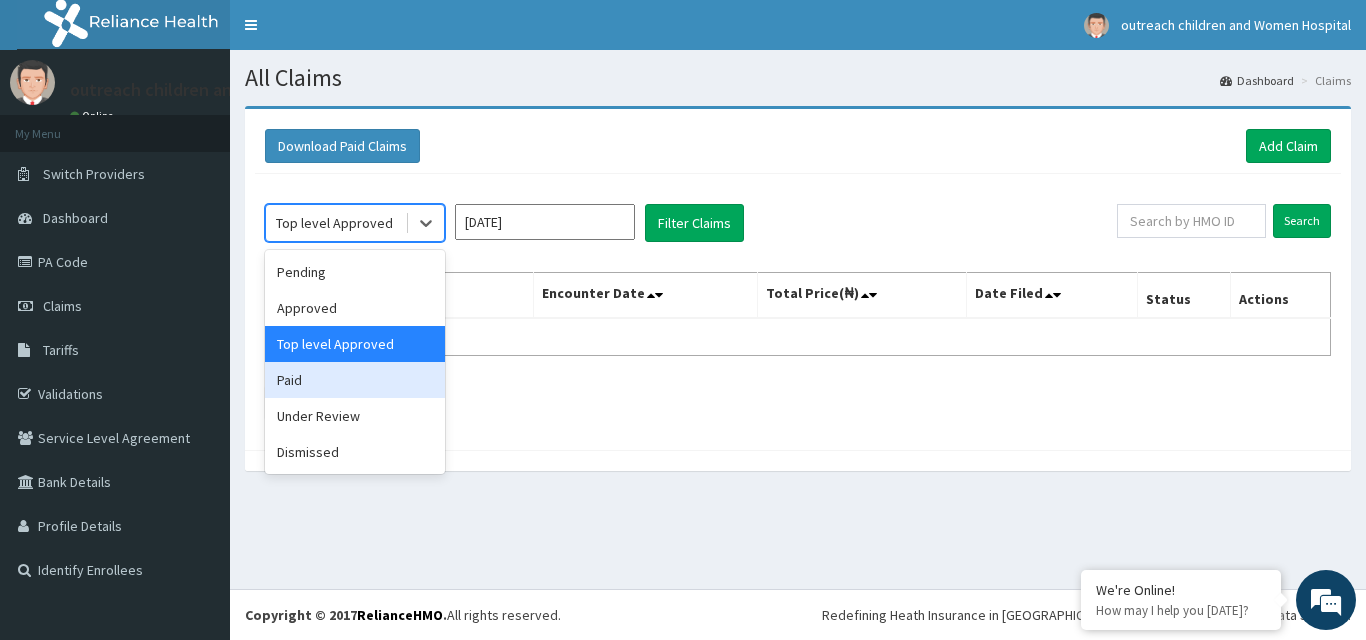 click on "Paid" at bounding box center [355, 380] 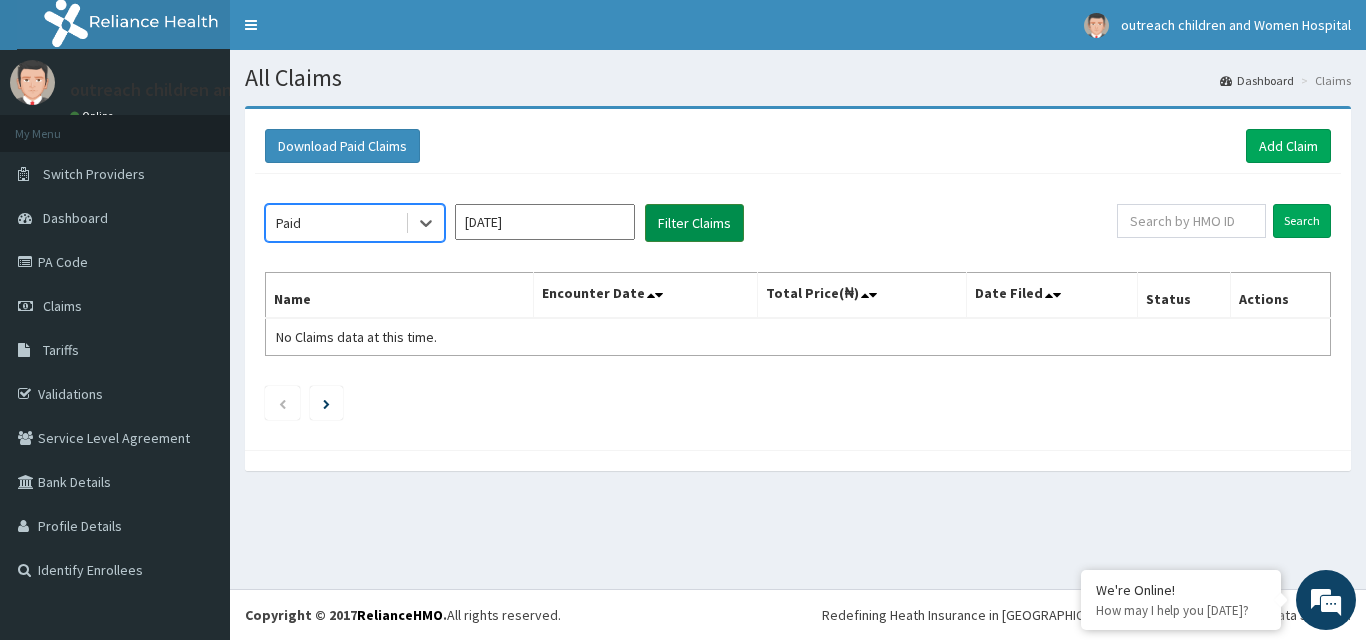 click on "Filter Claims" at bounding box center (694, 223) 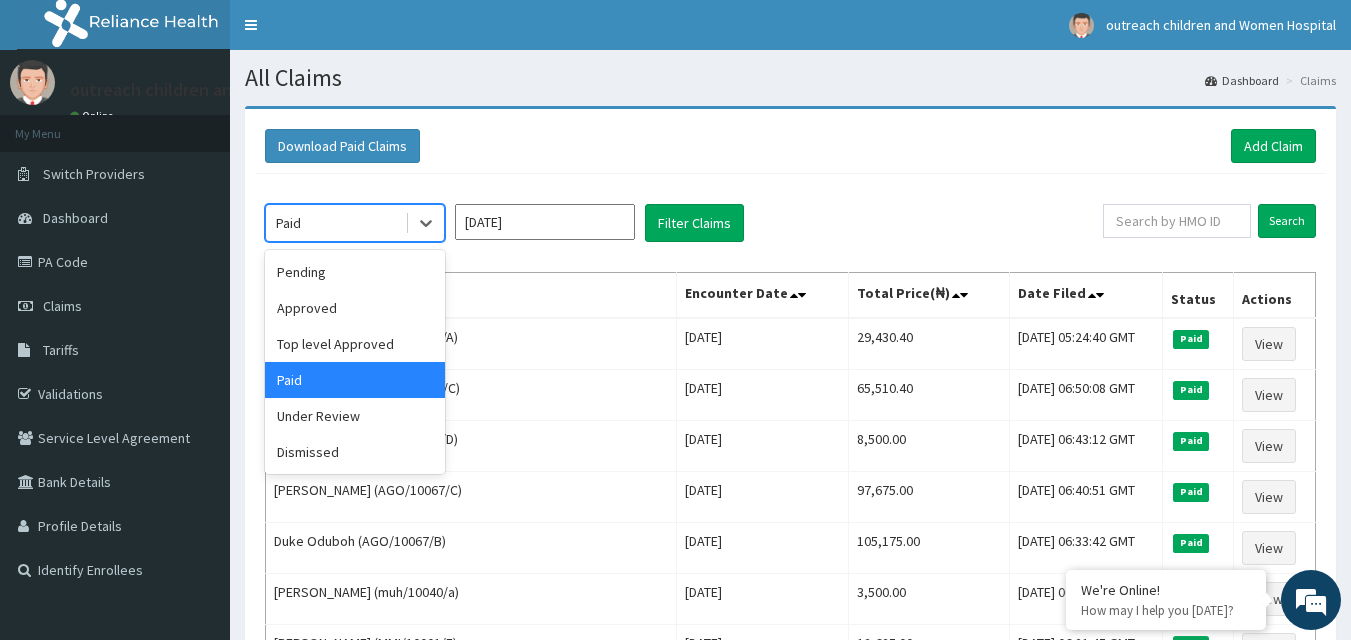 click on "Paid" at bounding box center [335, 223] 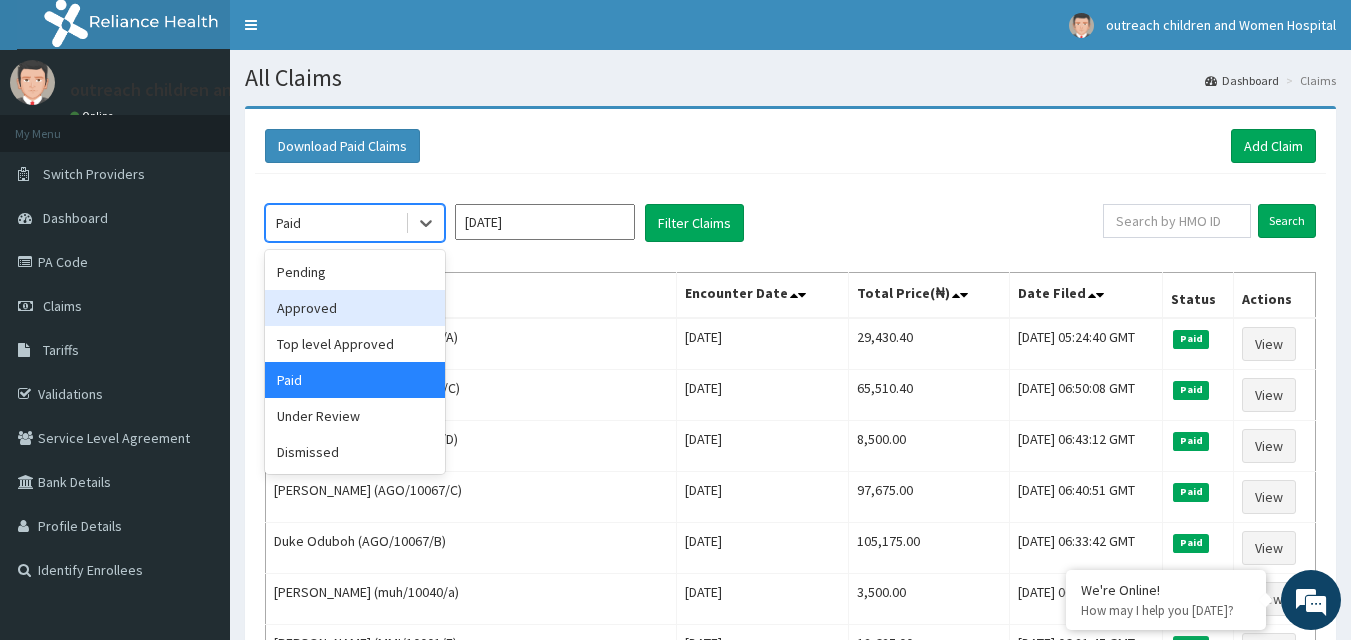 click on "Approved" at bounding box center [355, 308] 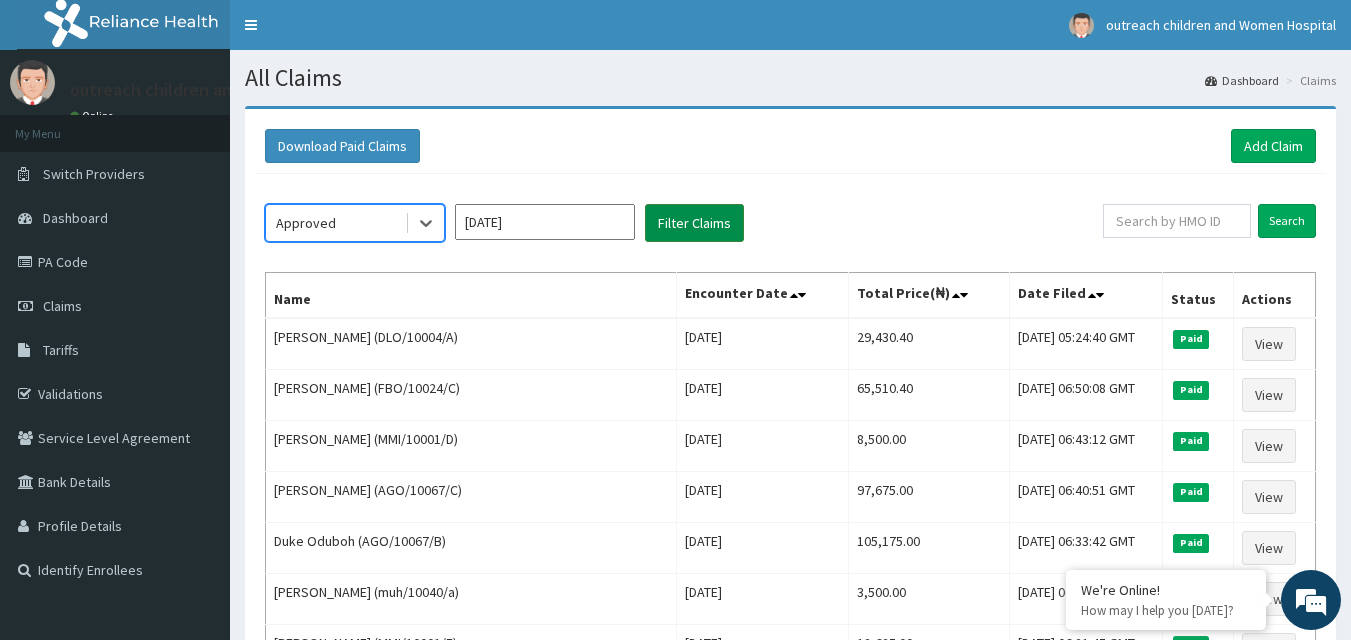 click on "Filter Claims" at bounding box center [694, 223] 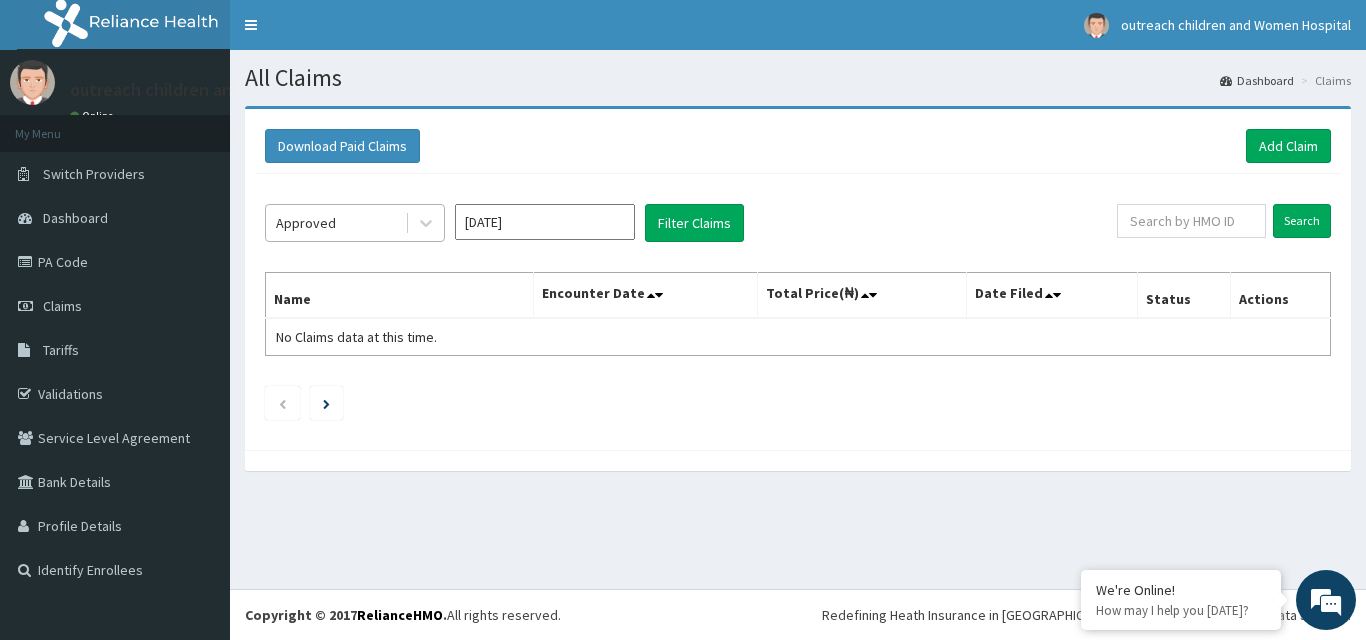 click on "Approved" at bounding box center [335, 223] 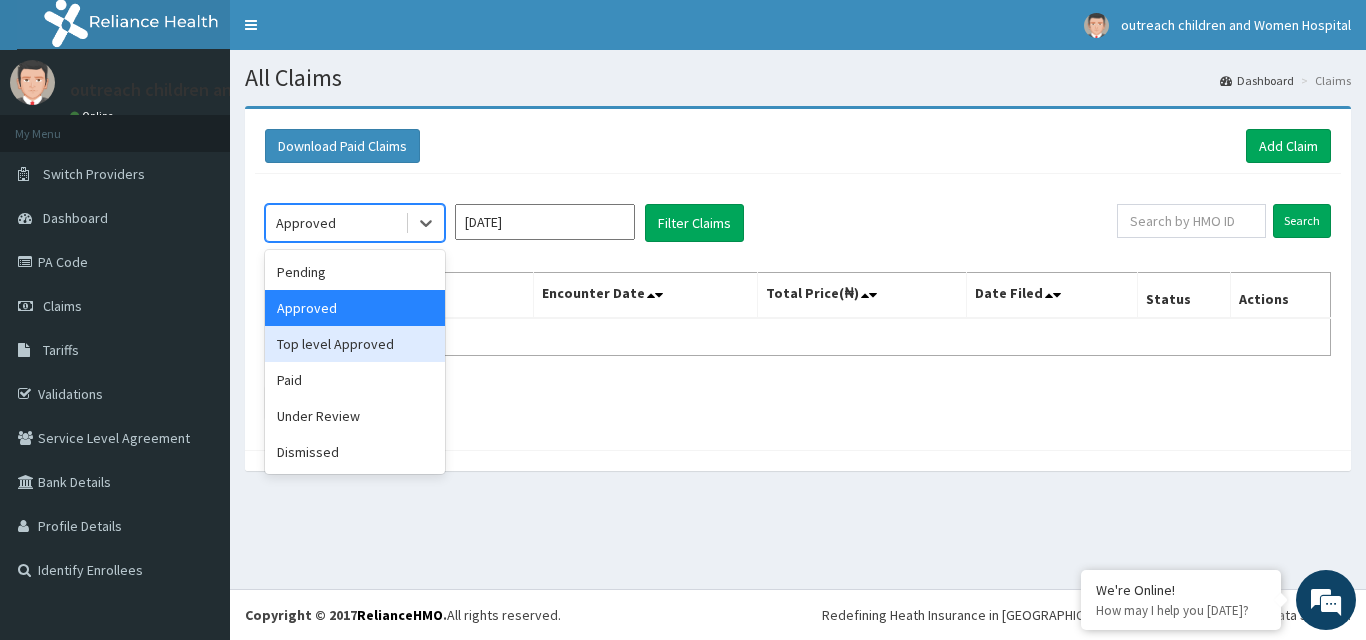 click on "Top level Approved" at bounding box center [355, 344] 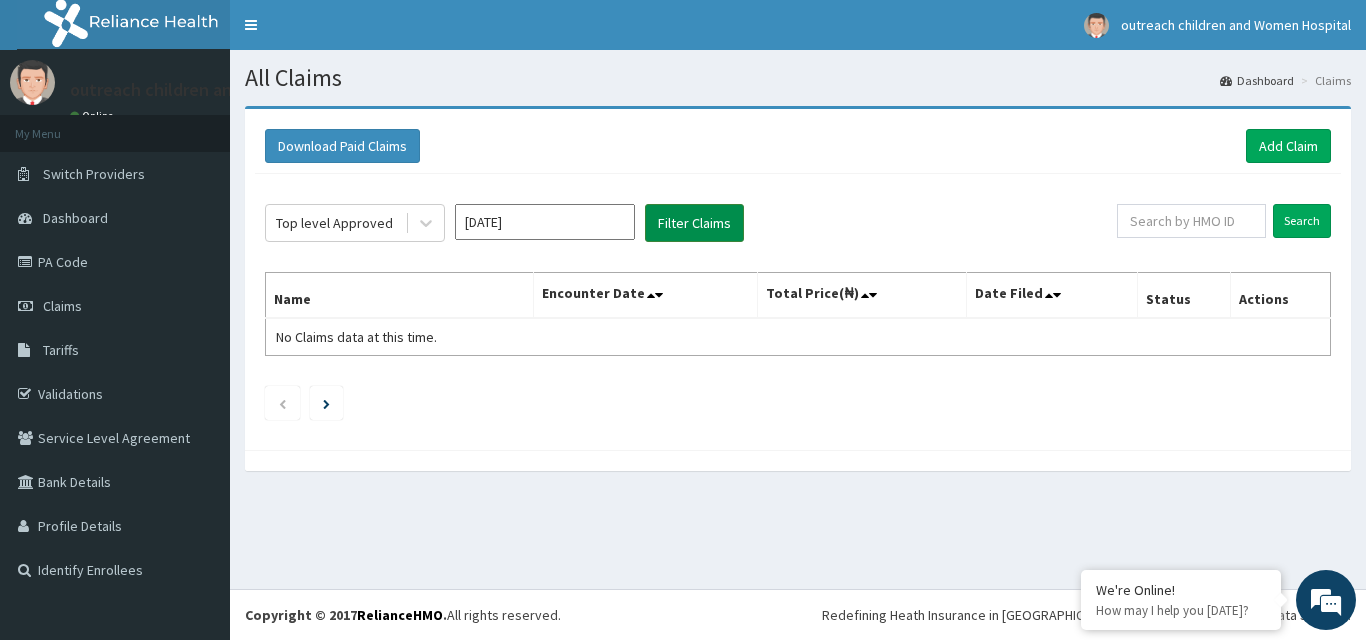 click on "Filter Claims" at bounding box center [694, 223] 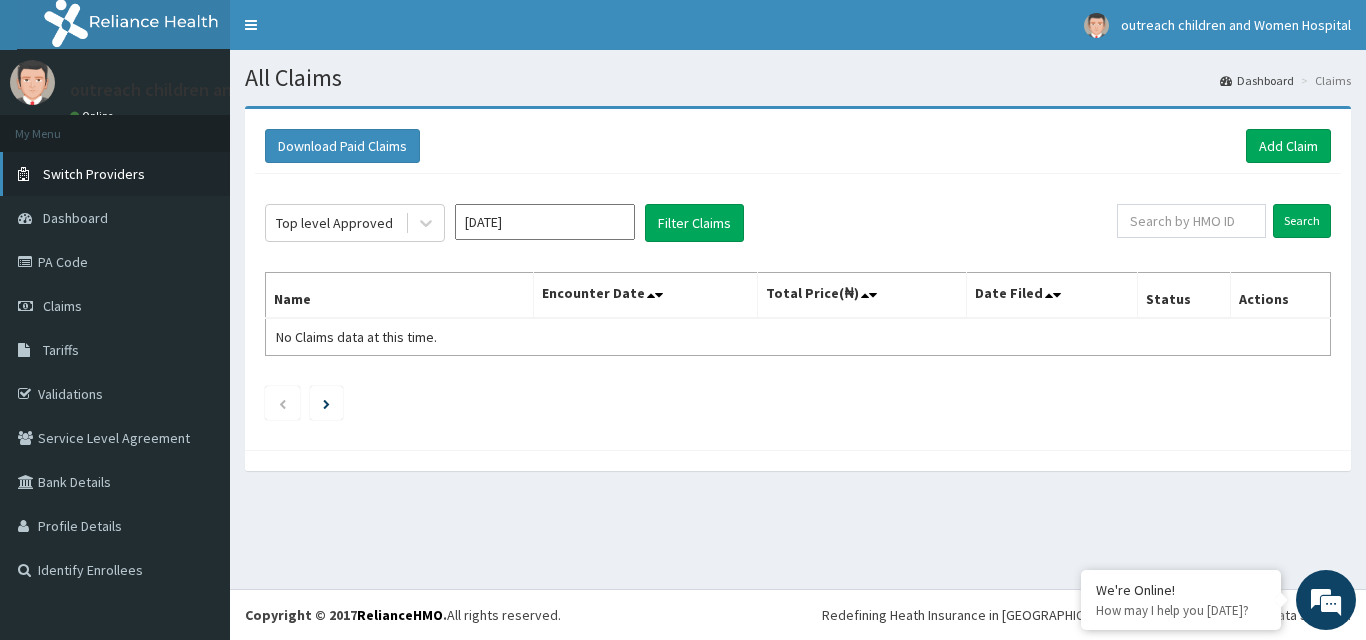 click on "Switch Providers" at bounding box center [94, 174] 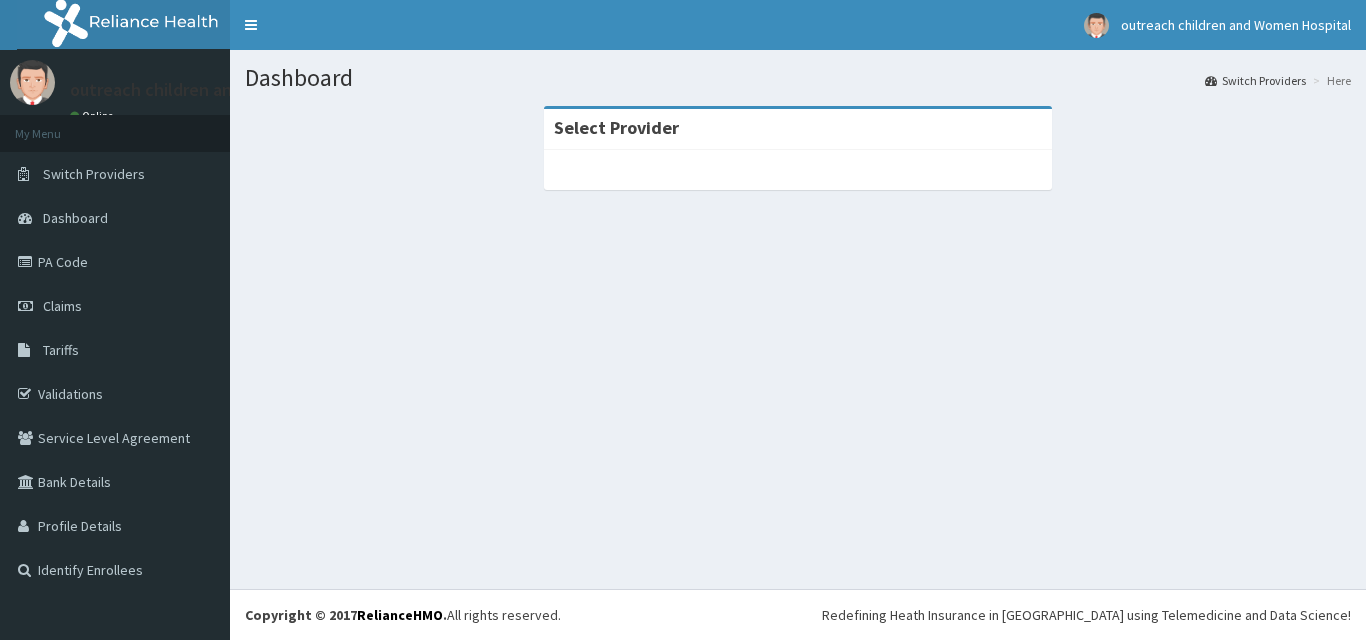 scroll, scrollTop: 0, scrollLeft: 0, axis: both 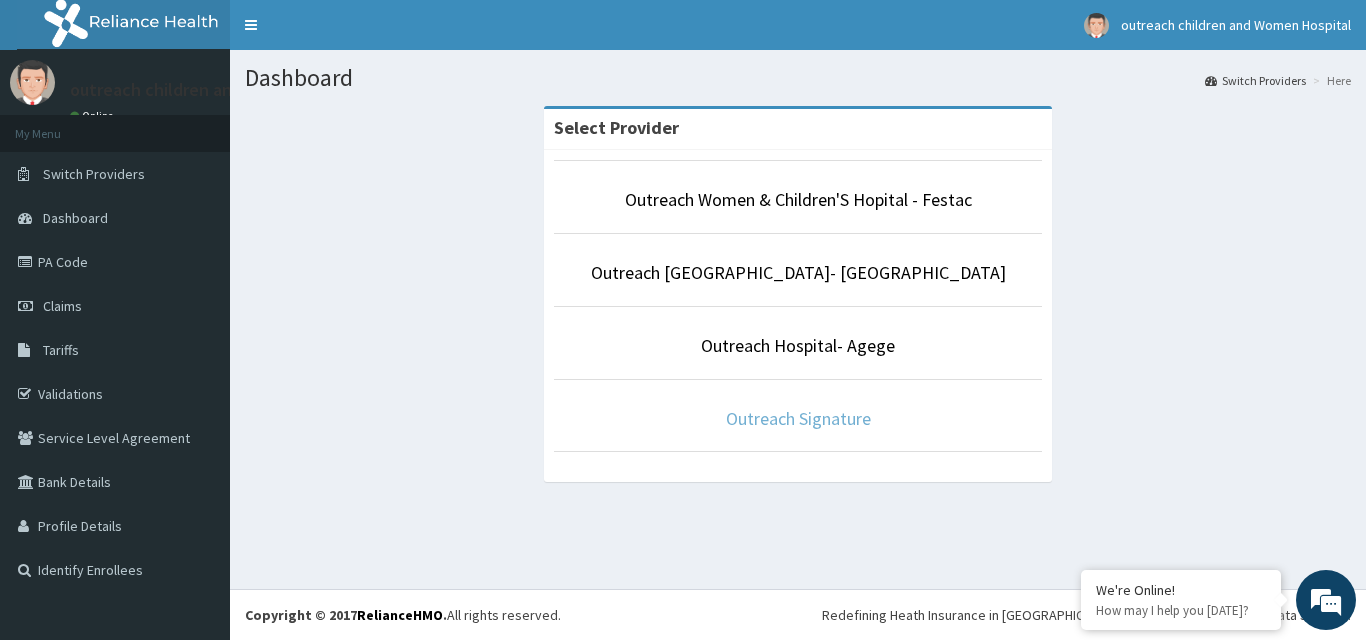 click on "Outreach Signature" at bounding box center (798, 418) 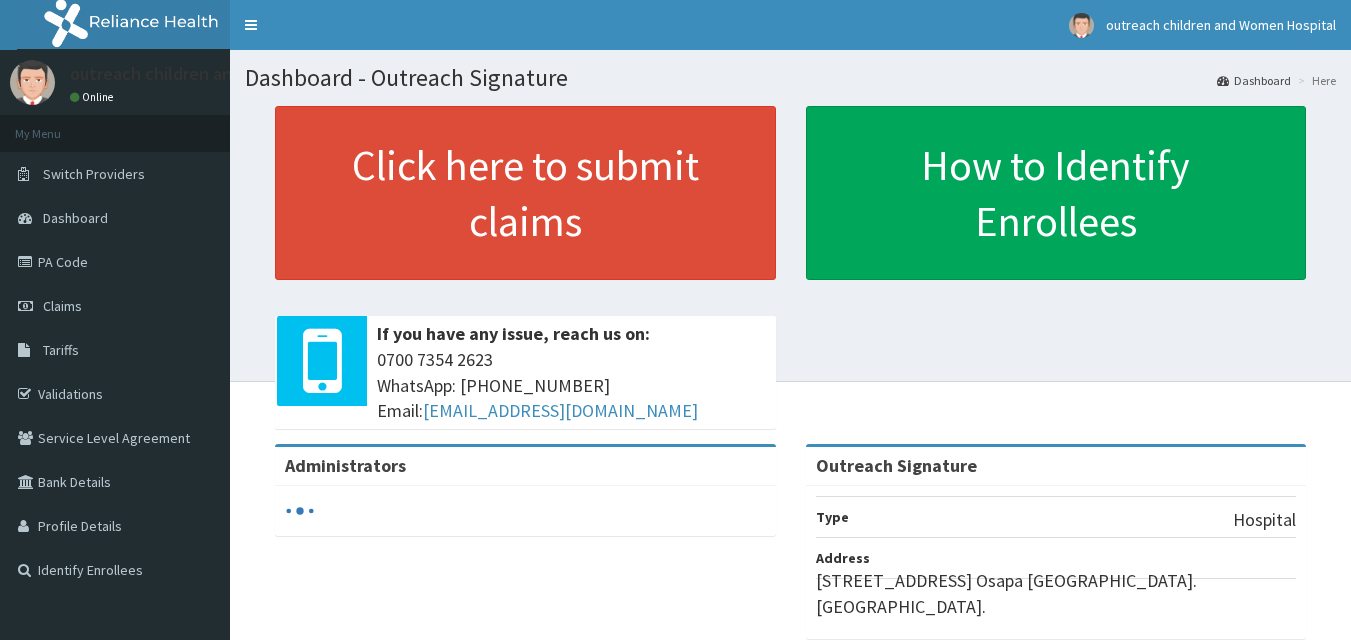 scroll, scrollTop: 0, scrollLeft: 0, axis: both 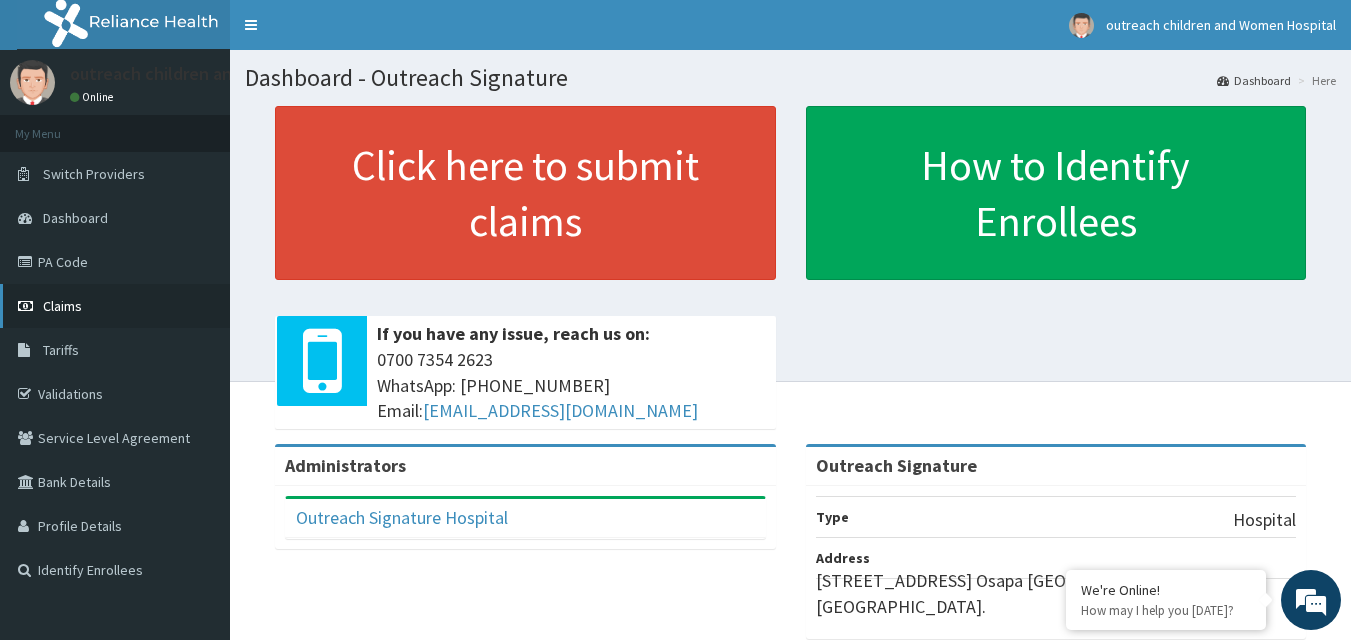 click on "Claims" at bounding box center (115, 306) 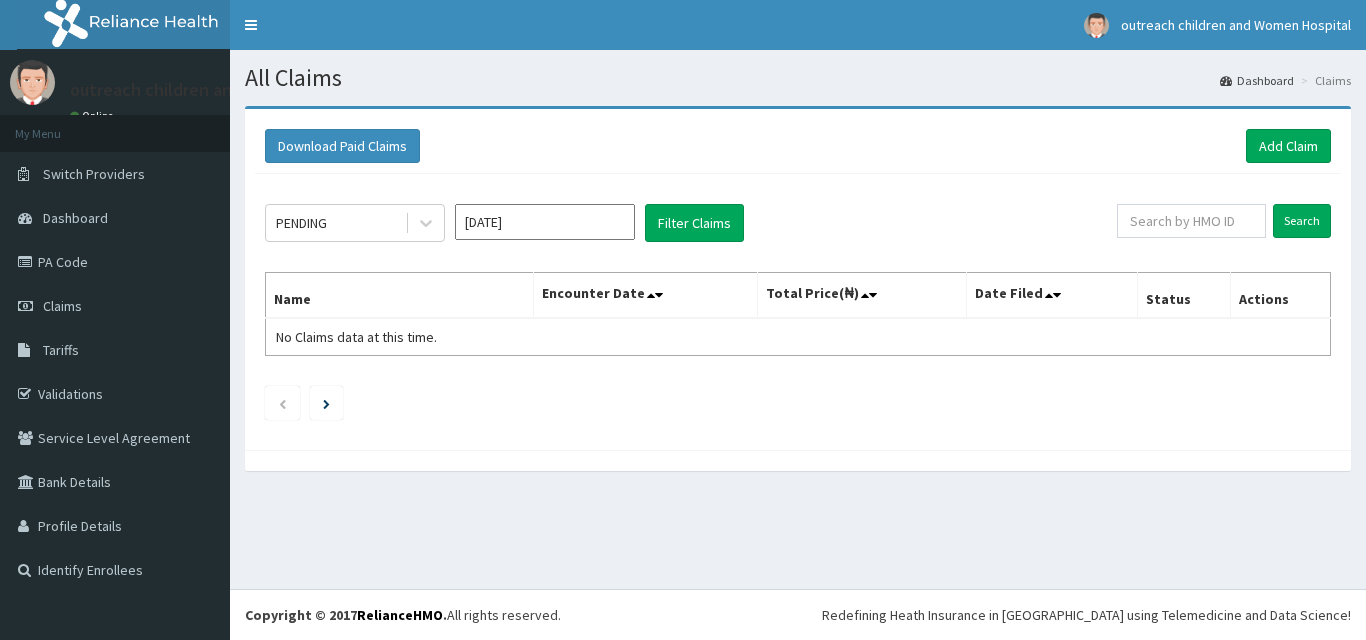 scroll, scrollTop: 0, scrollLeft: 0, axis: both 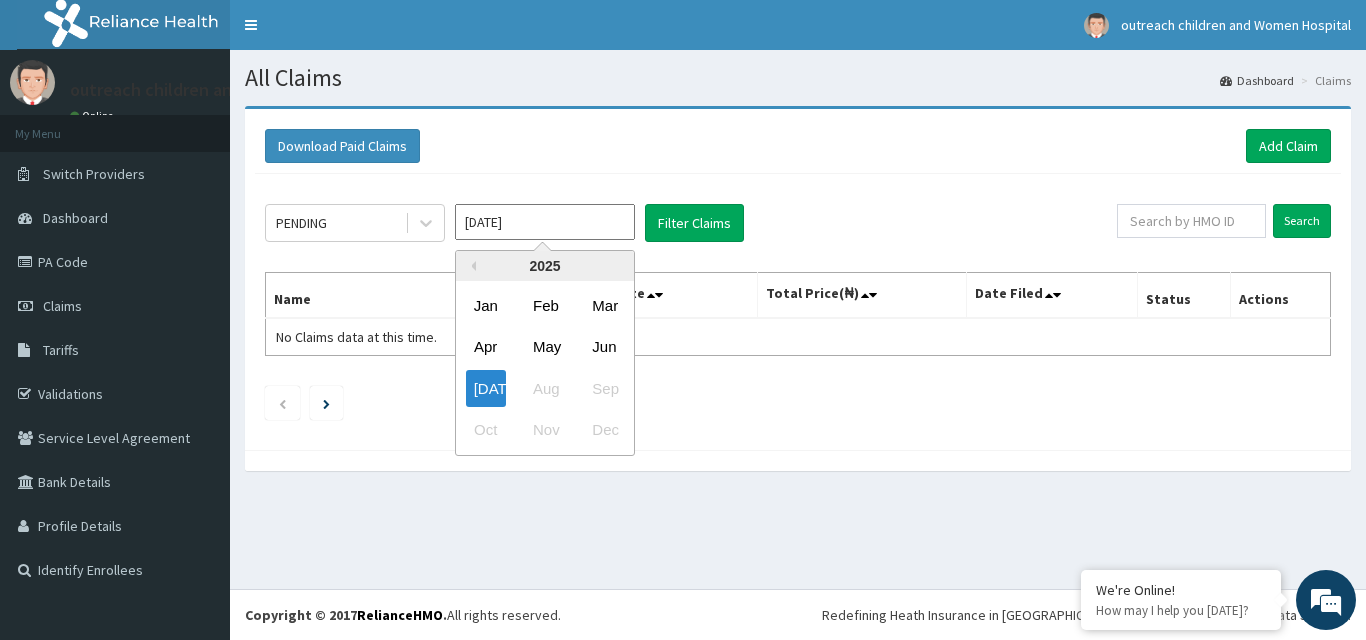 click on "[DATE]" at bounding box center [545, 222] 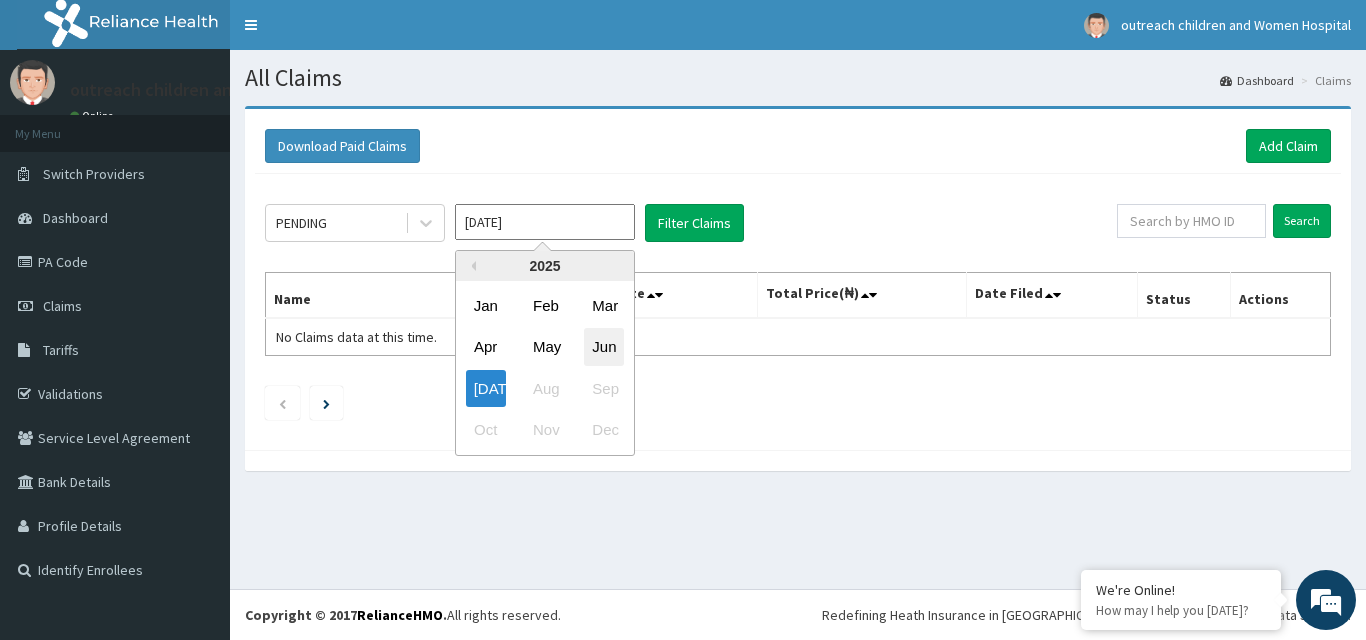 click on "Jun" at bounding box center (604, 347) 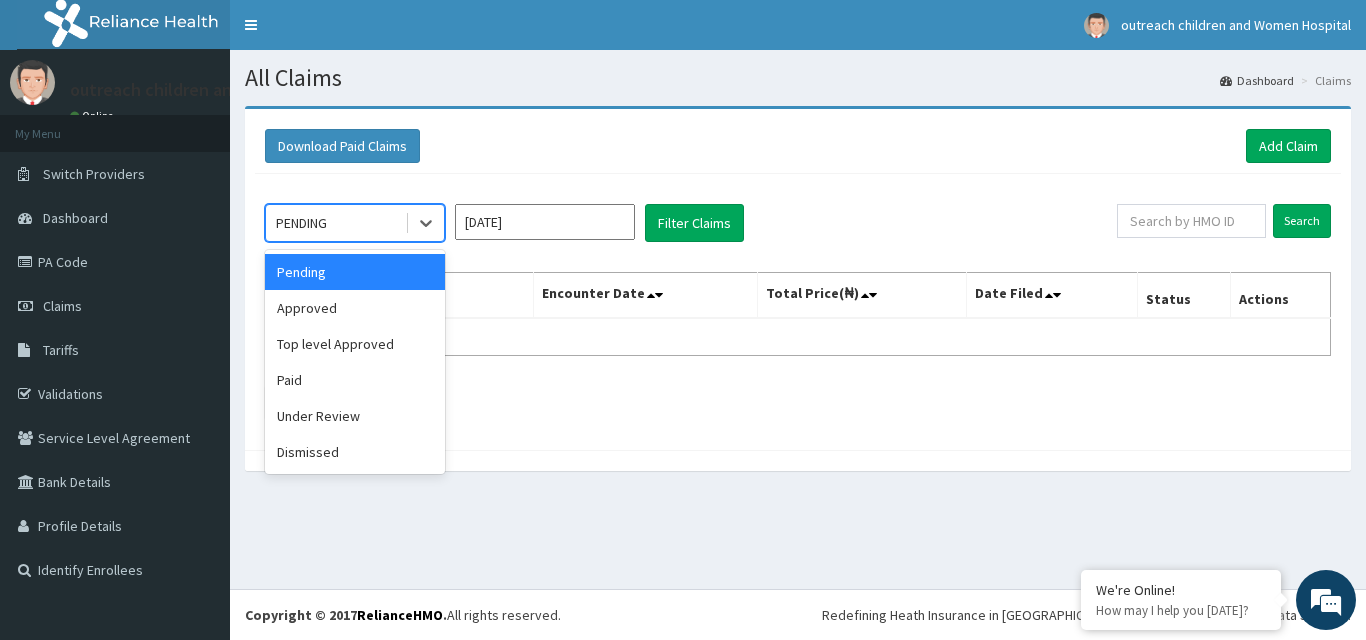 click on "PENDING" at bounding box center (335, 223) 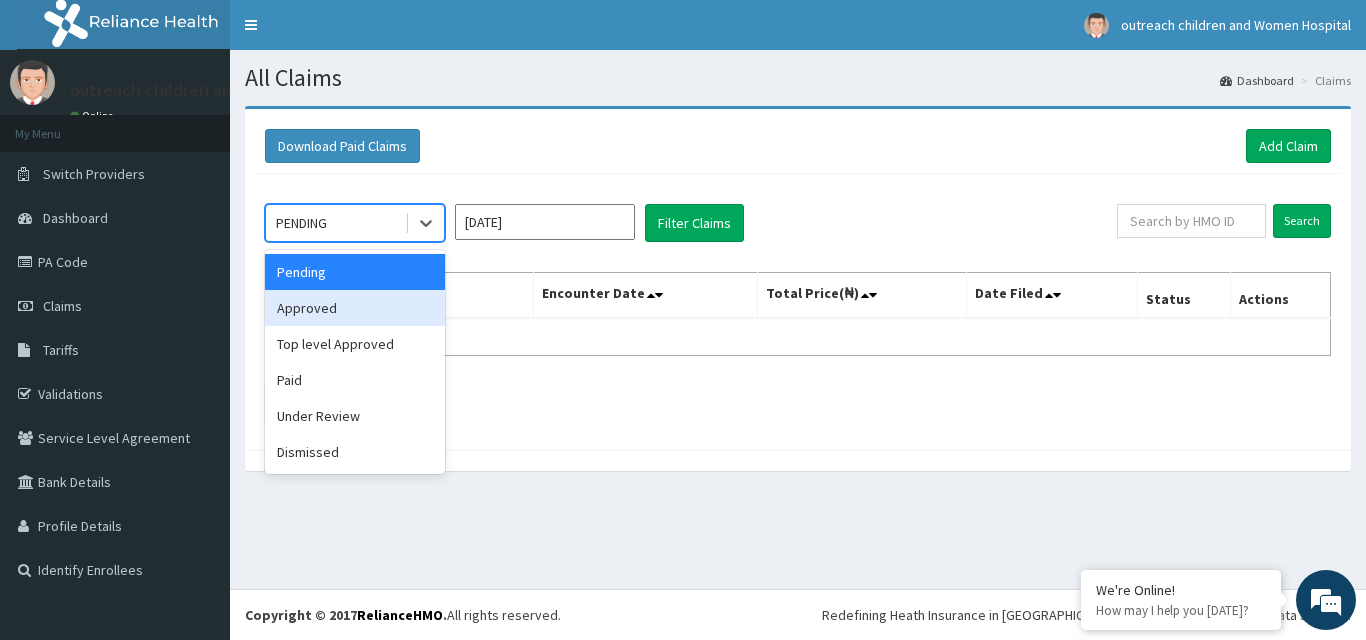 click on "Approved" at bounding box center (355, 308) 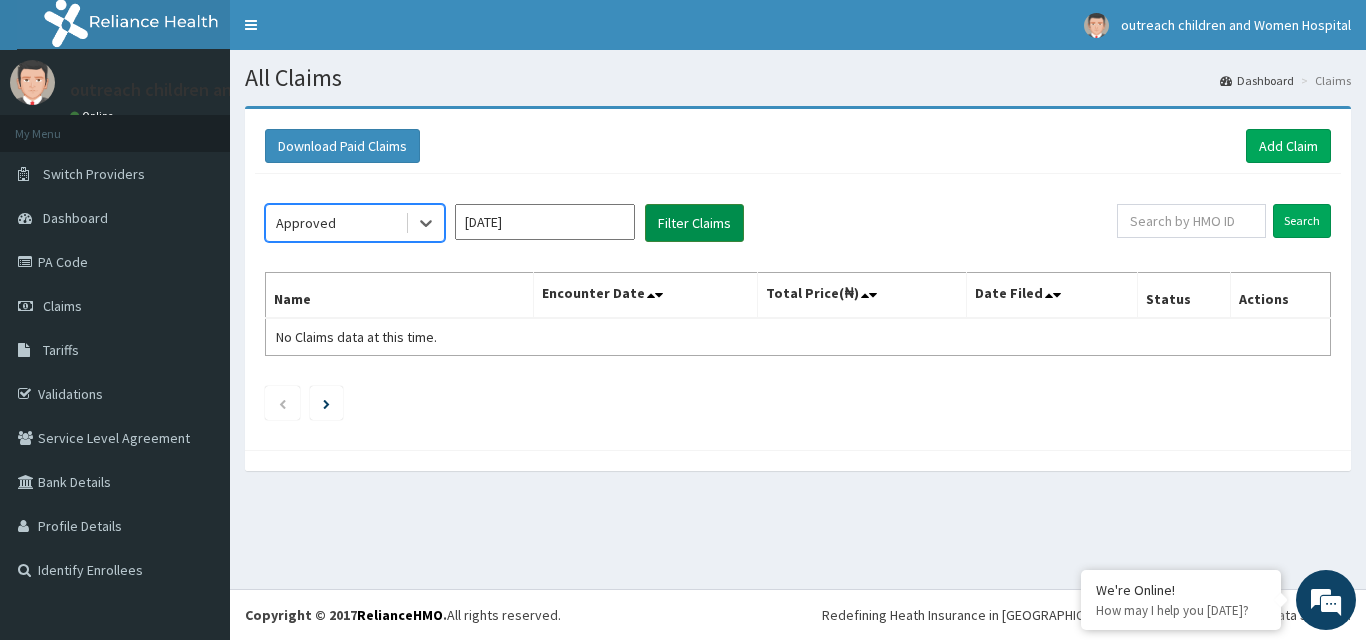 click on "Filter Claims" at bounding box center [694, 223] 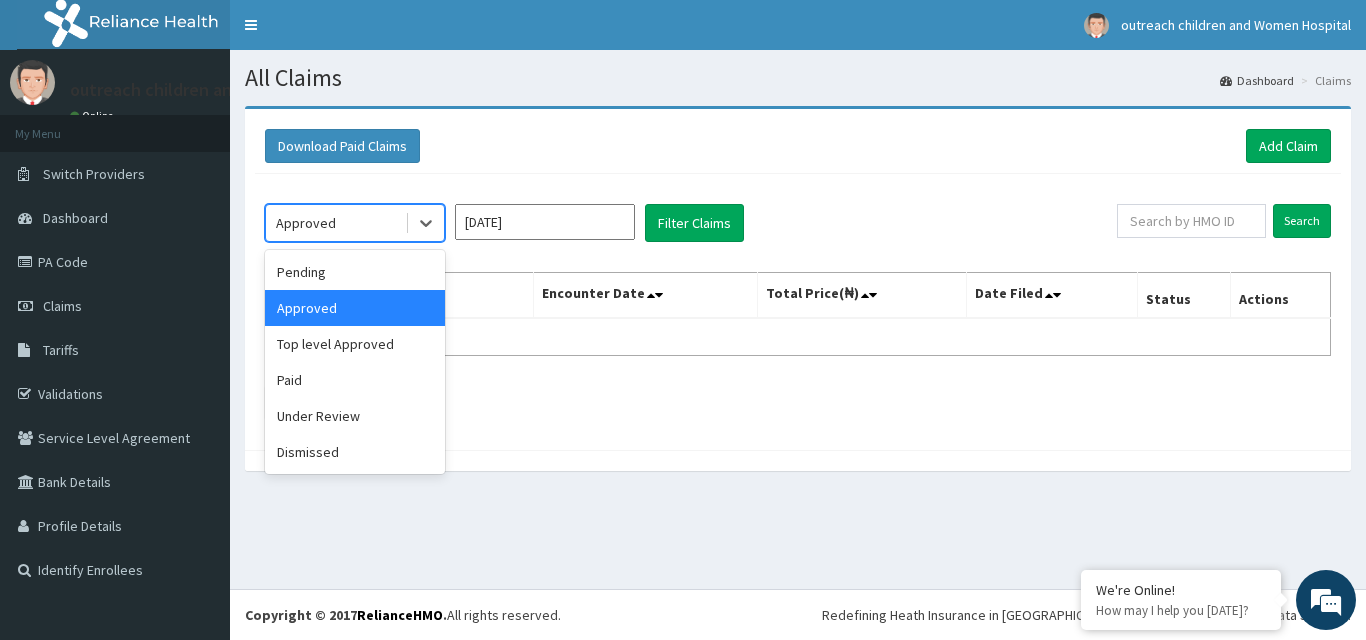 click at bounding box center [424, 223] 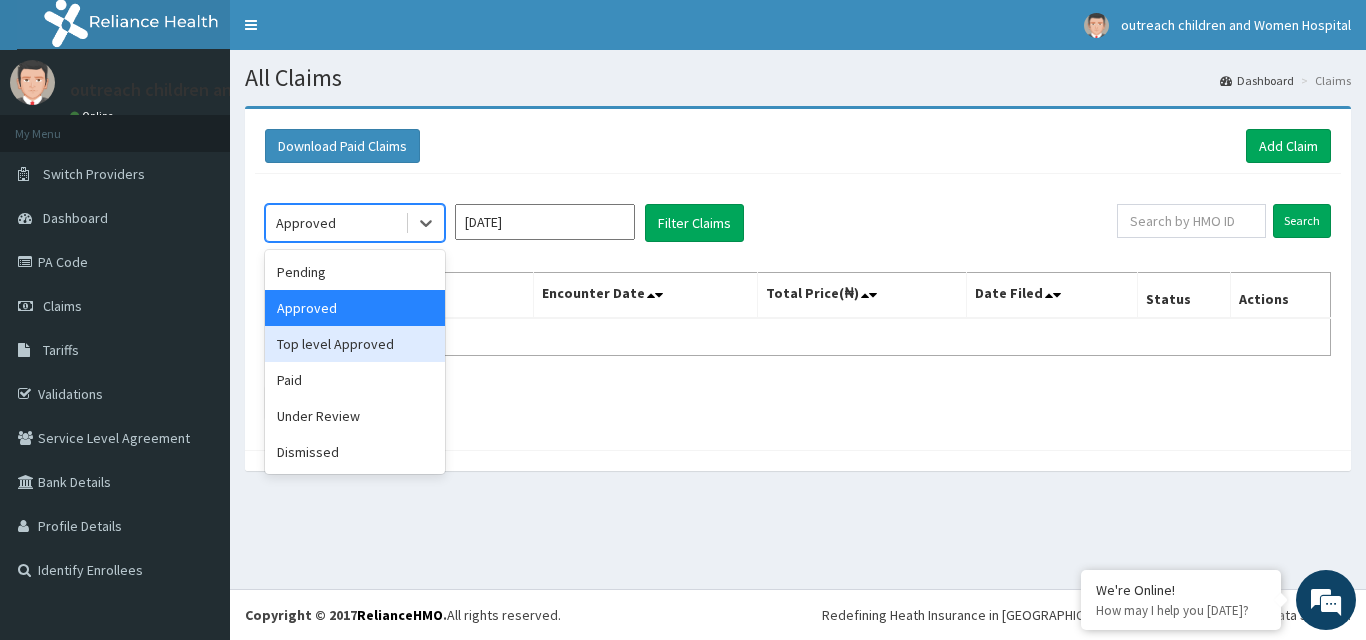 click on "Top level Approved" at bounding box center (355, 344) 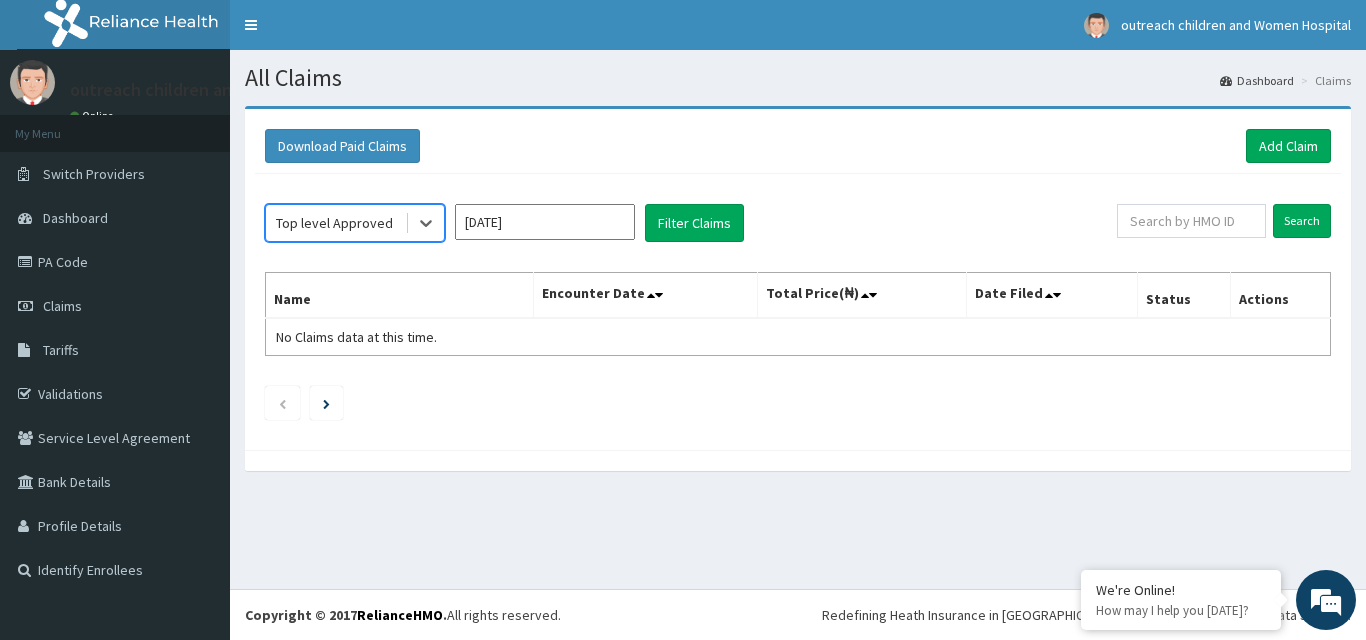 click on "Top level Approved" at bounding box center [334, 223] 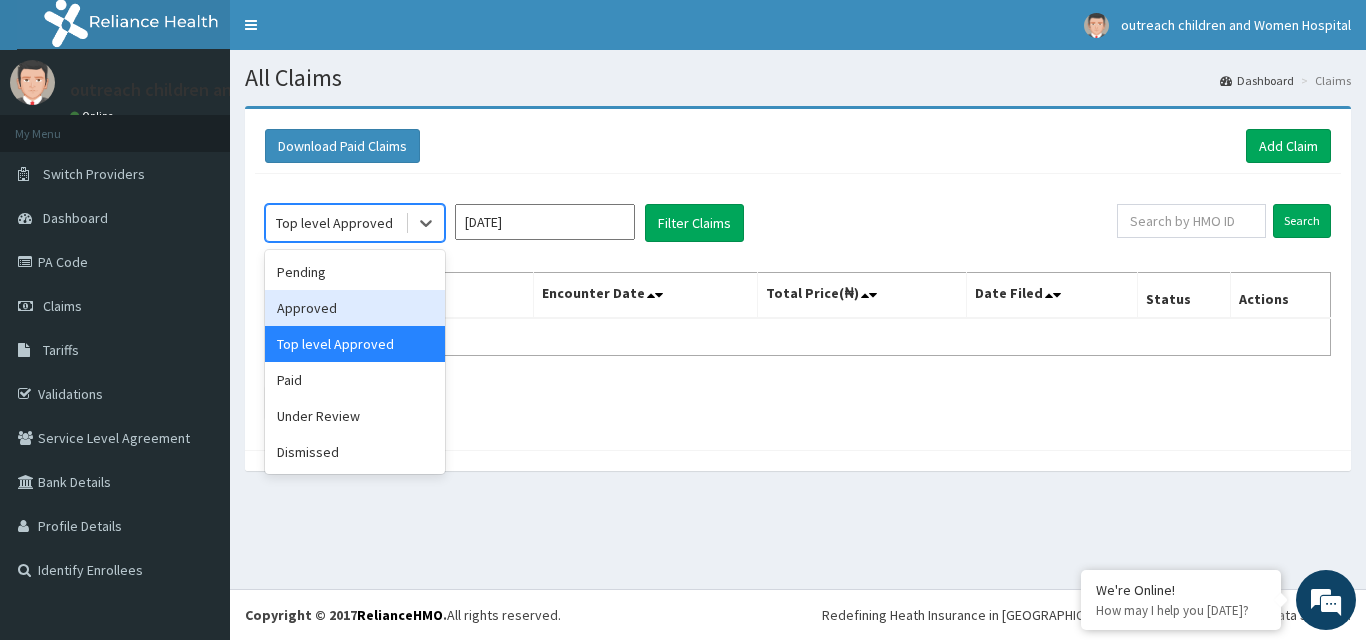 scroll, scrollTop: 0, scrollLeft: 0, axis: both 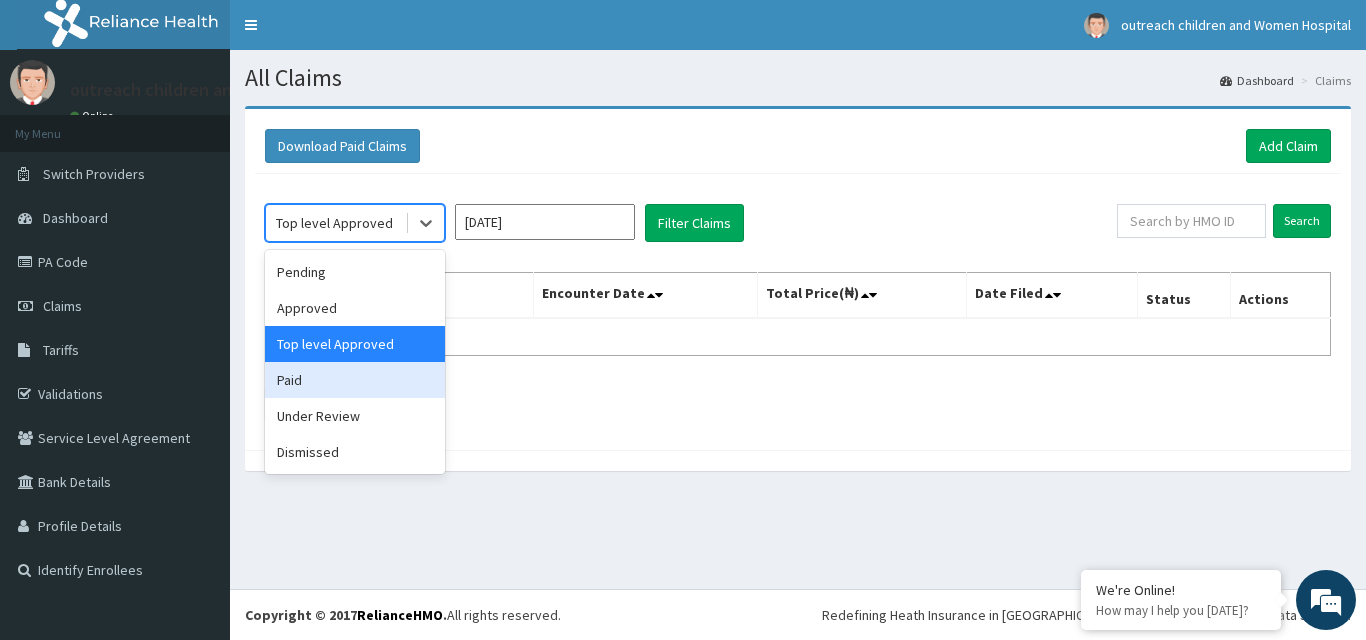 click on "Paid" at bounding box center [355, 380] 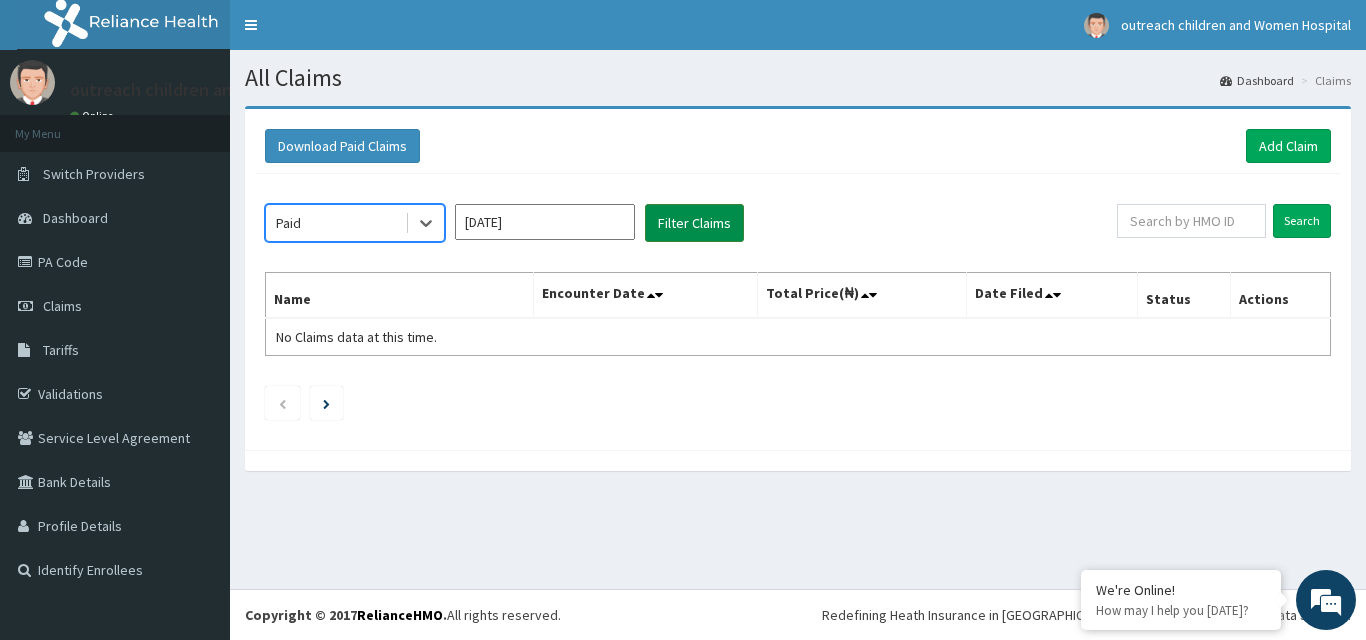 click on "Filter Claims" at bounding box center [694, 223] 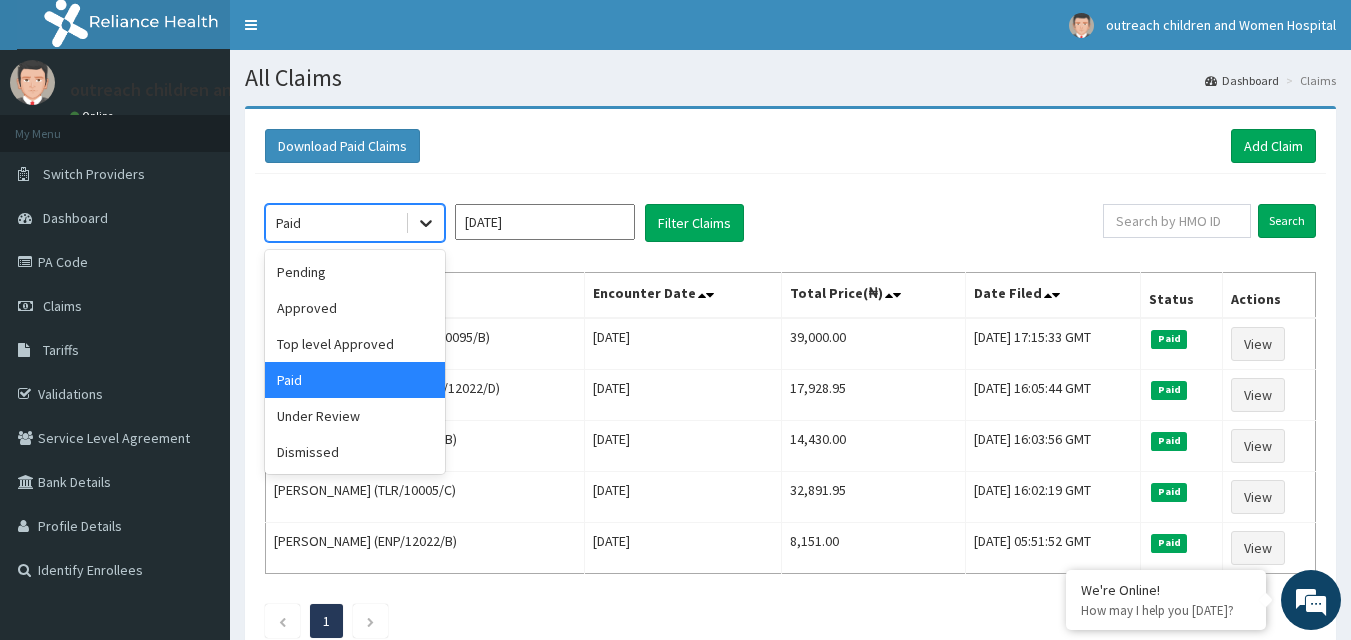 click 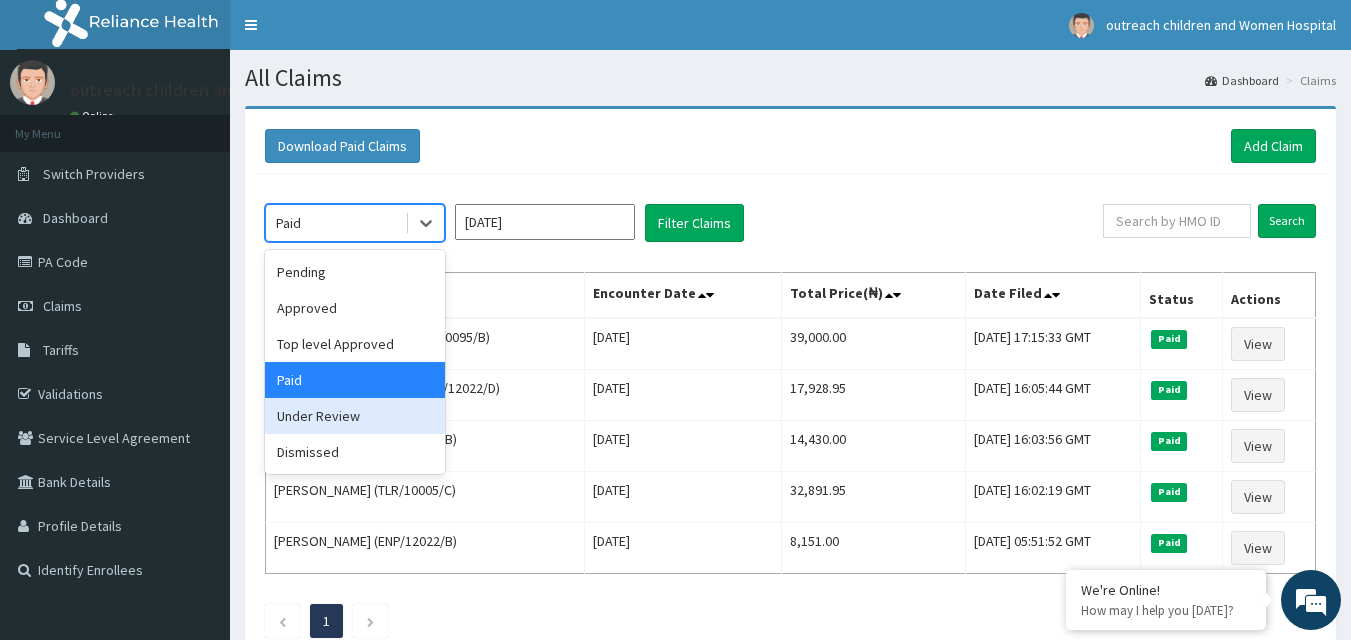 click on "Under Review" at bounding box center (355, 416) 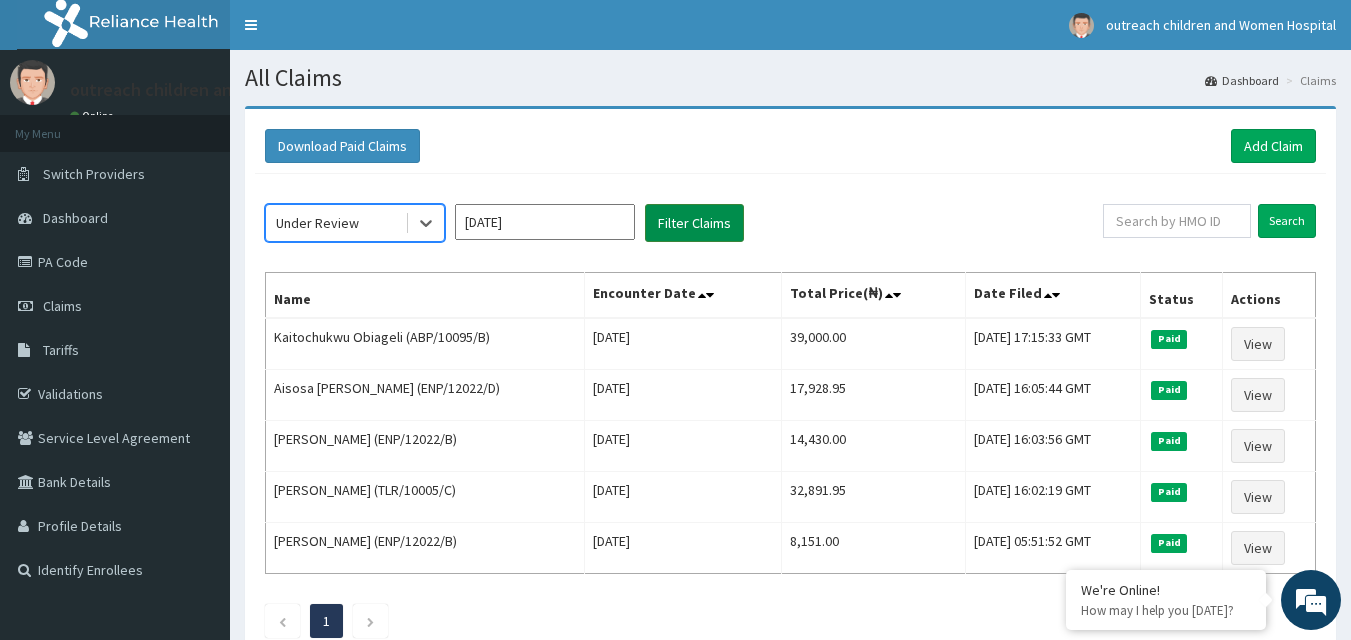 click on "Filter Claims" at bounding box center [694, 223] 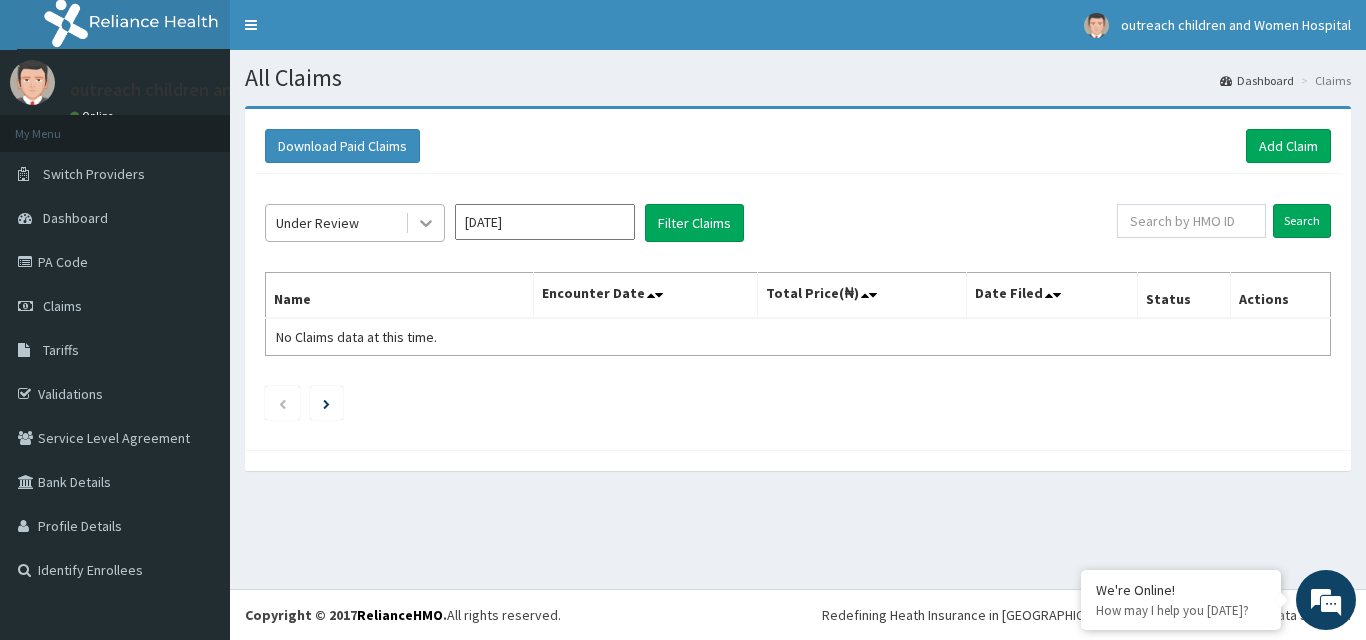 click at bounding box center (426, 223) 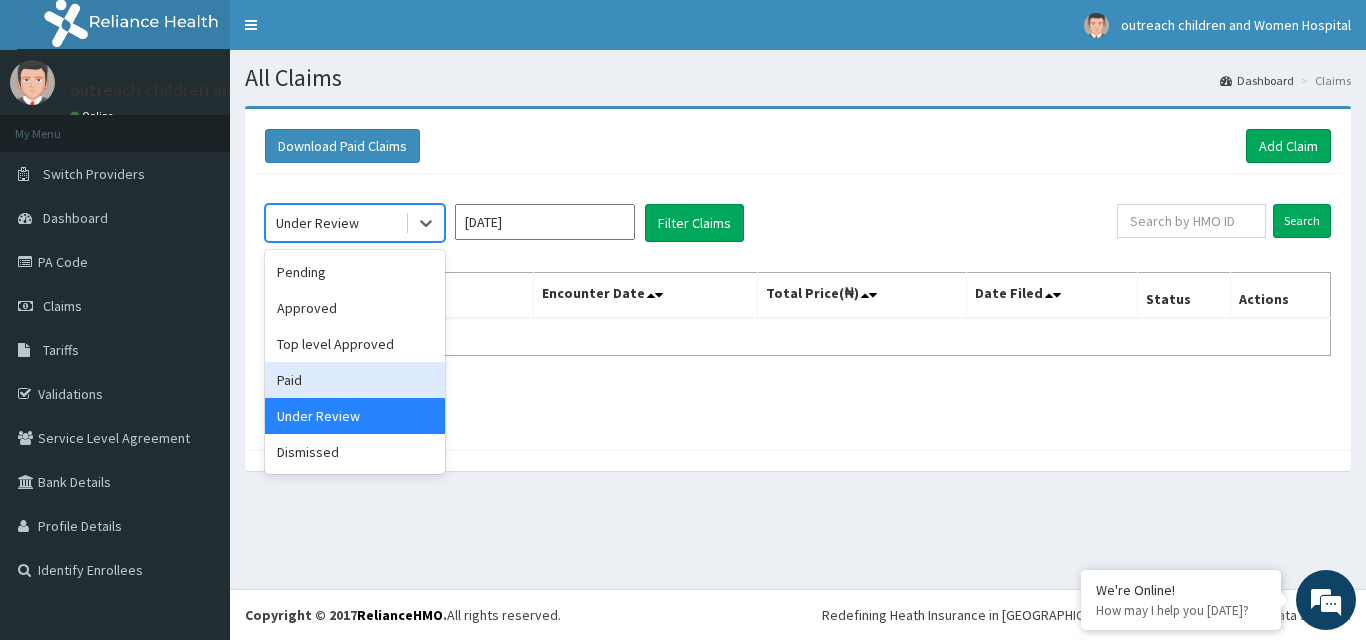 click on "Paid" at bounding box center (355, 380) 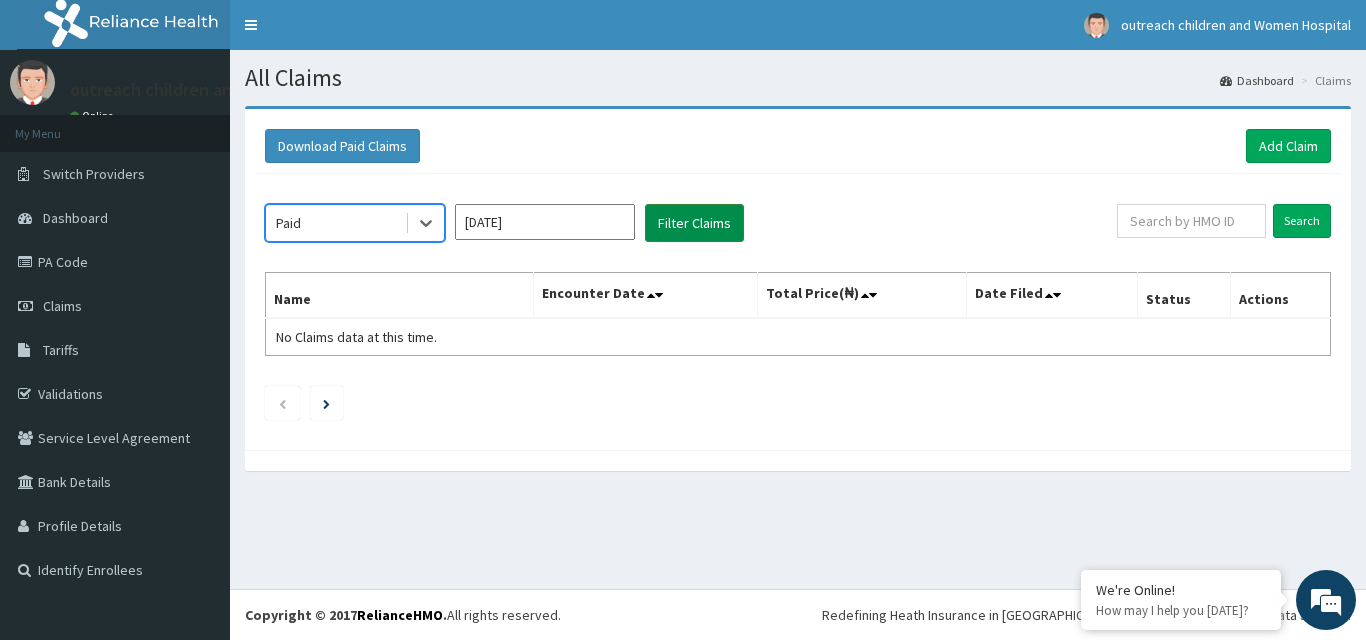 click on "Filter Claims" at bounding box center [694, 223] 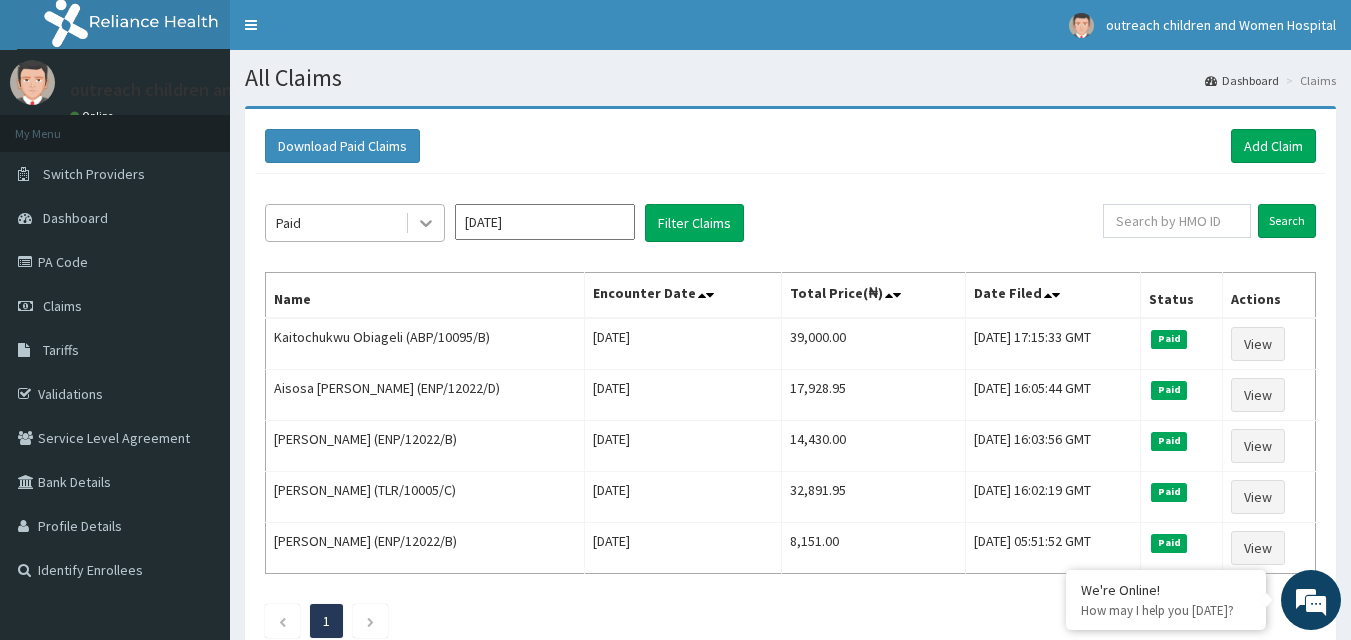 click at bounding box center (426, 223) 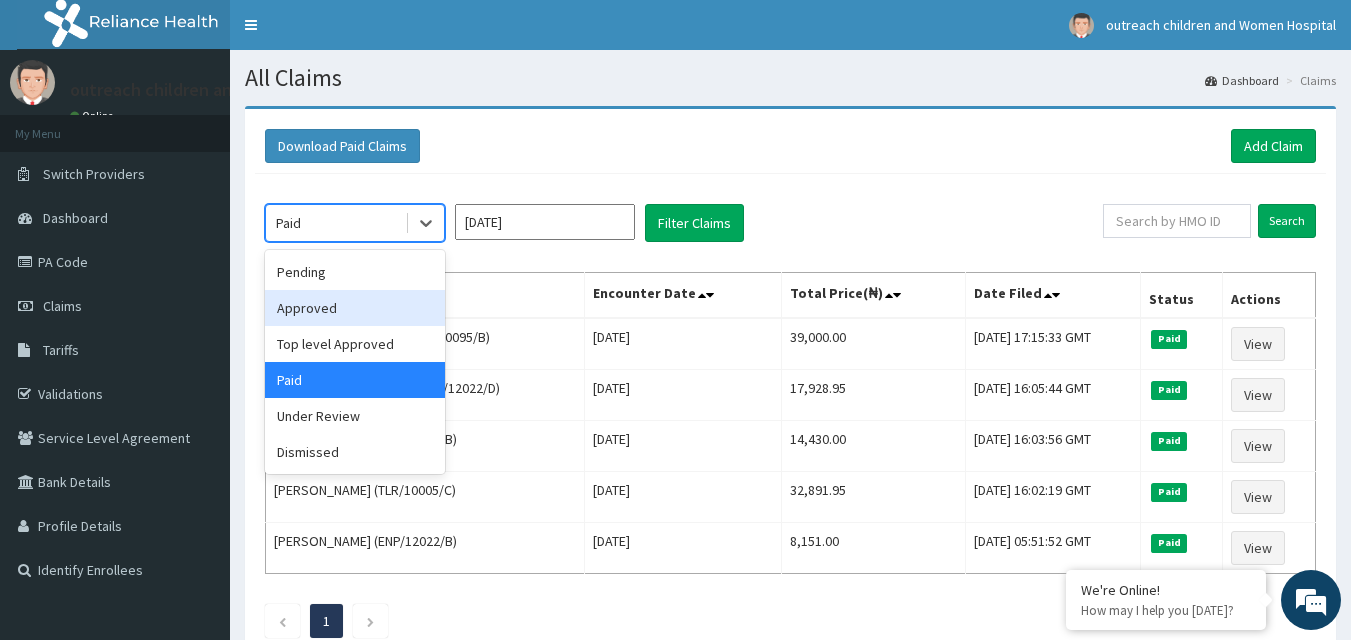 click on "Approved" at bounding box center (355, 308) 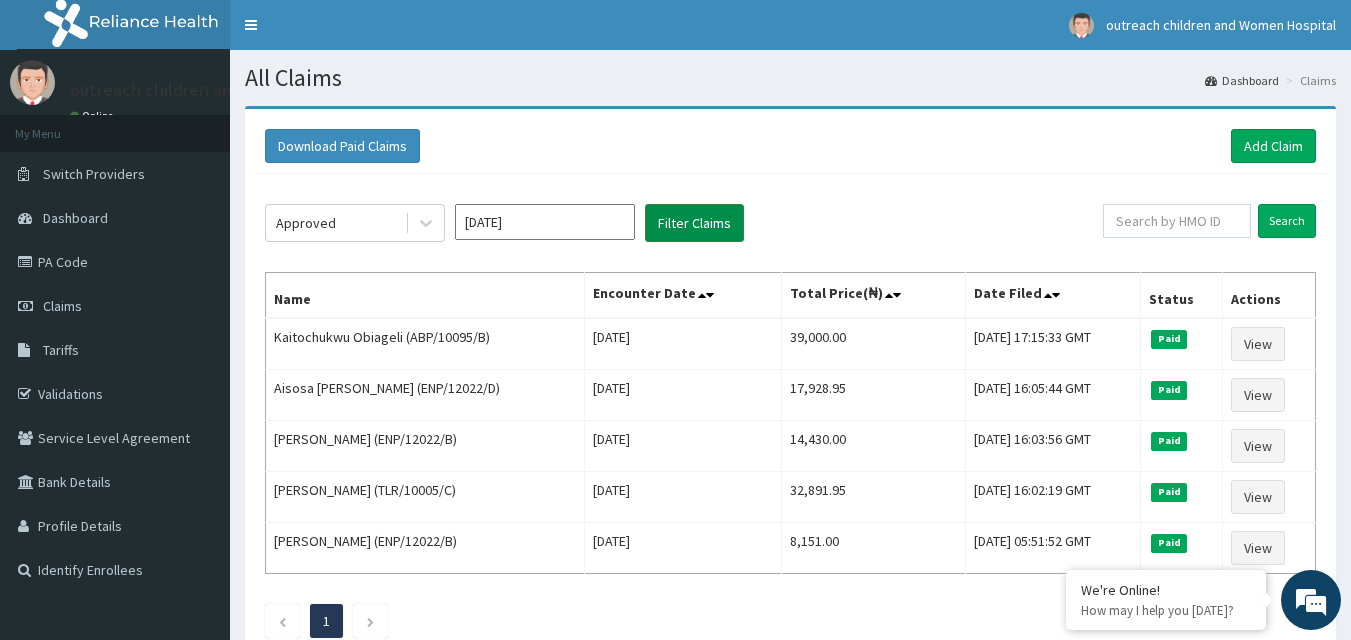 click on "Filter Claims" at bounding box center (694, 223) 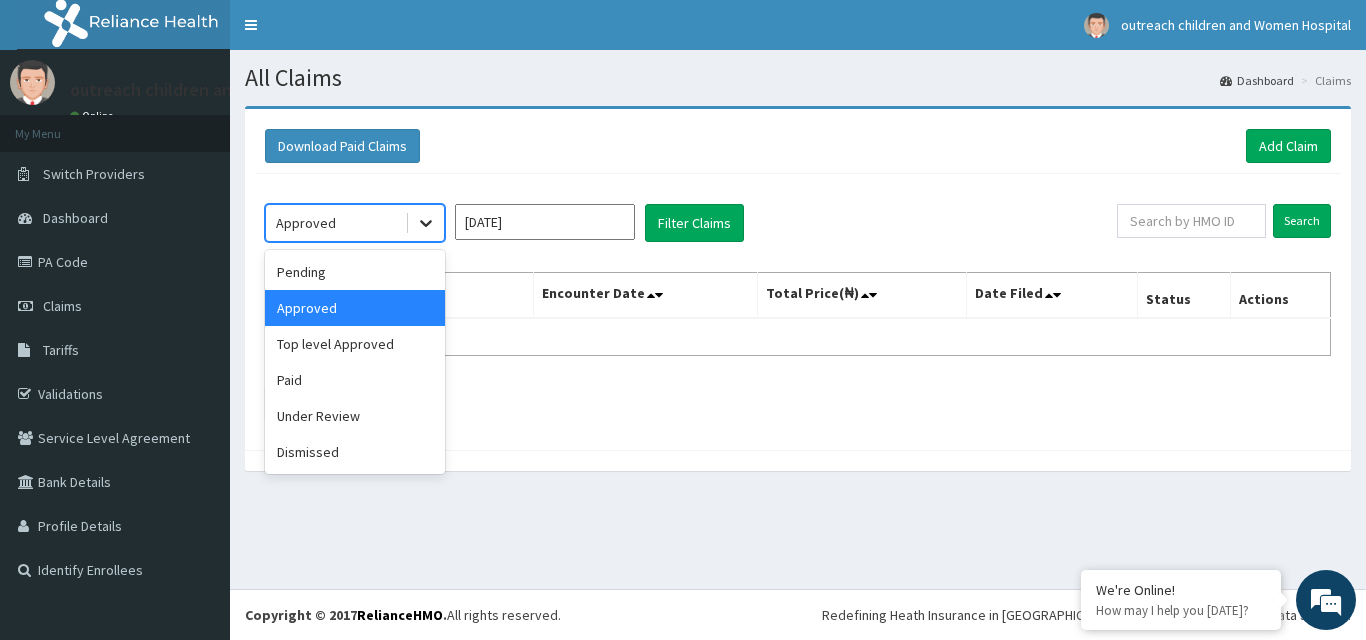 click at bounding box center (426, 223) 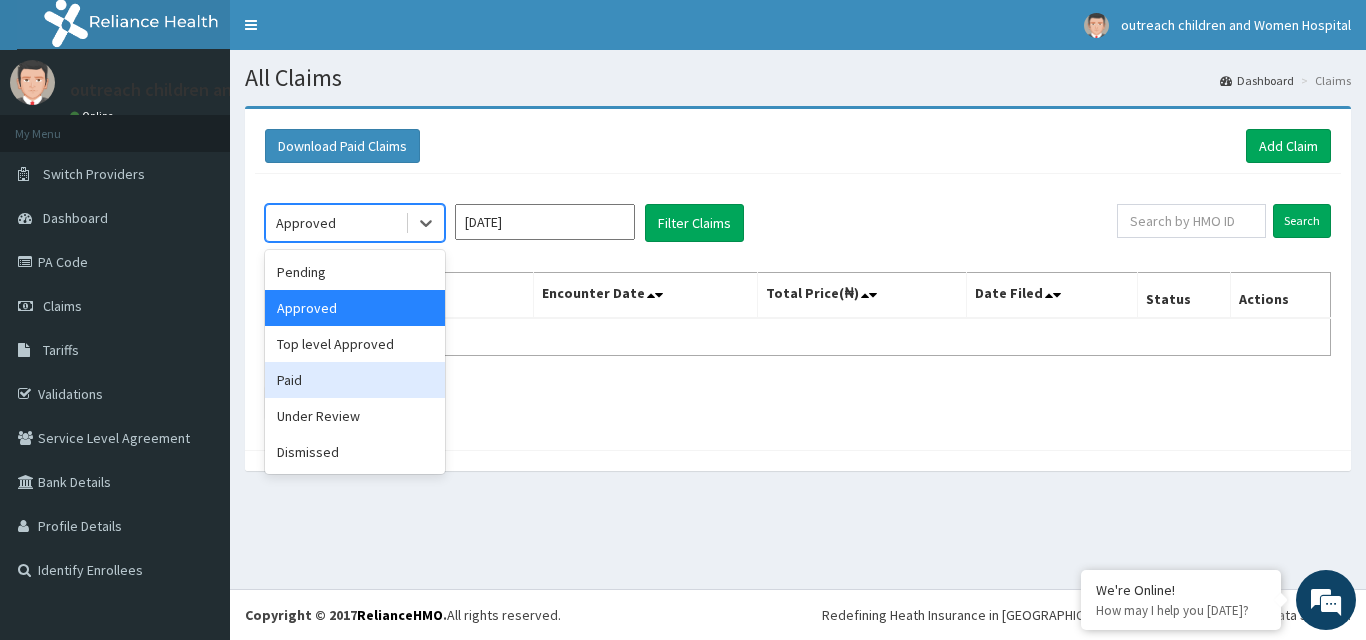 click on "Paid" at bounding box center [355, 380] 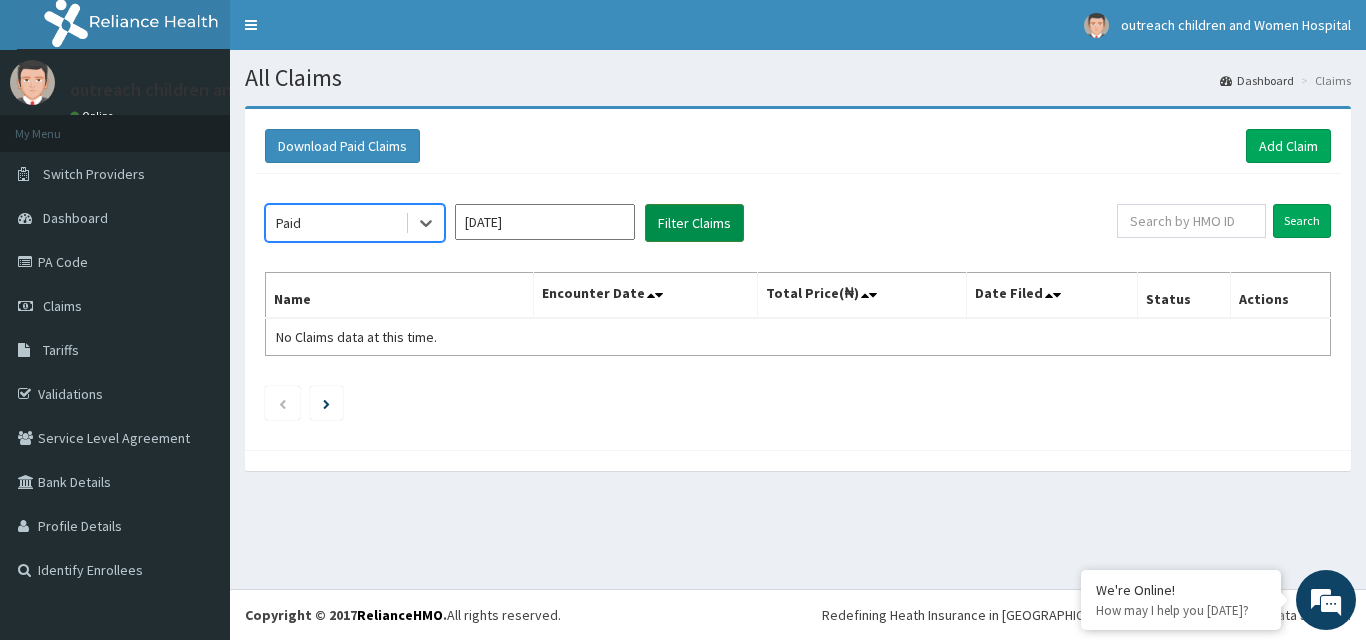 click on "Filter Claims" at bounding box center (694, 223) 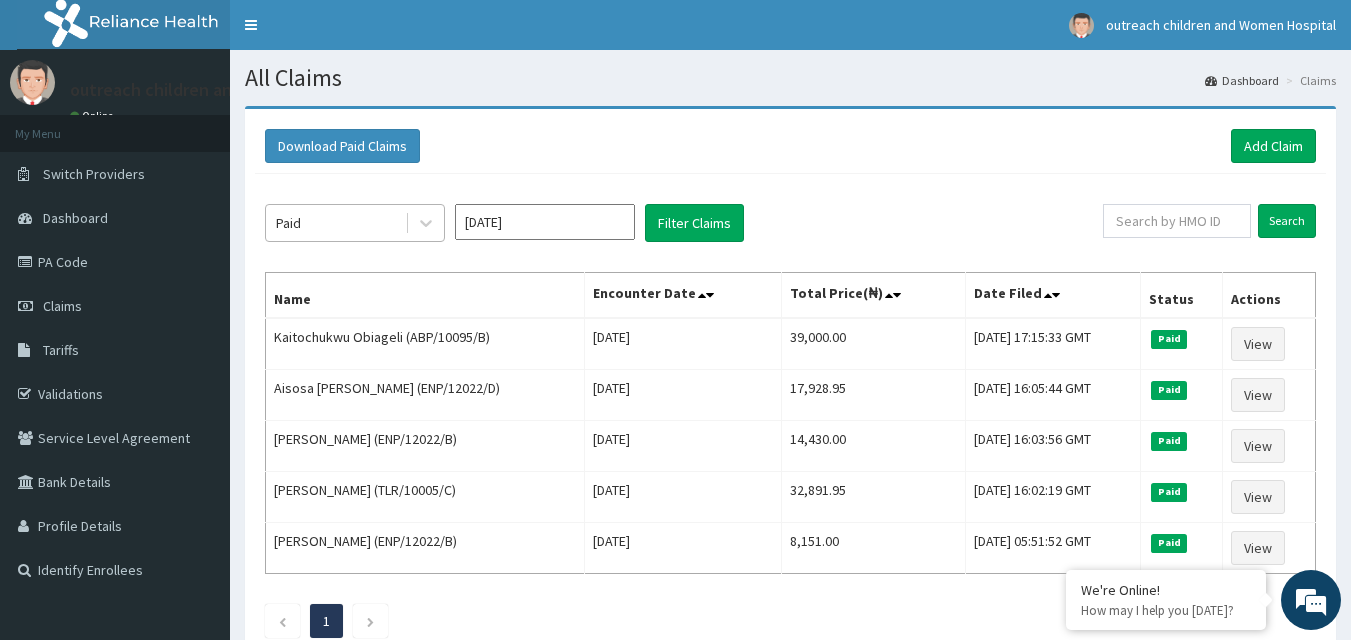 click on "Paid" at bounding box center [335, 223] 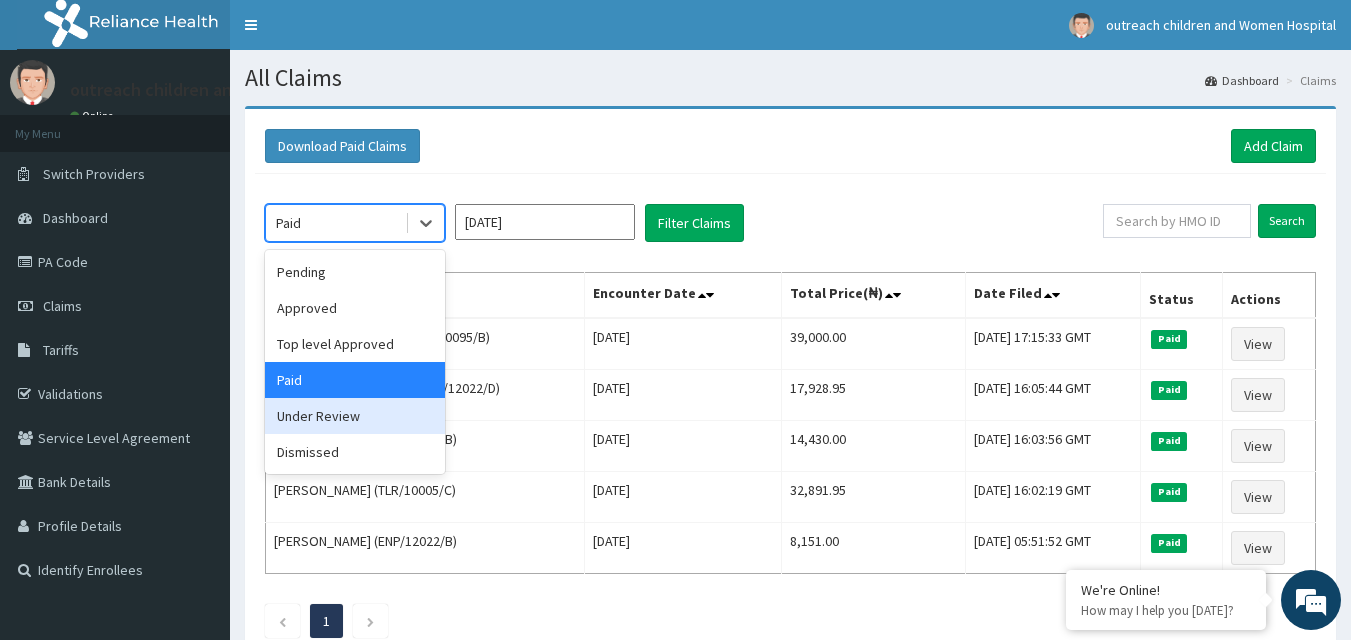 click on "Under Review" at bounding box center [355, 416] 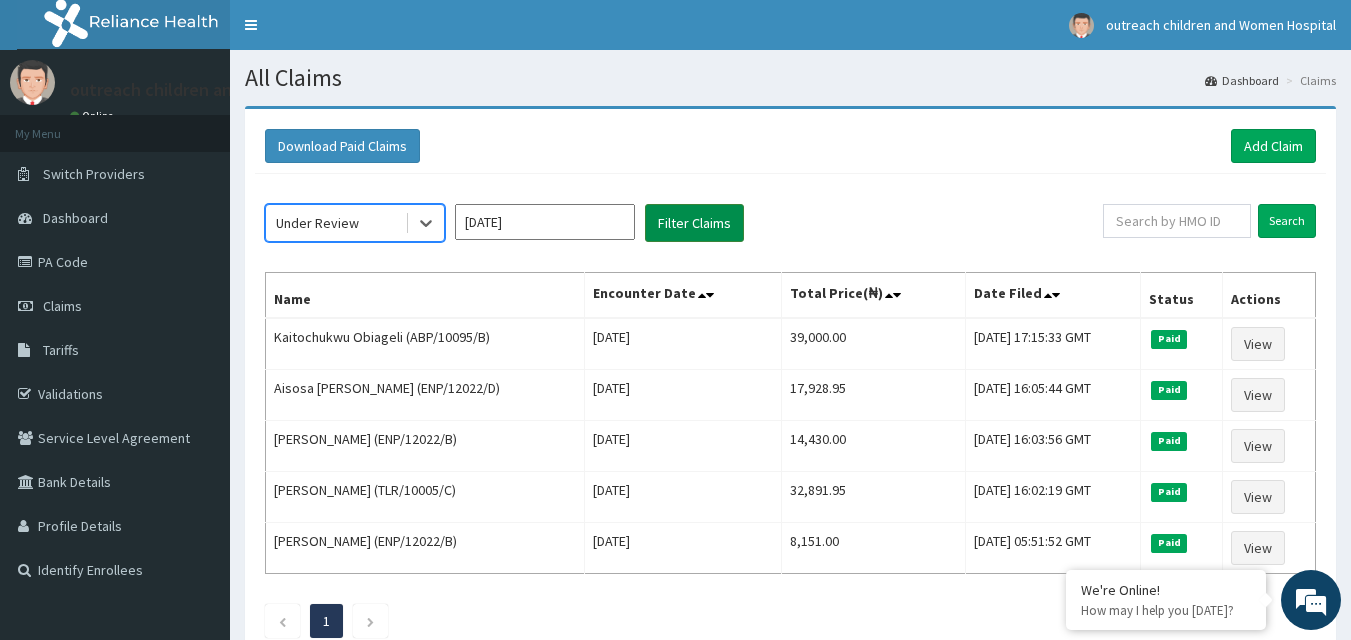 click on "Filter Claims" at bounding box center (694, 223) 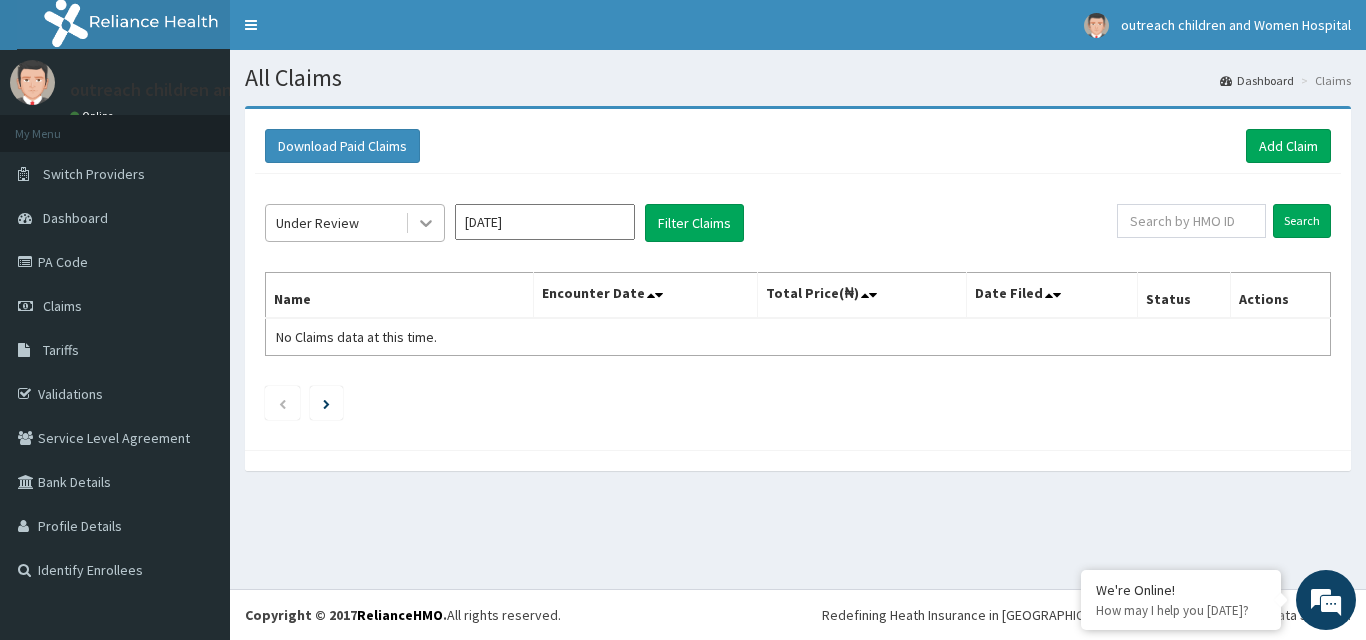 click 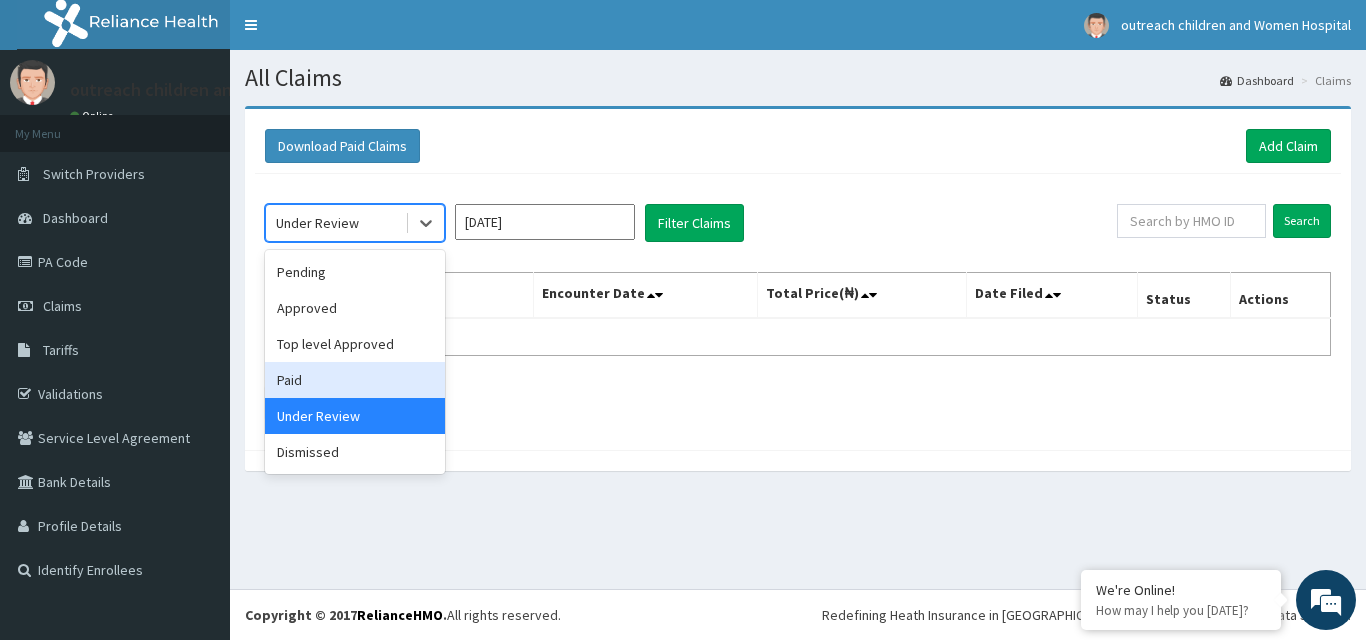 click on "Paid" at bounding box center (355, 380) 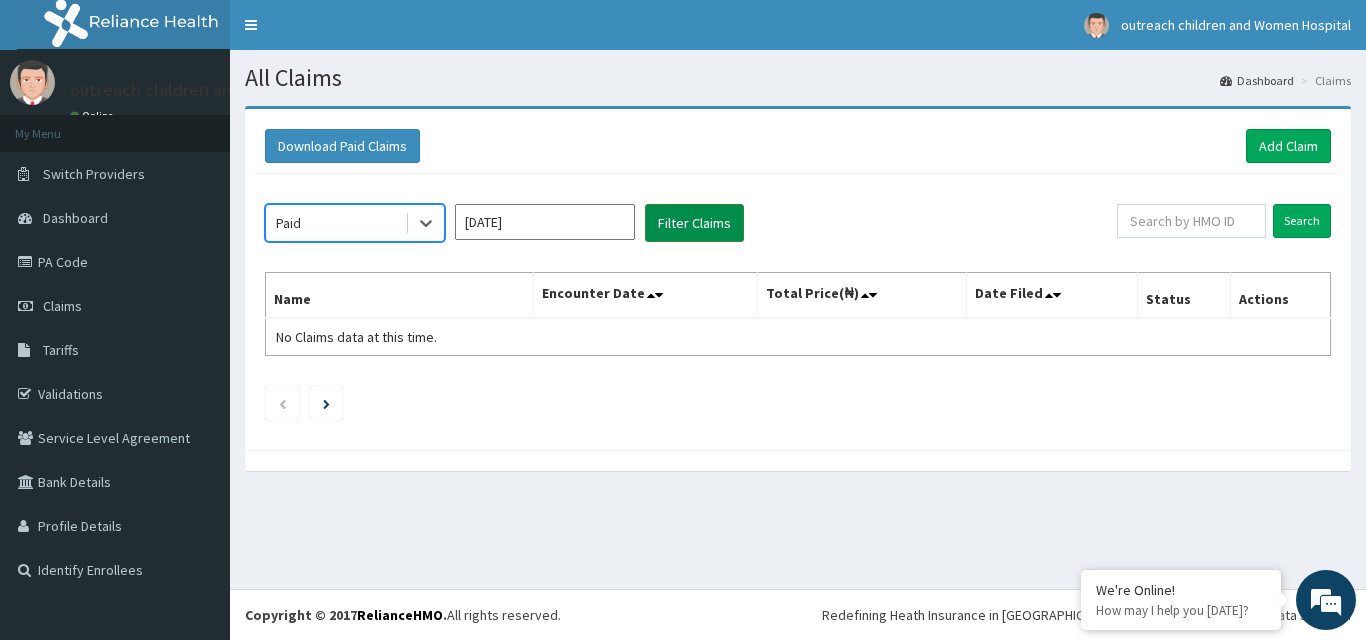 click on "Filter Claims" at bounding box center [694, 223] 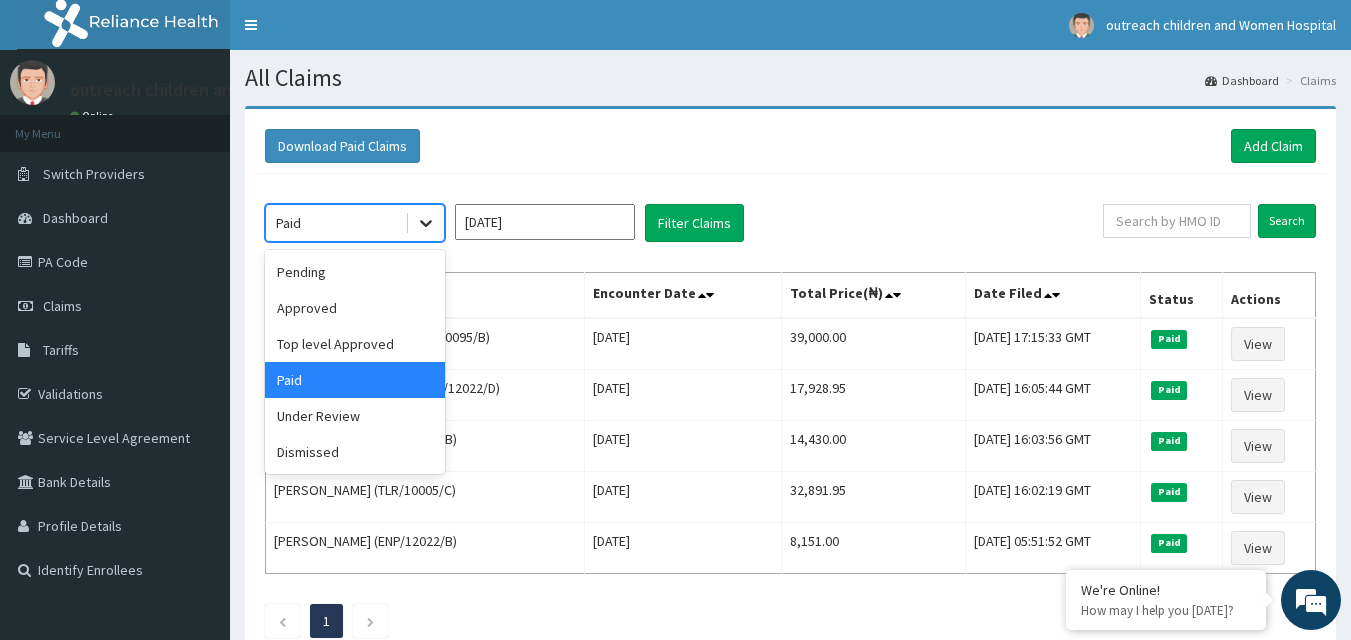 click at bounding box center [426, 223] 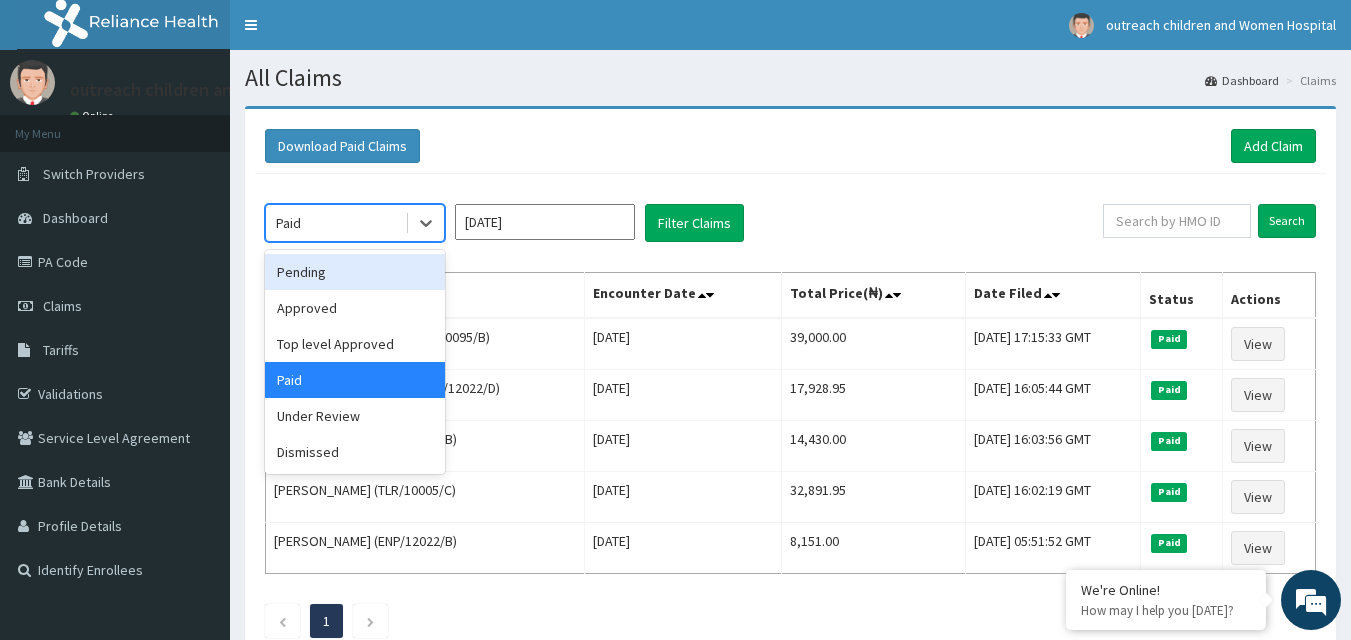 click on "Pending" at bounding box center (355, 272) 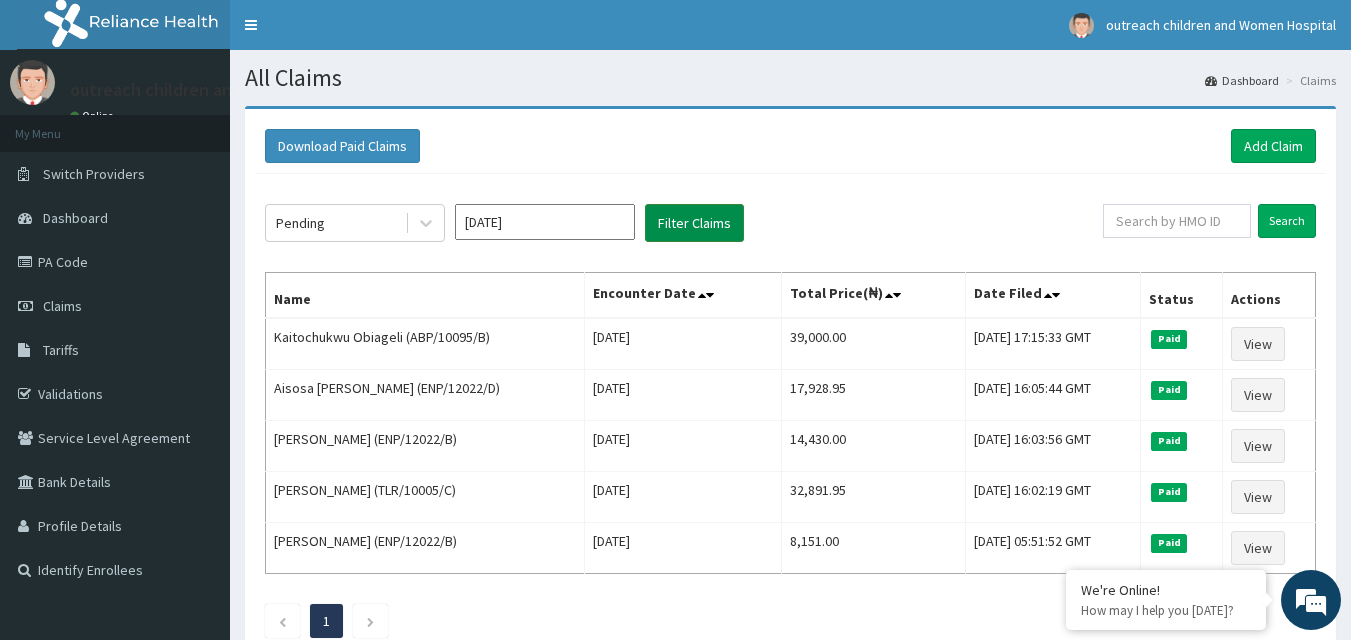 click on "Filter Claims" at bounding box center [694, 223] 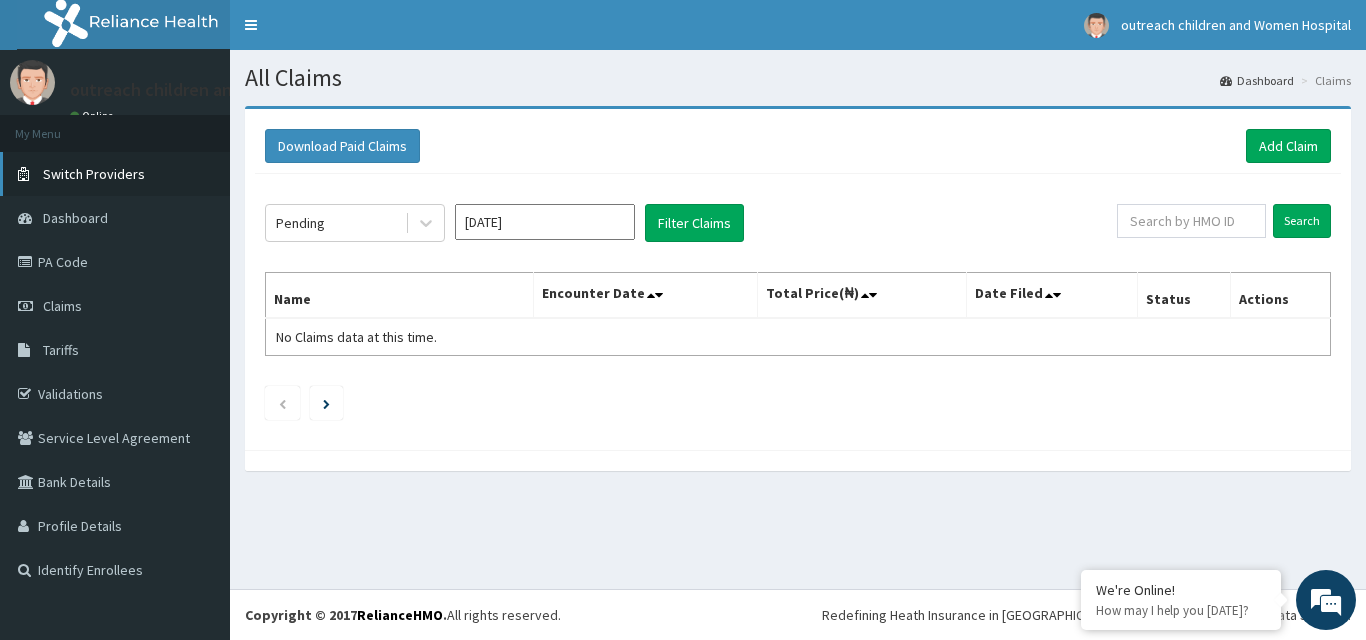 click on "Switch Providers" at bounding box center (94, 174) 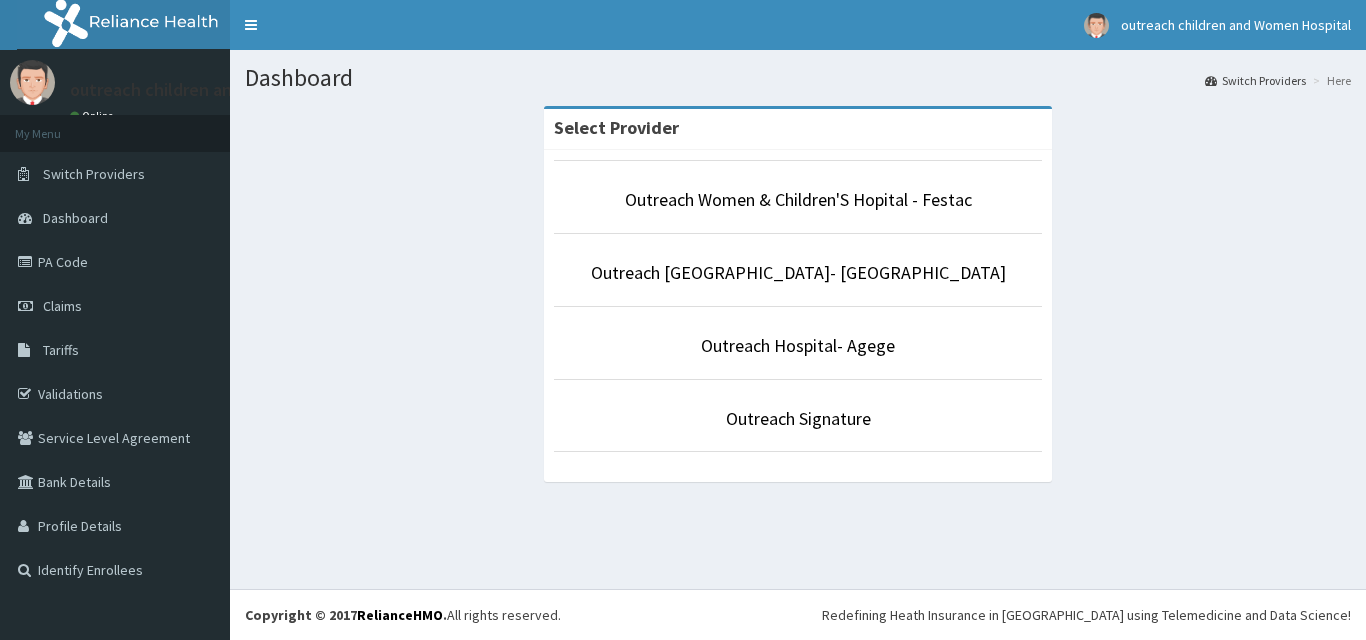 scroll, scrollTop: 0, scrollLeft: 0, axis: both 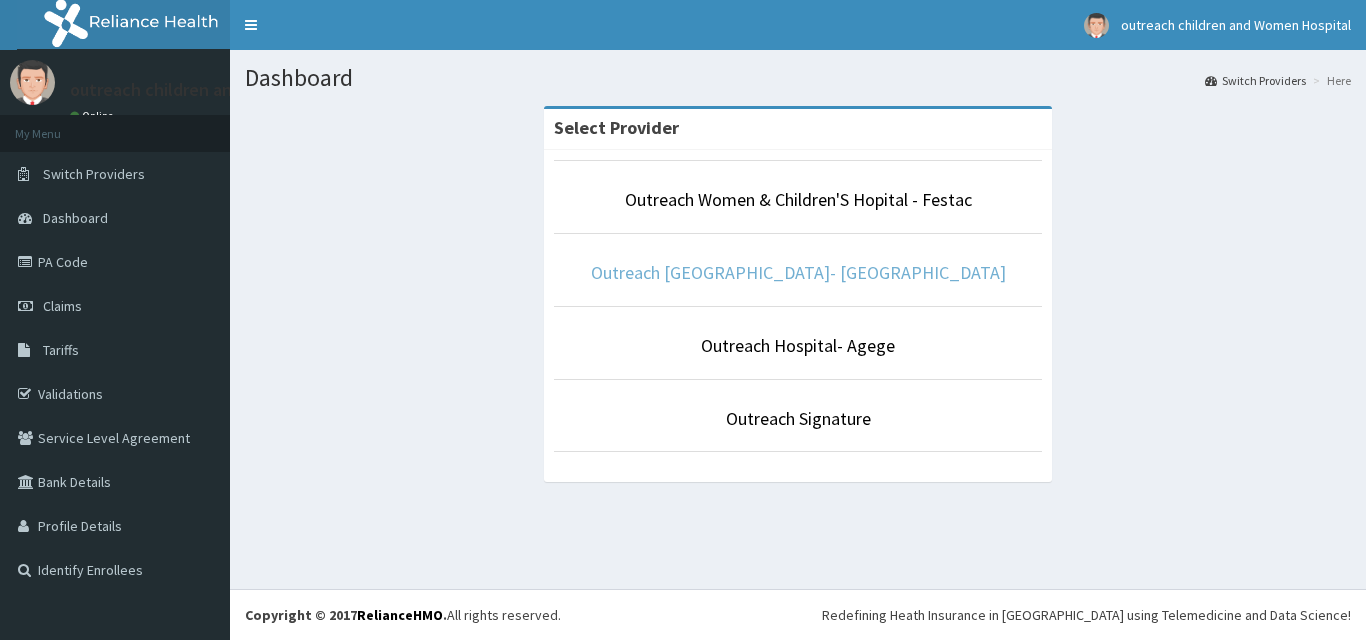 click on "Outreach [GEOGRAPHIC_DATA]- [GEOGRAPHIC_DATA]" at bounding box center (798, 272) 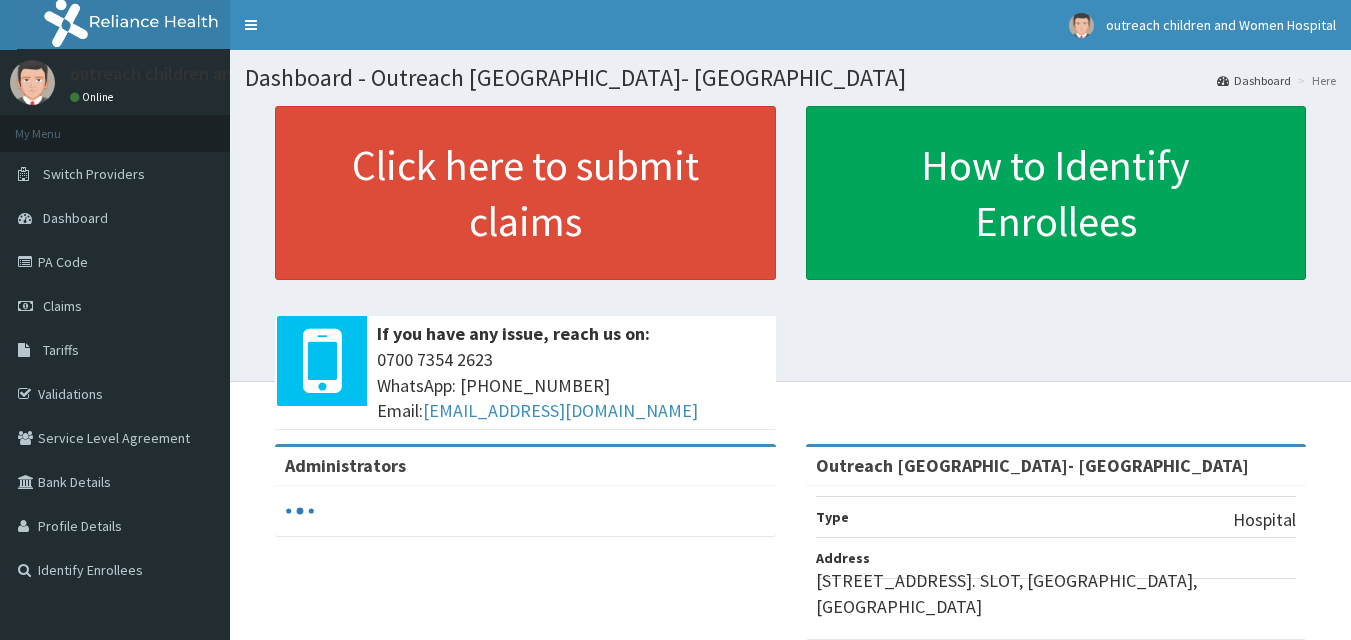 scroll, scrollTop: 0, scrollLeft: 0, axis: both 